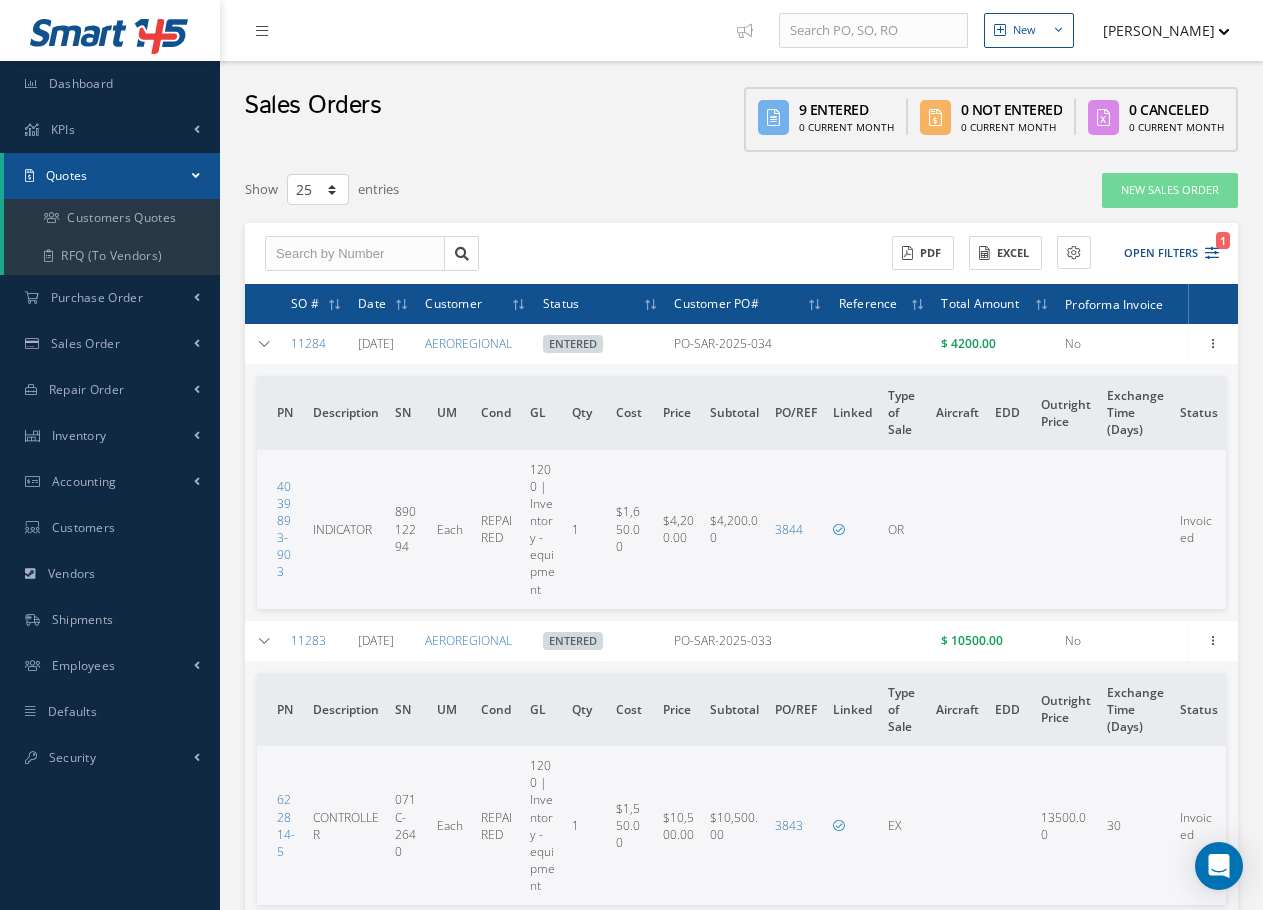 select on "25" 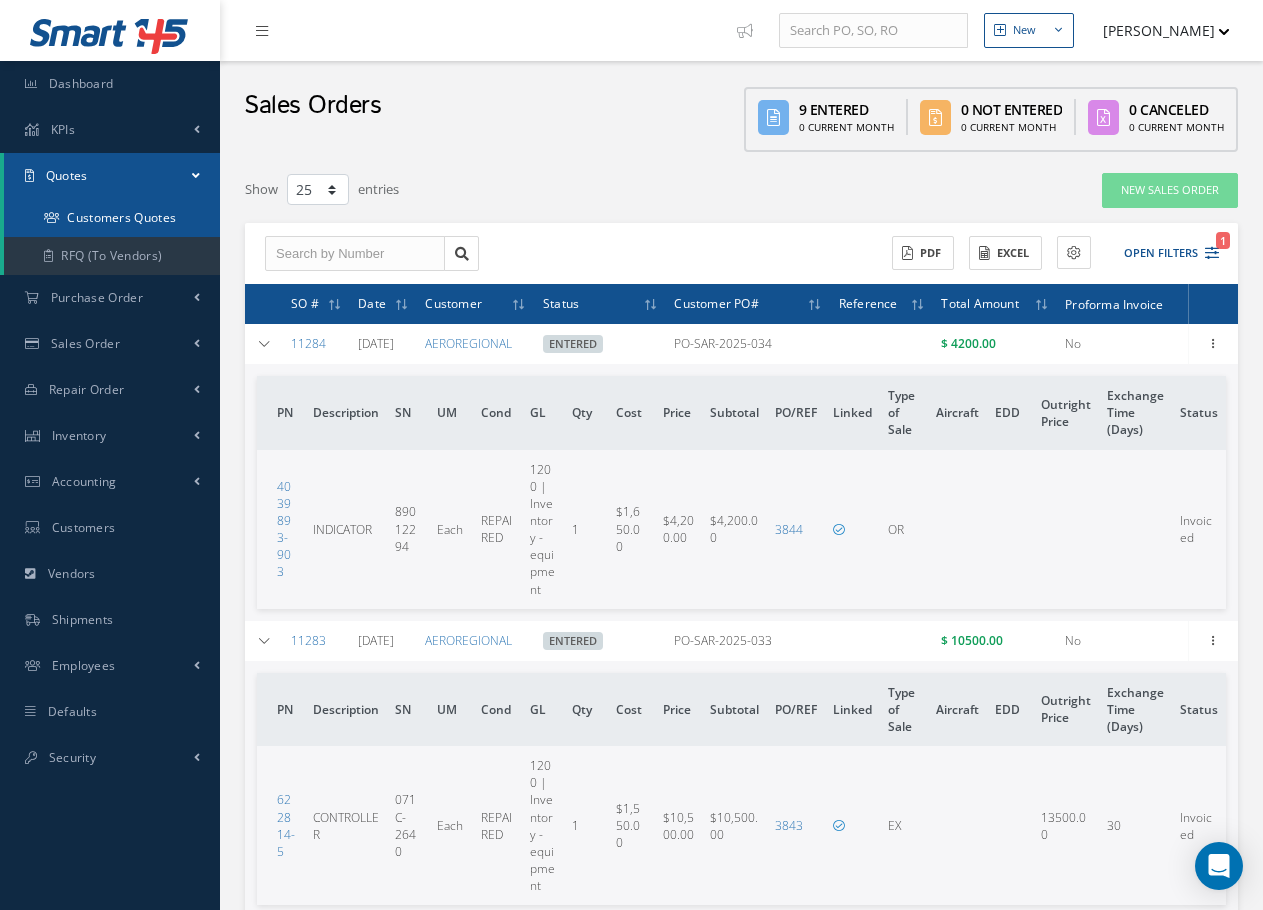scroll, scrollTop: 0, scrollLeft: 0, axis: both 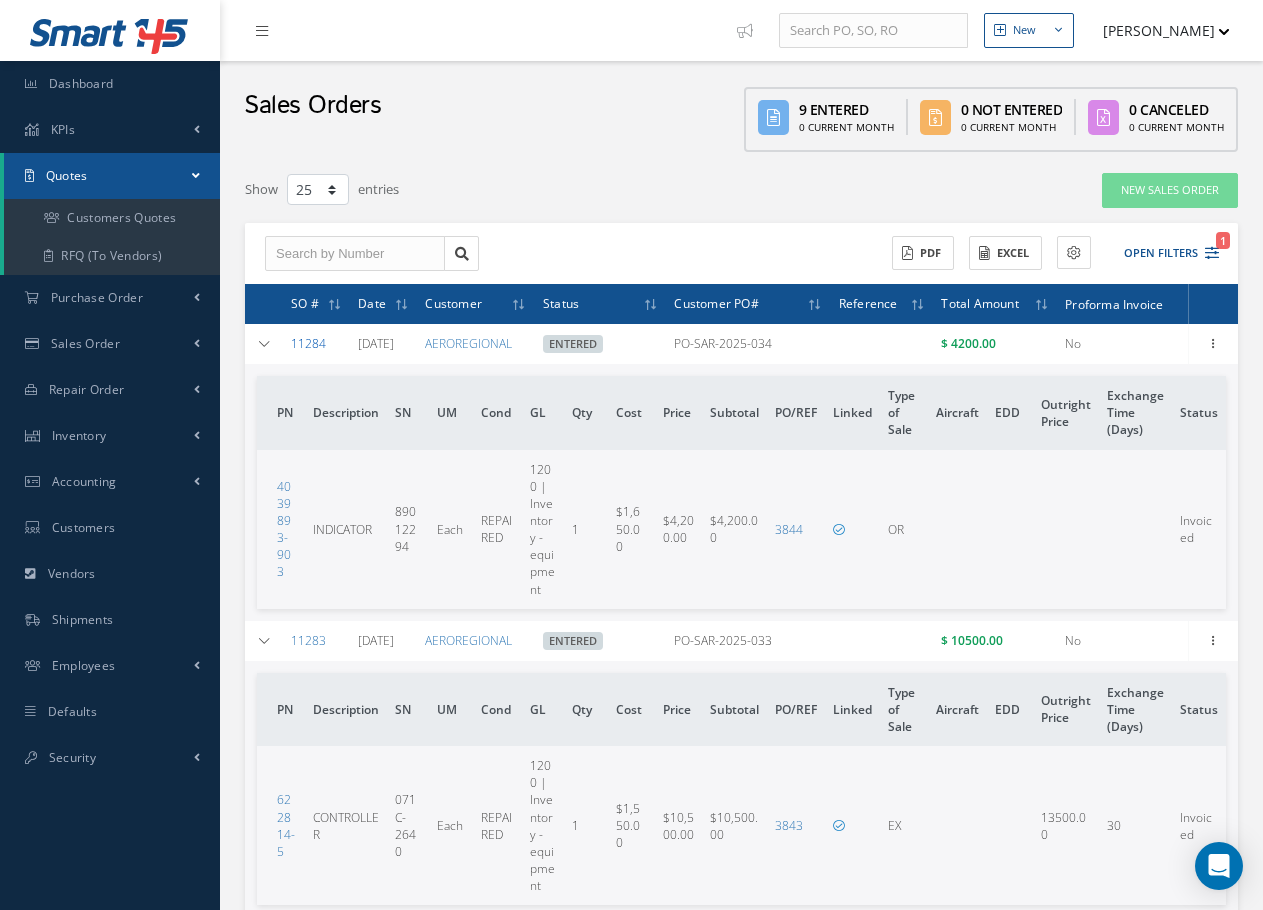 click on "11284" at bounding box center (308, 343) 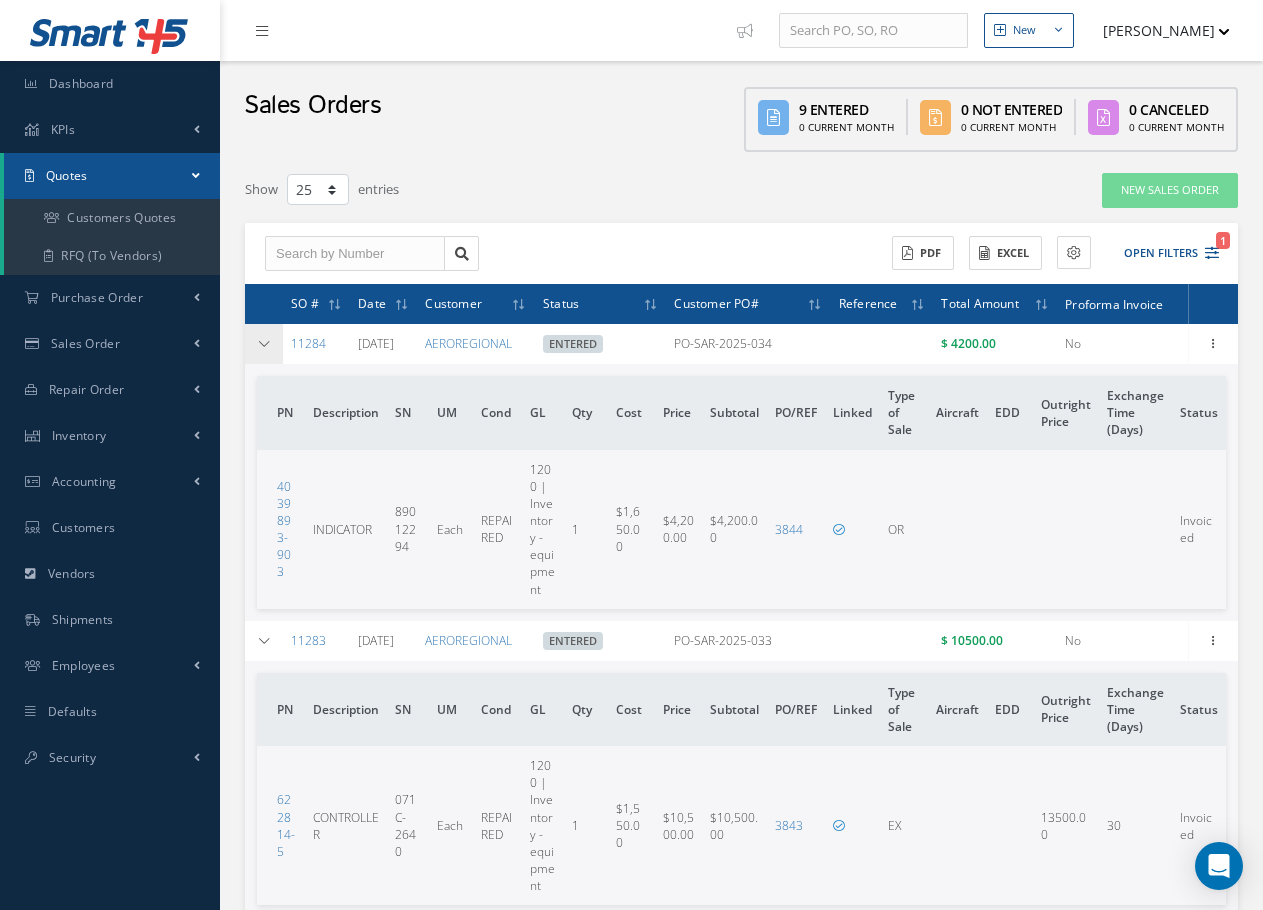 click at bounding box center (264, 344) 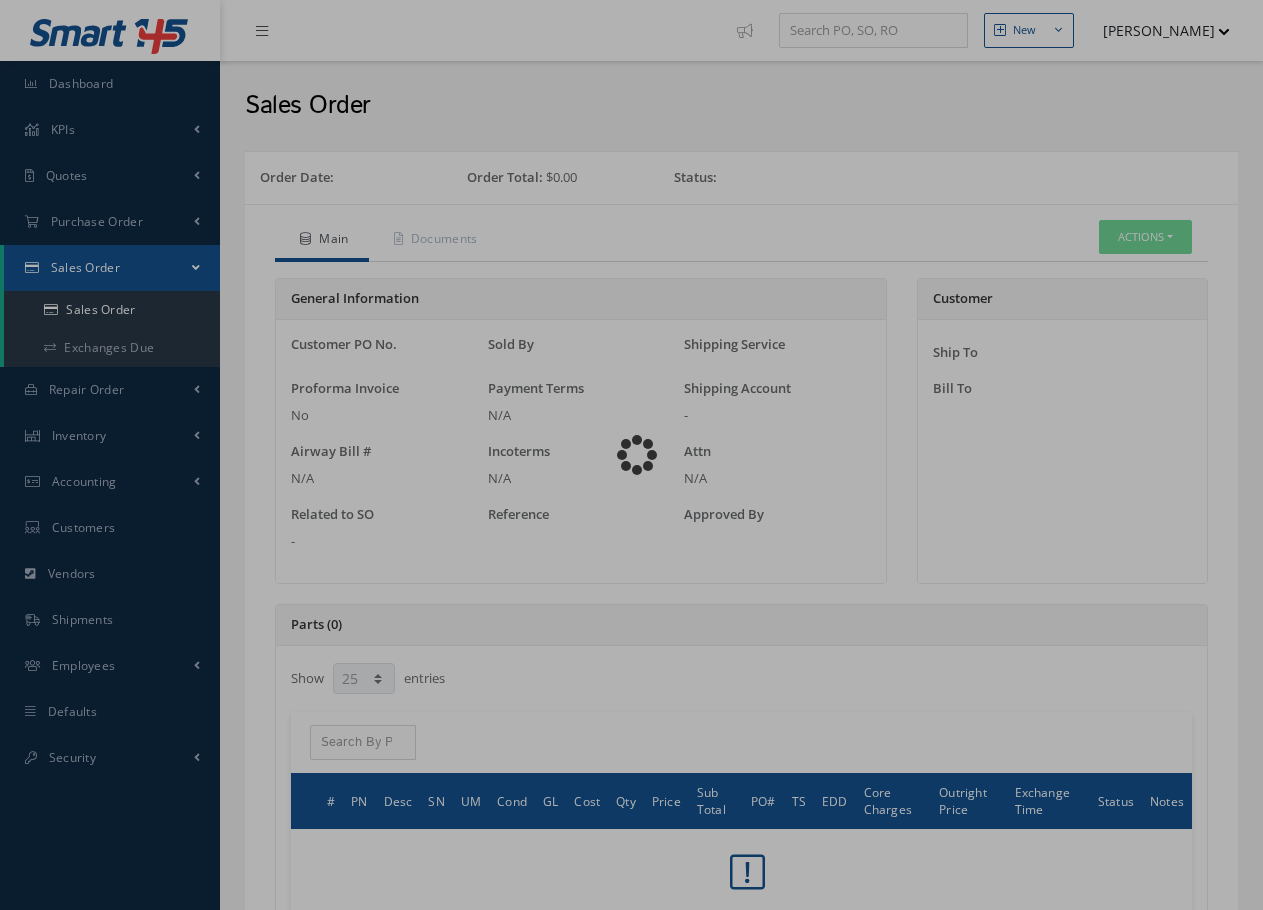 select on "25" 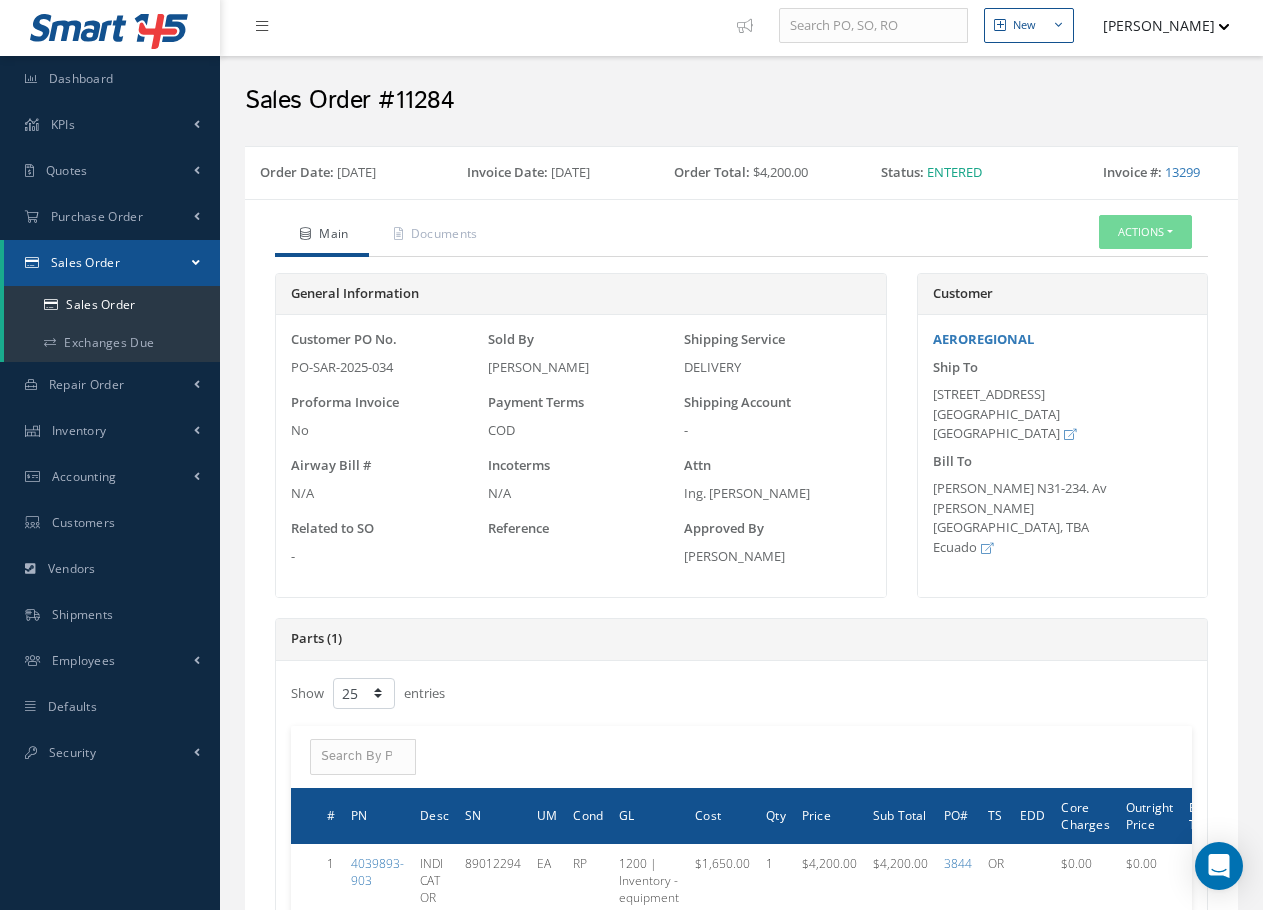 scroll, scrollTop: 0, scrollLeft: 0, axis: both 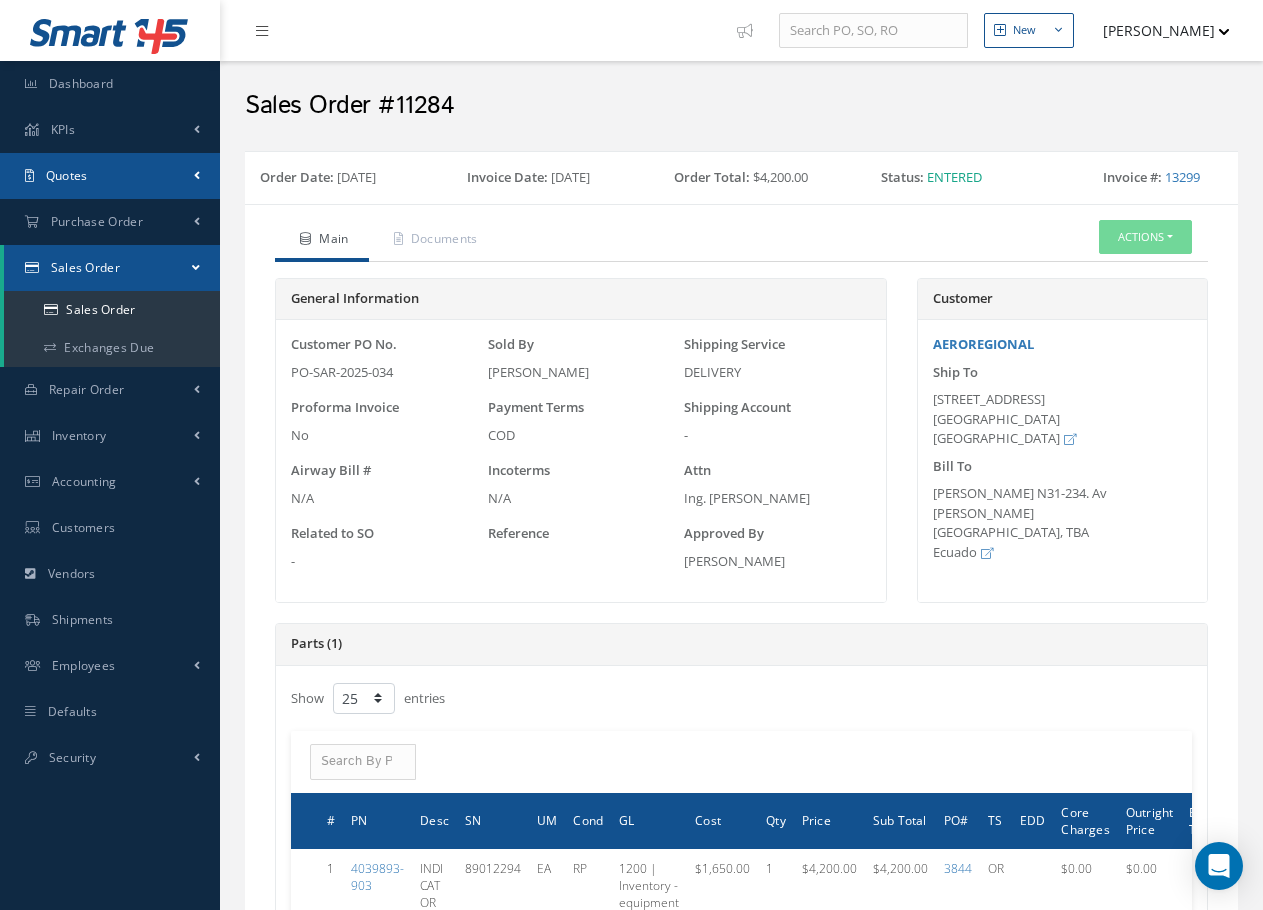 click on "Quotes" at bounding box center [67, 175] 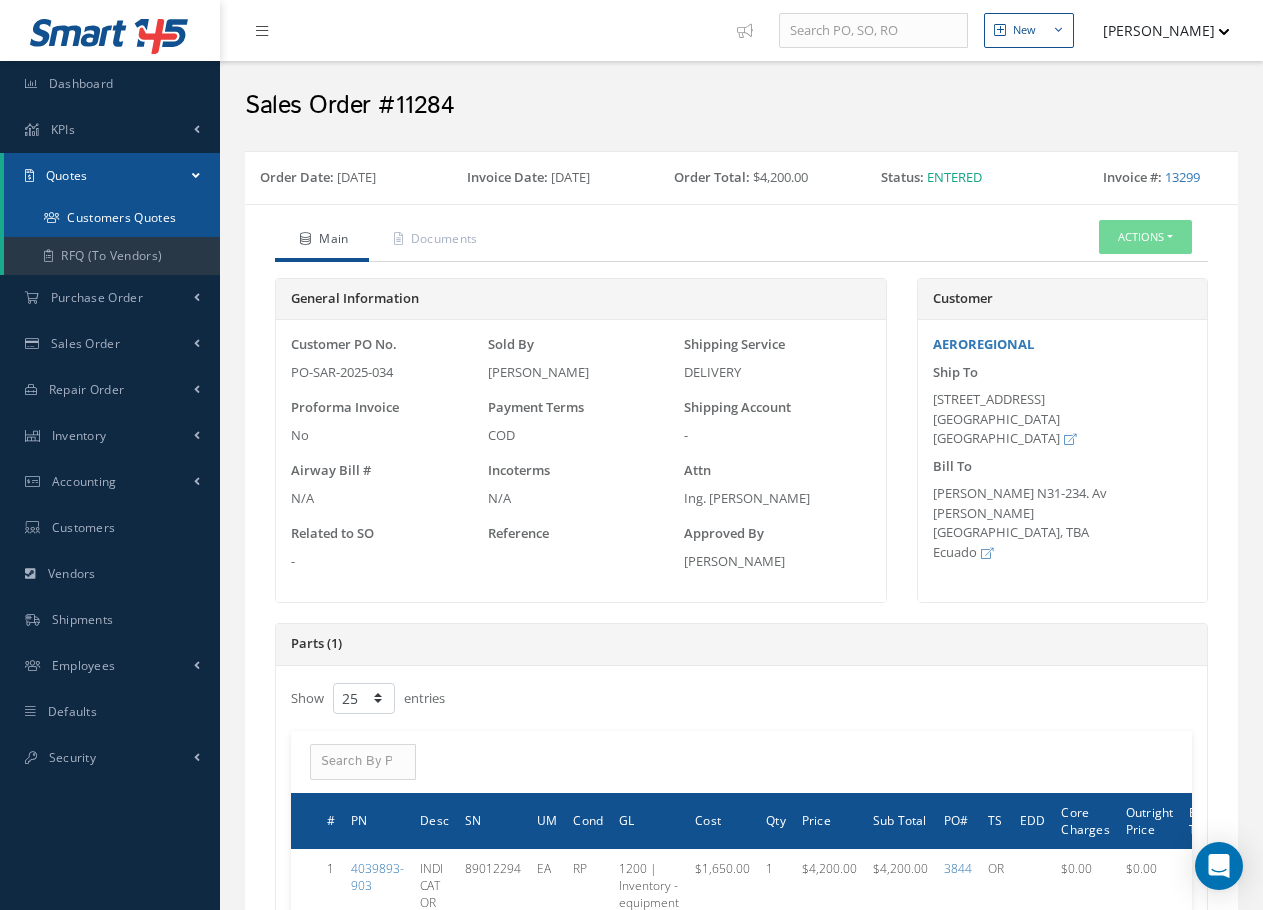 click on "Customers Quotes" at bounding box center [112, 218] 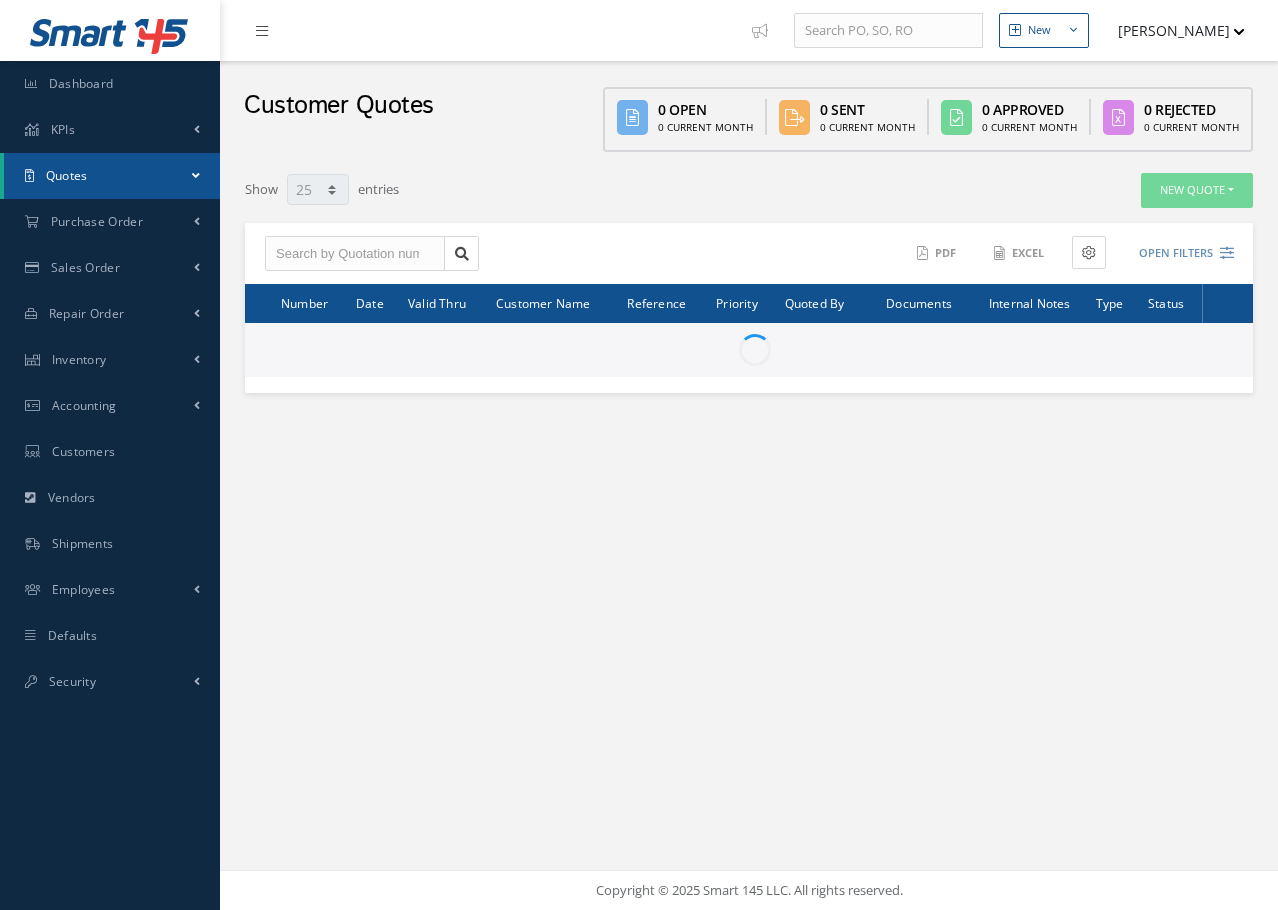 select on "25" 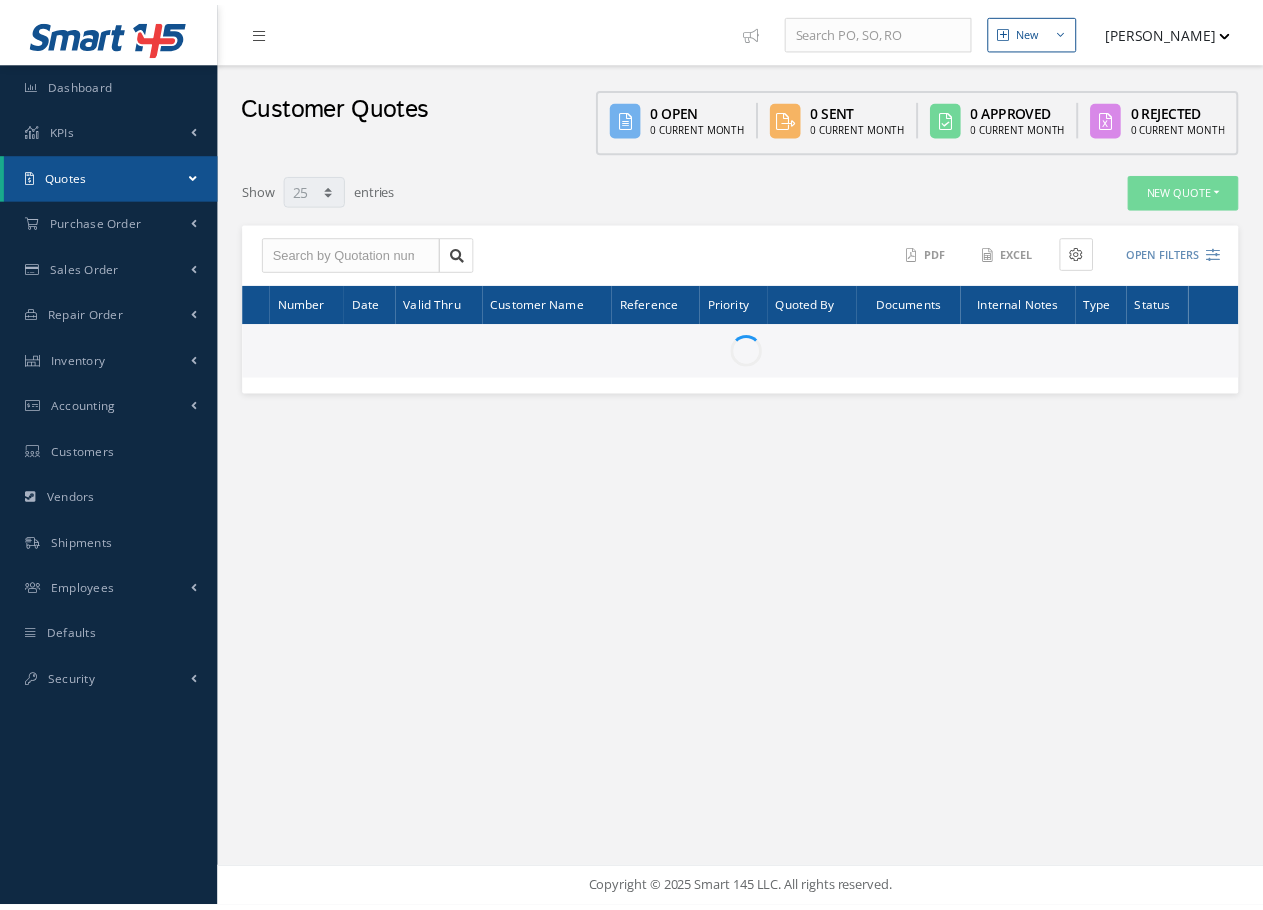 scroll, scrollTop: 0, scrollLeft: 0, axis: both 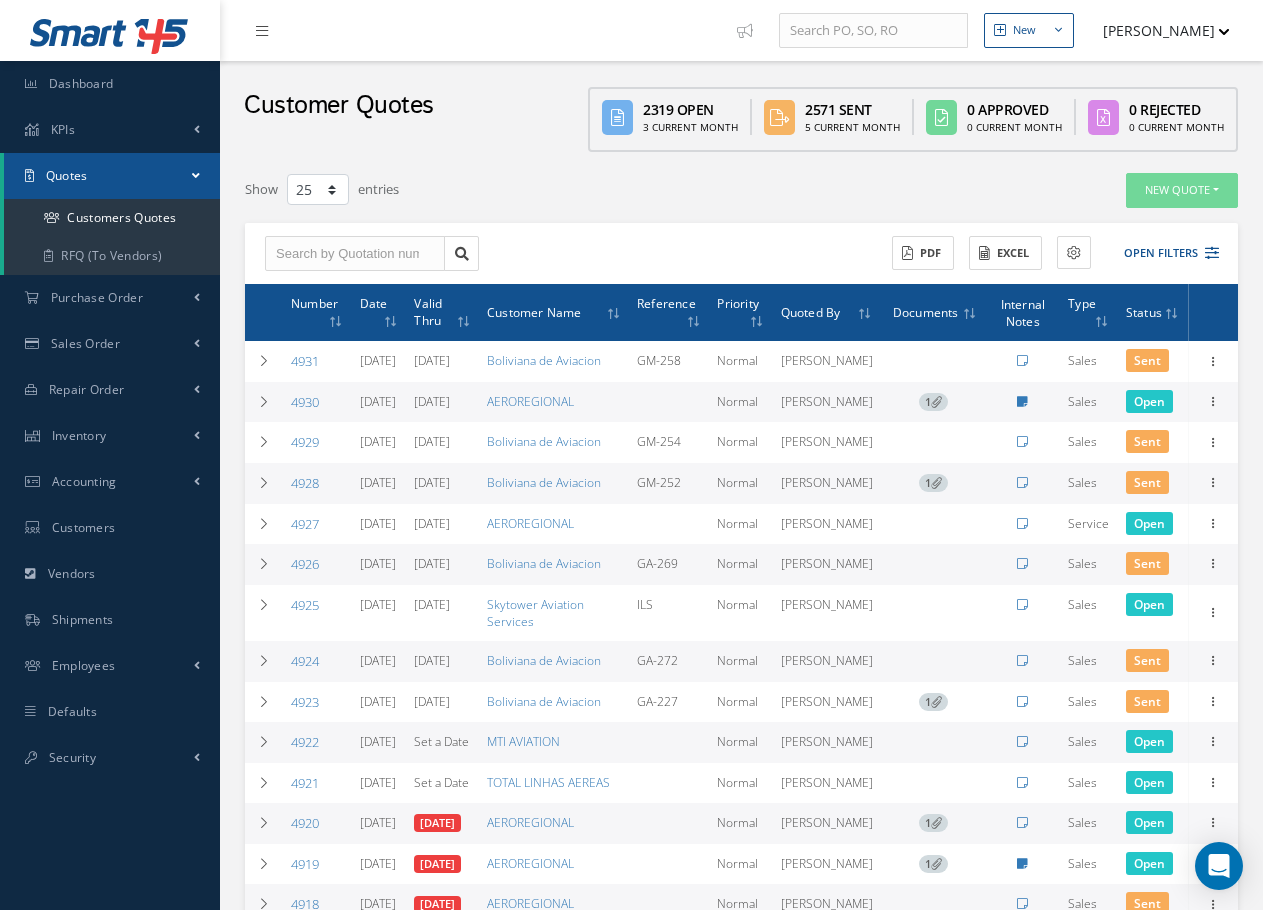 click on "4930" at bounding box center [305, 402] 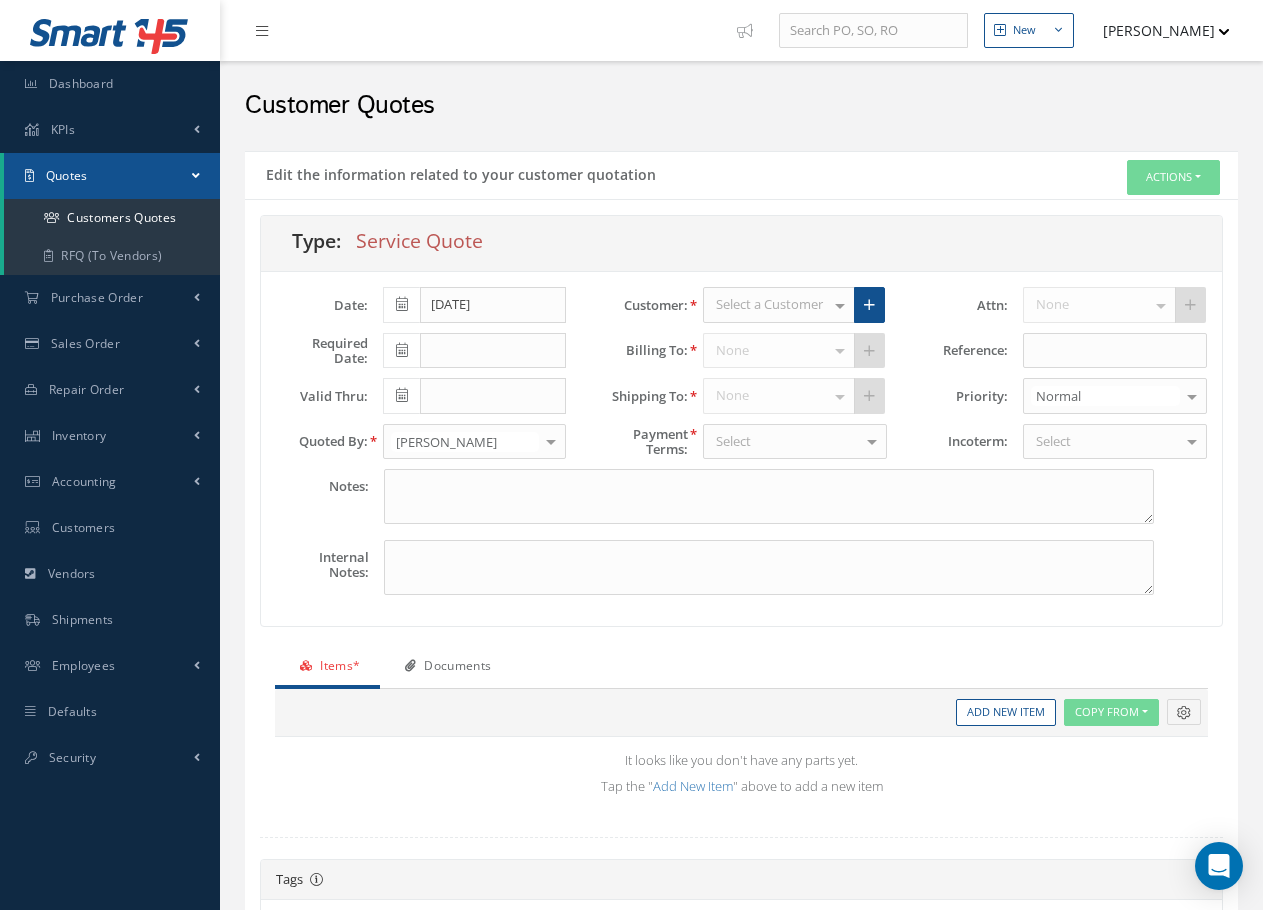 type on "FOR -15: TOLD HIM OUR COST IS $7,500
FOR -13: TOLD HIM OUR COST IS $6K" 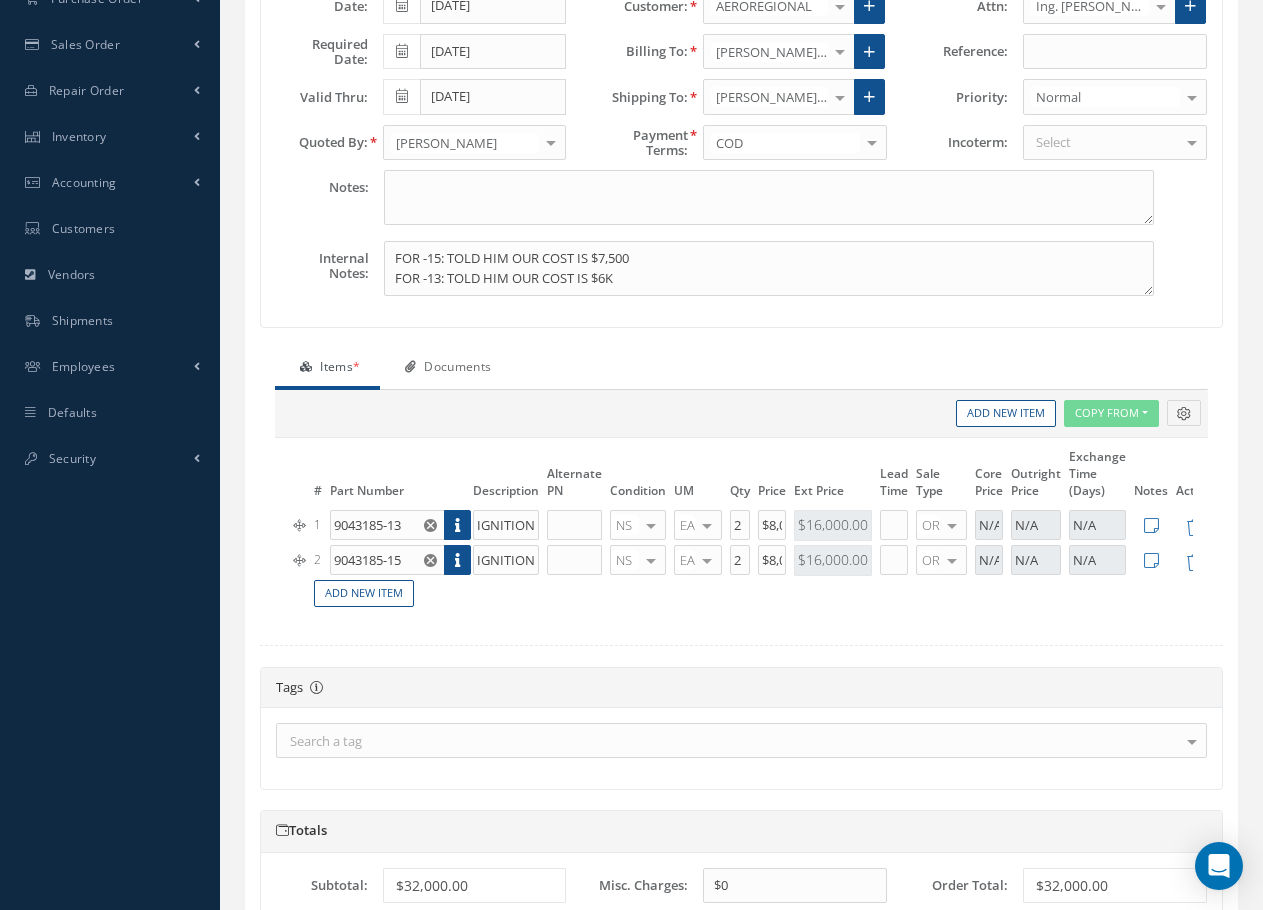 scroll, scrollTop: 300, scrollLeft: 0, axis: vertical 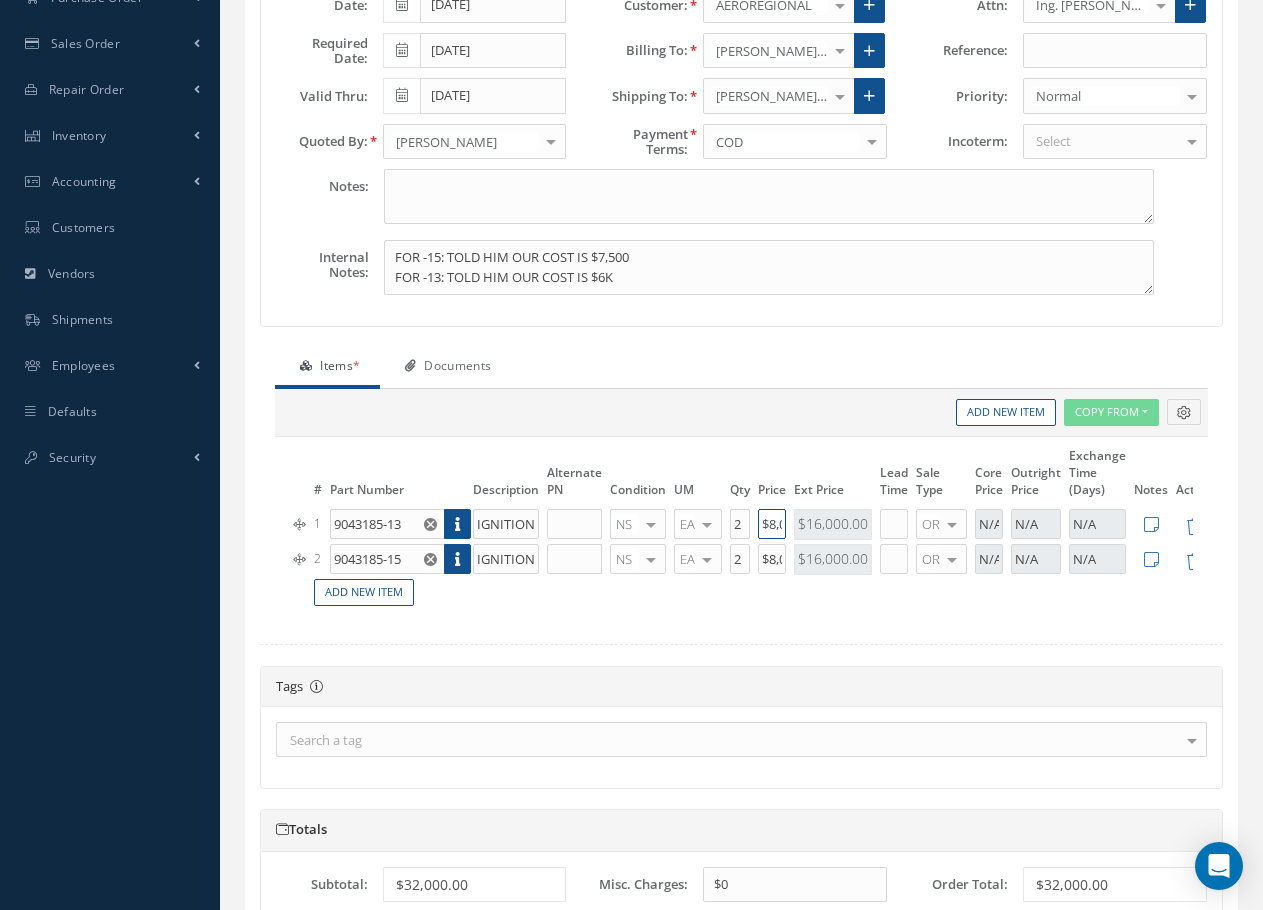 click on "$8,000.00" at bounding box center [772, 524] 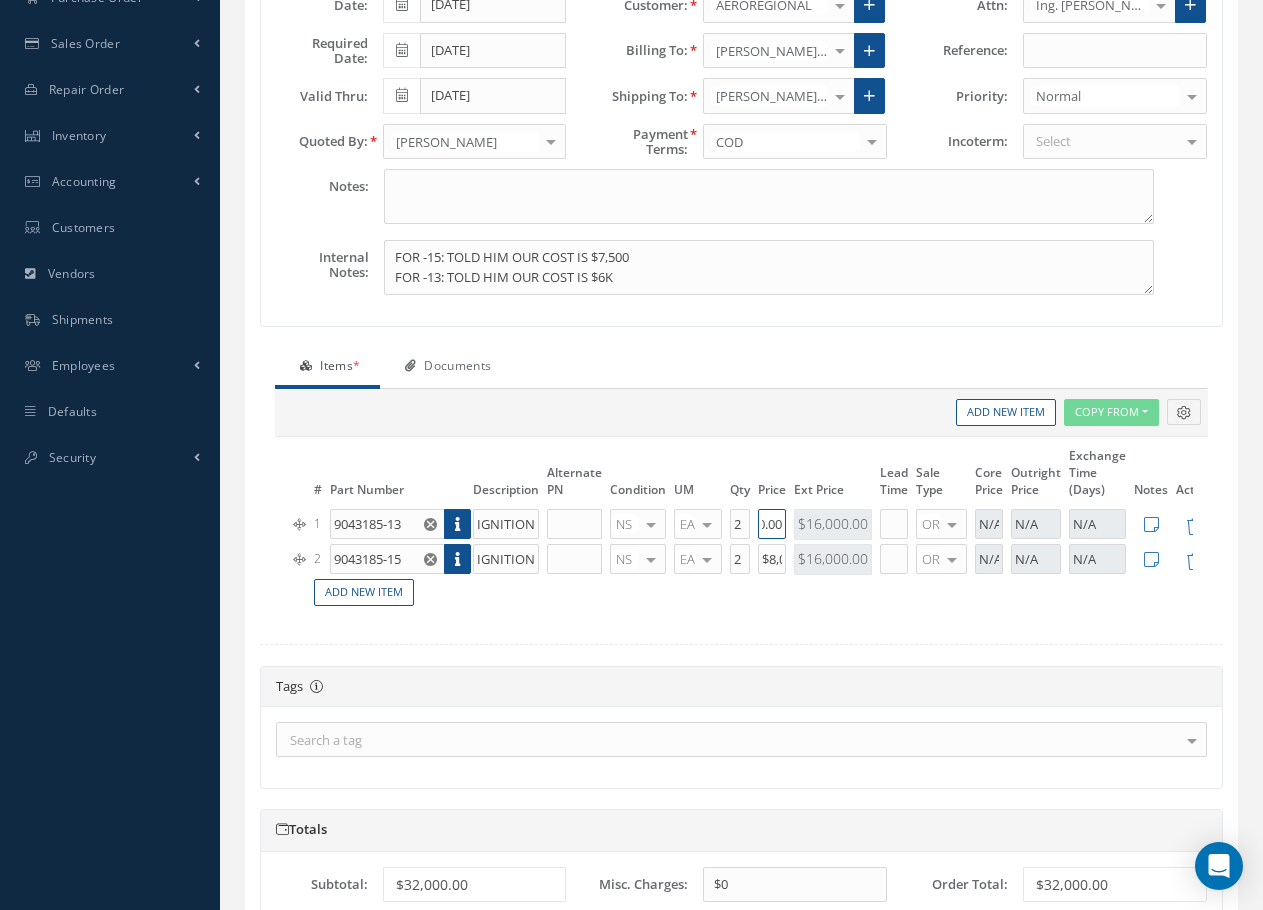 drag, startPoint x: 763, startPoint y: 522, endPoint x: 854, endPoint y: 523, distance: 91.00549 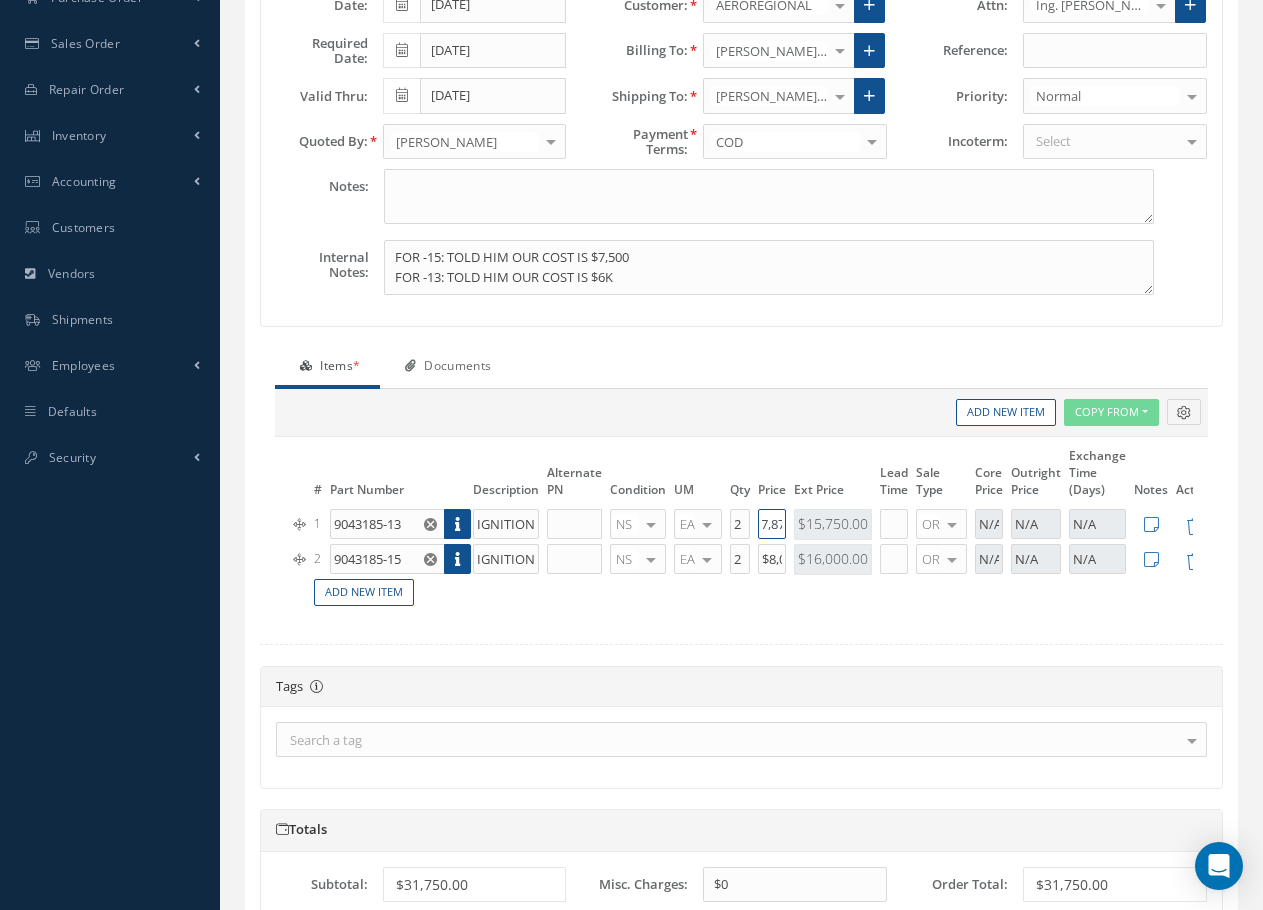scroll, scrollTop: 0, scrollLeft: 19, axis: horizontal 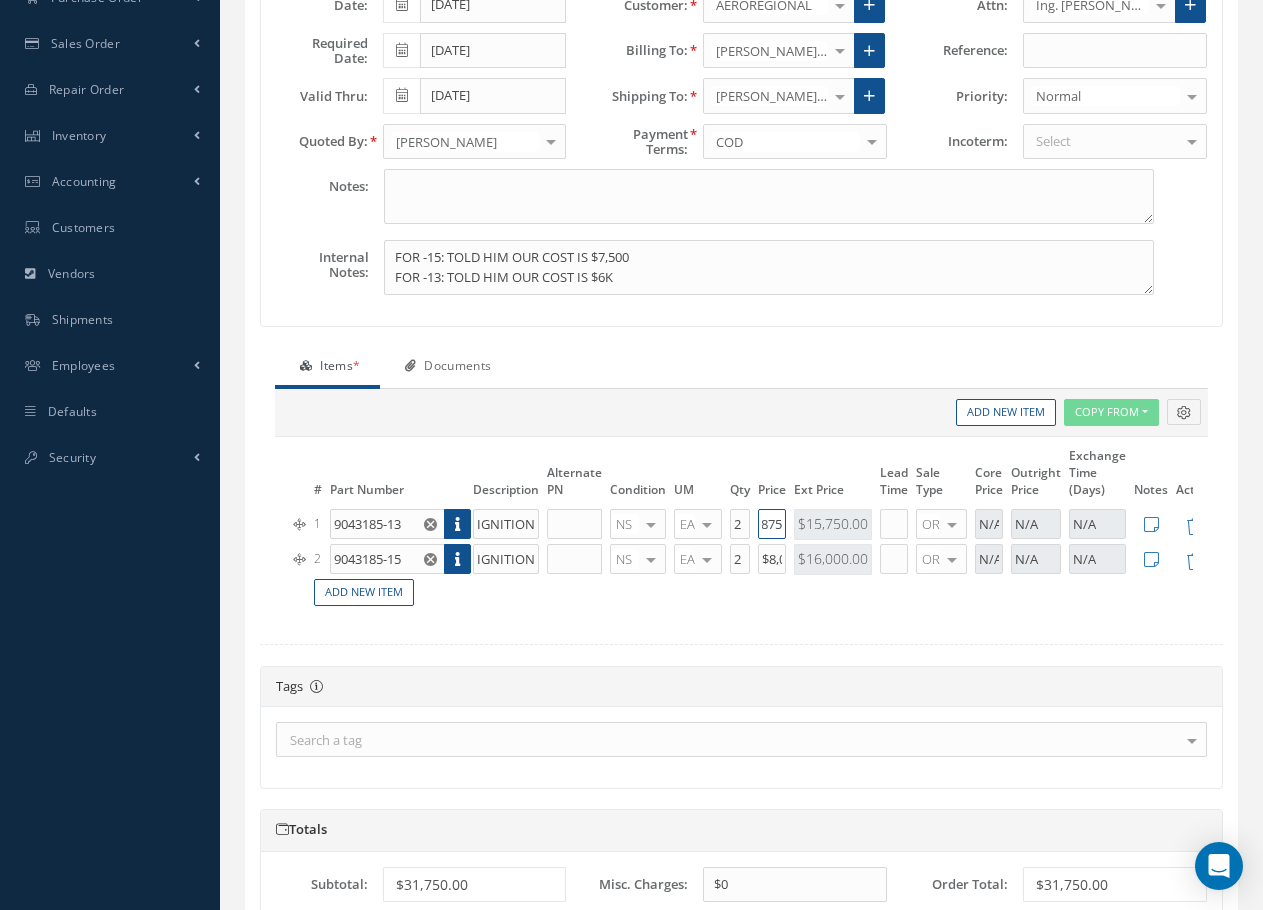 type on "$7,875" 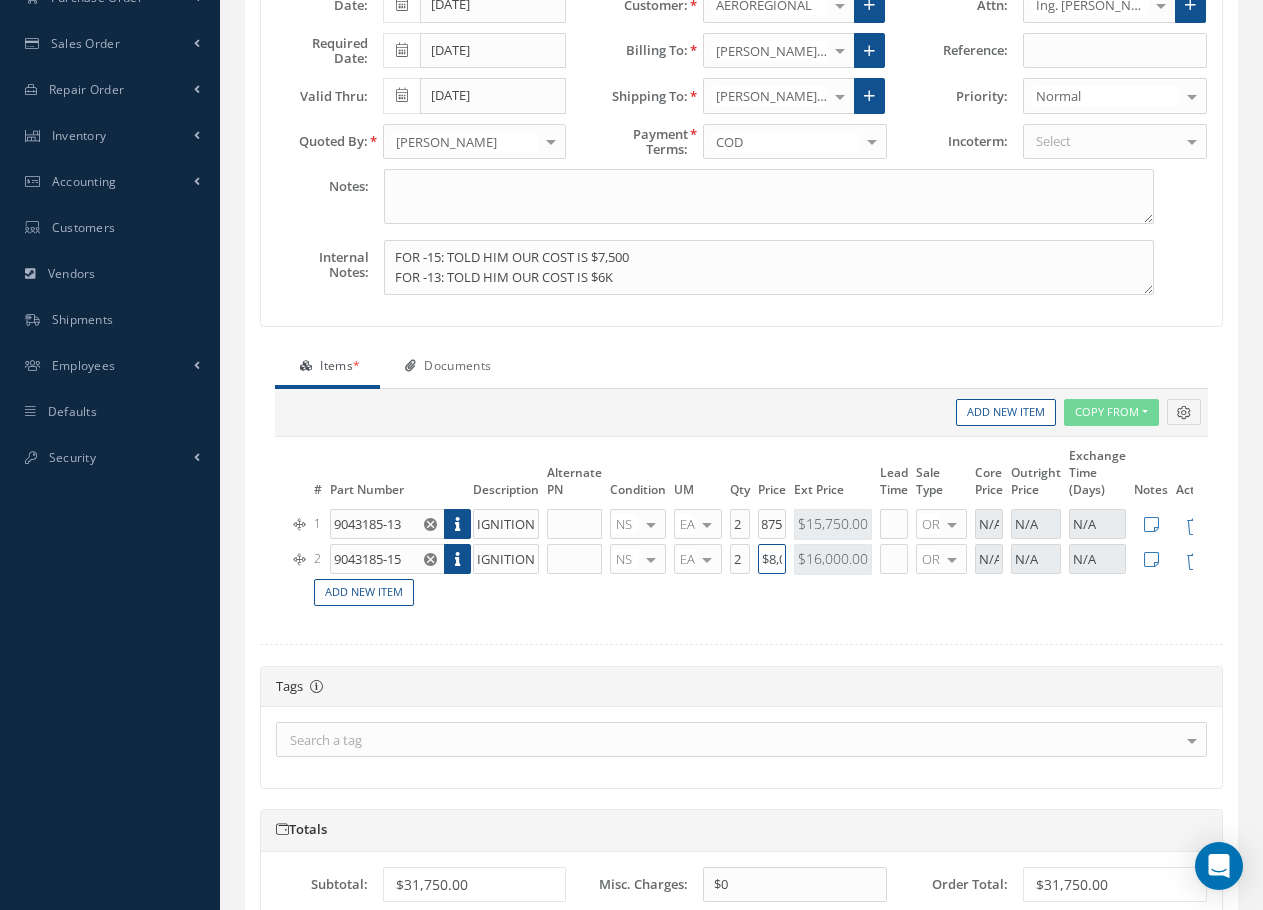 scroll, scrollTop: 0, scrollLeft: 0, axis: both 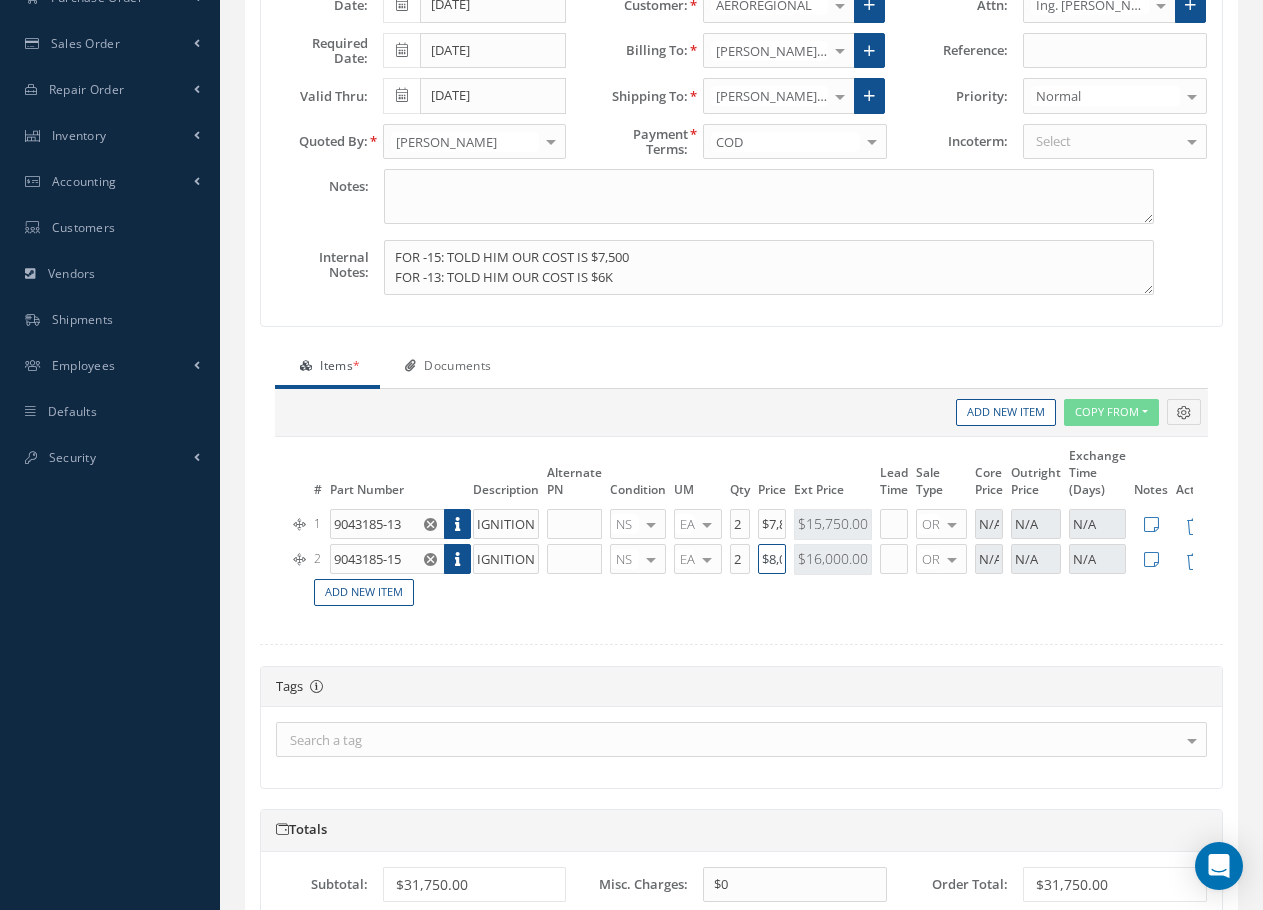 click on "$8,000.00" at bounding box center (772, 559) 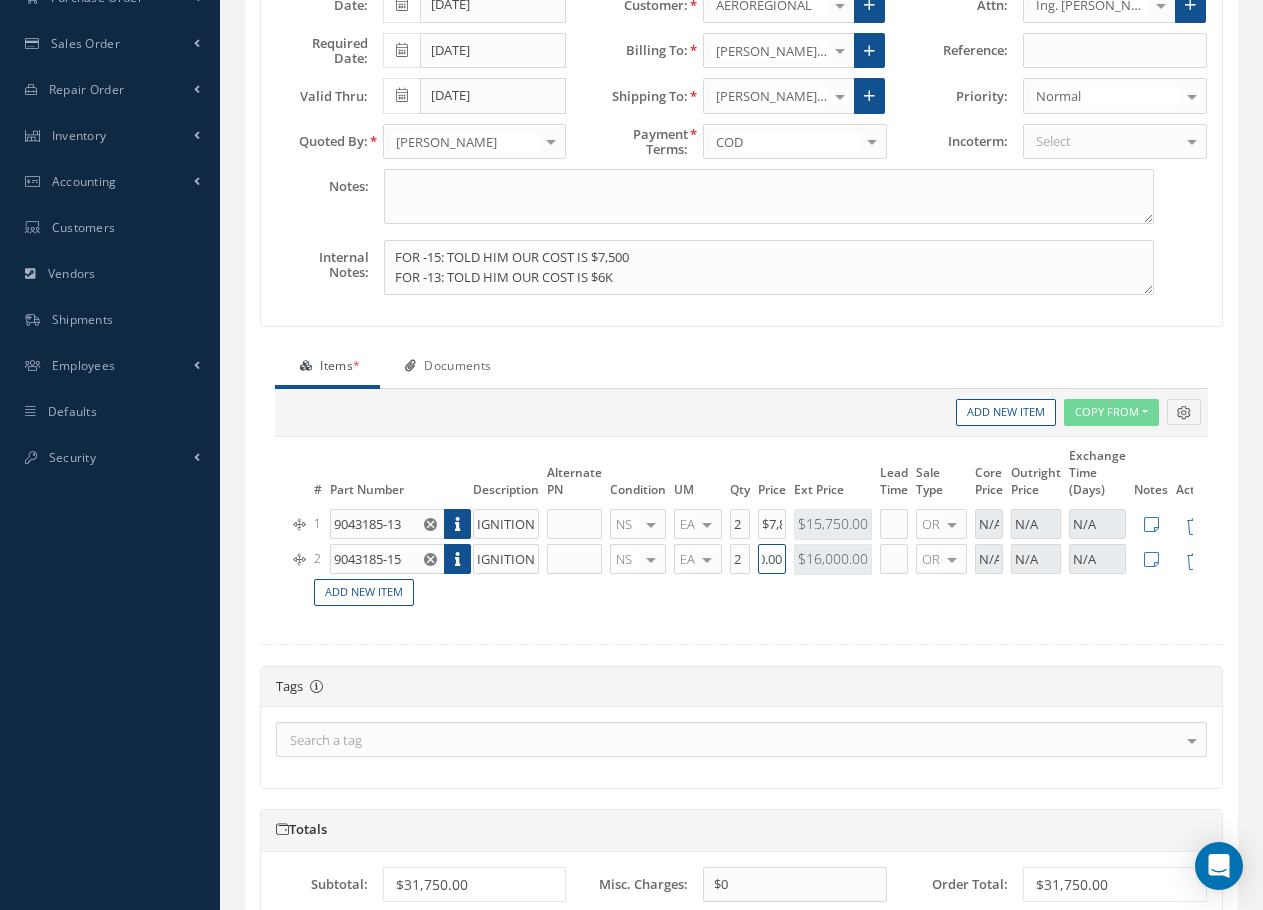 drag, startPoint x: 762, startPoint y: 556, endPoint x: 812, endPoint y: 560, distance: 50.159744 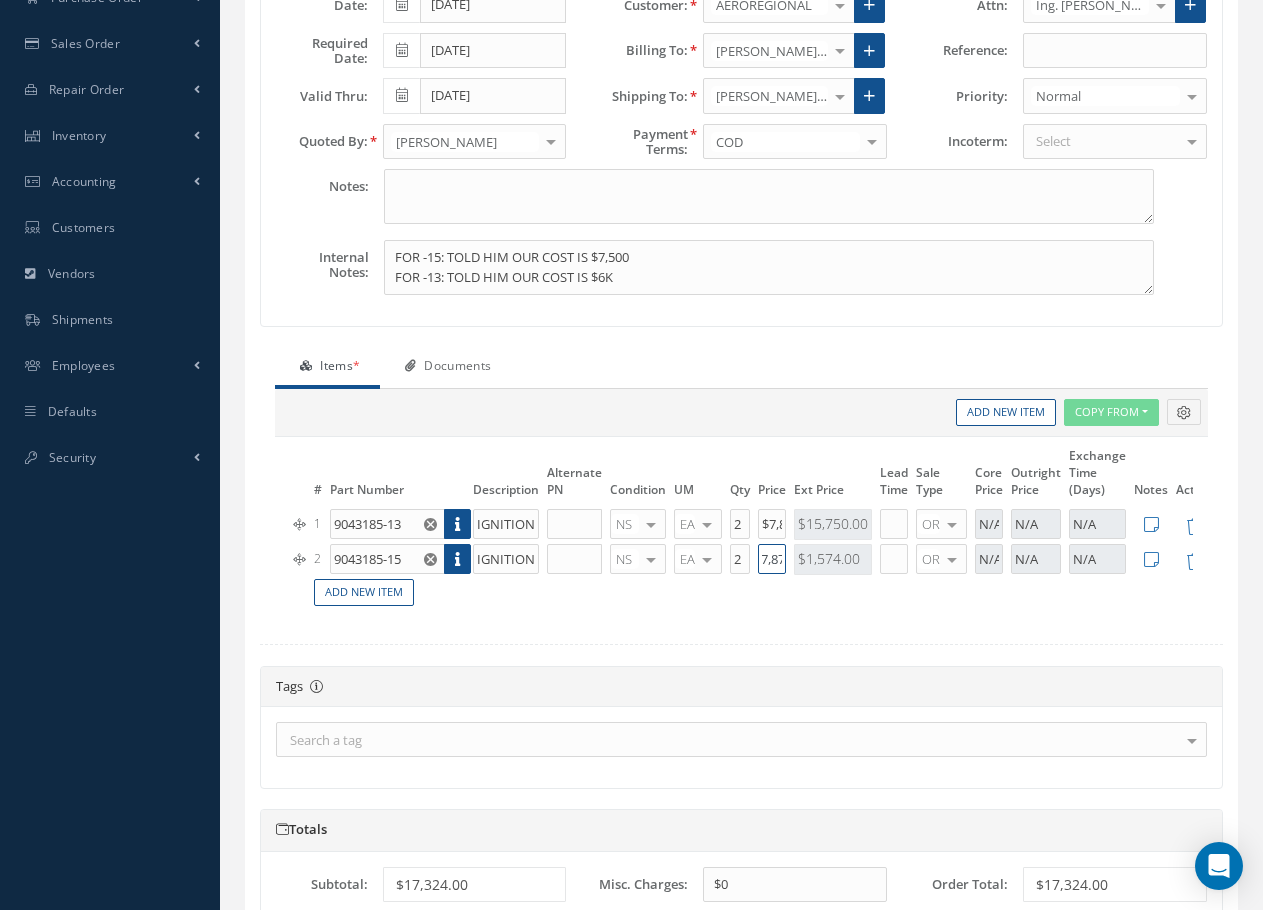 scroll, scrollTop: 0, scrollLeft: 19, axis: horizontal 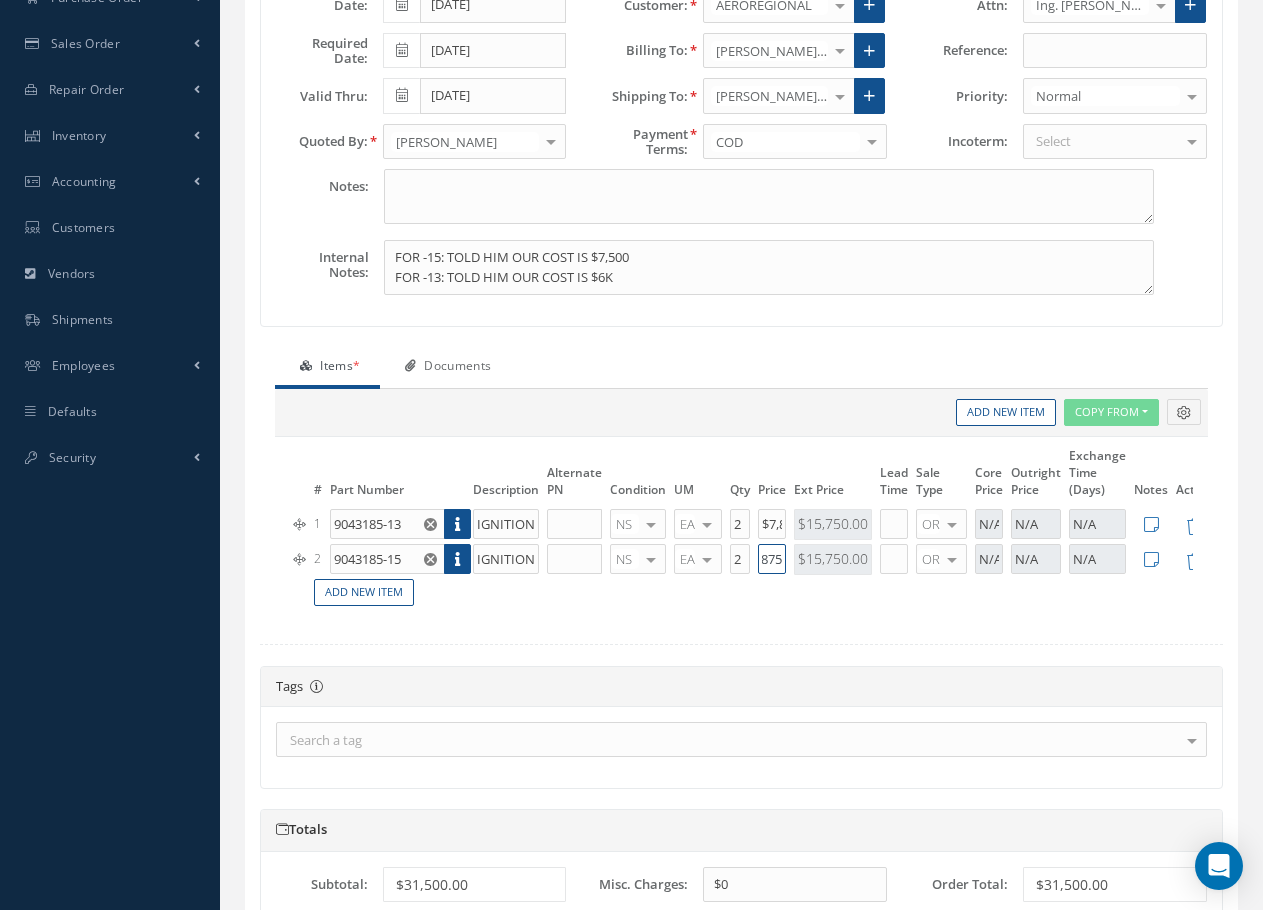 type on "$7,875" 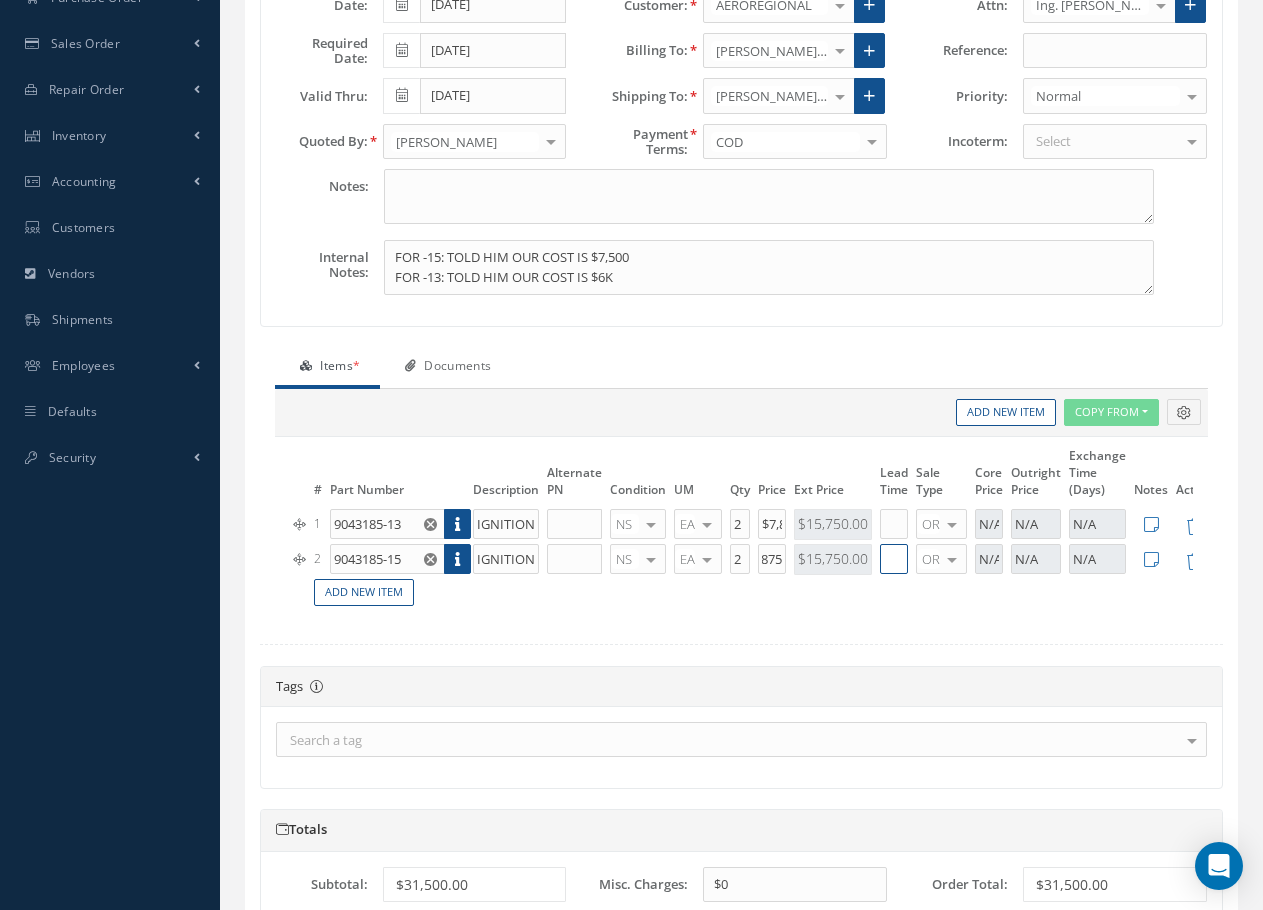 scroll, scrollTop: 0, scrollLeft: 0, axis: both 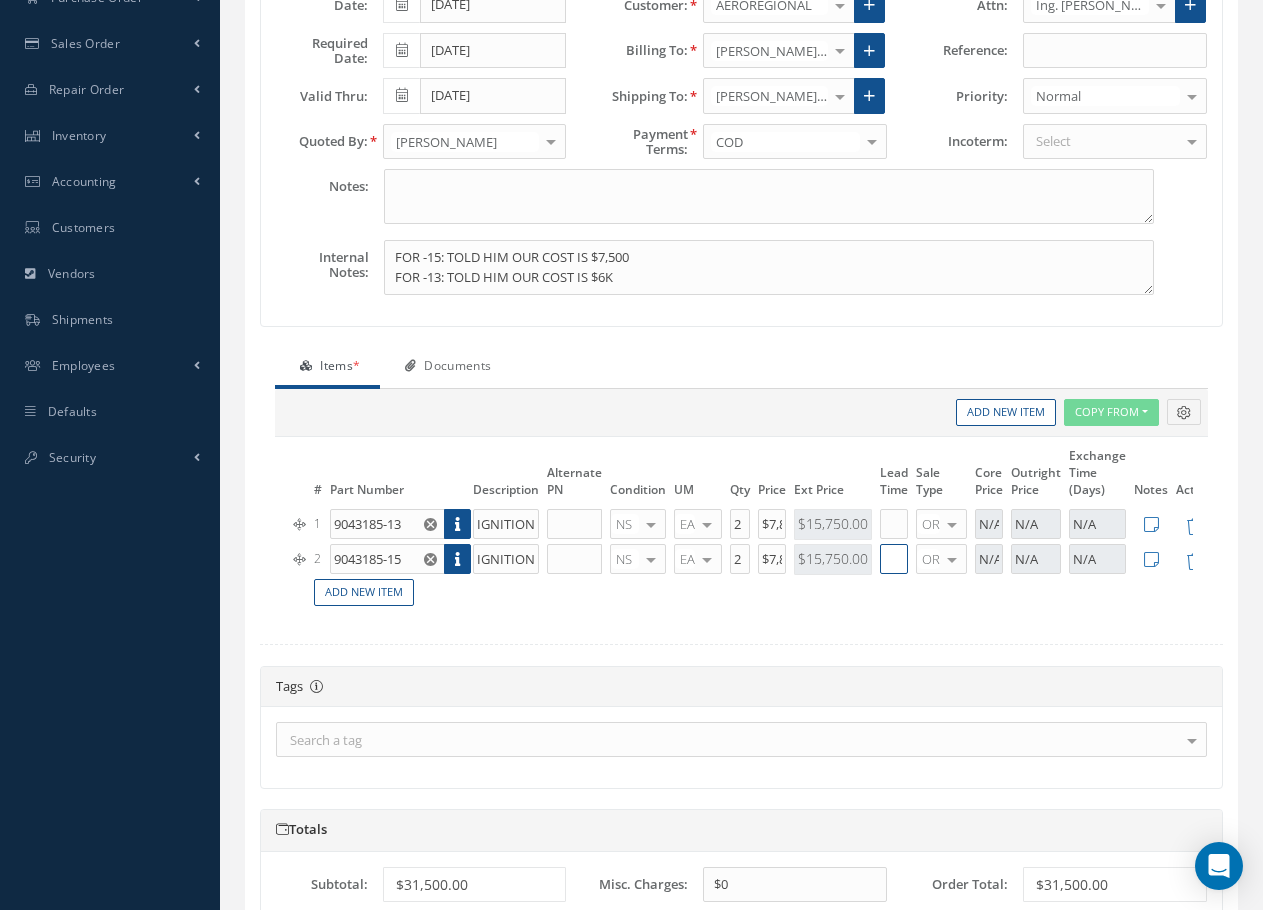 click at bounding box center (894, 559) 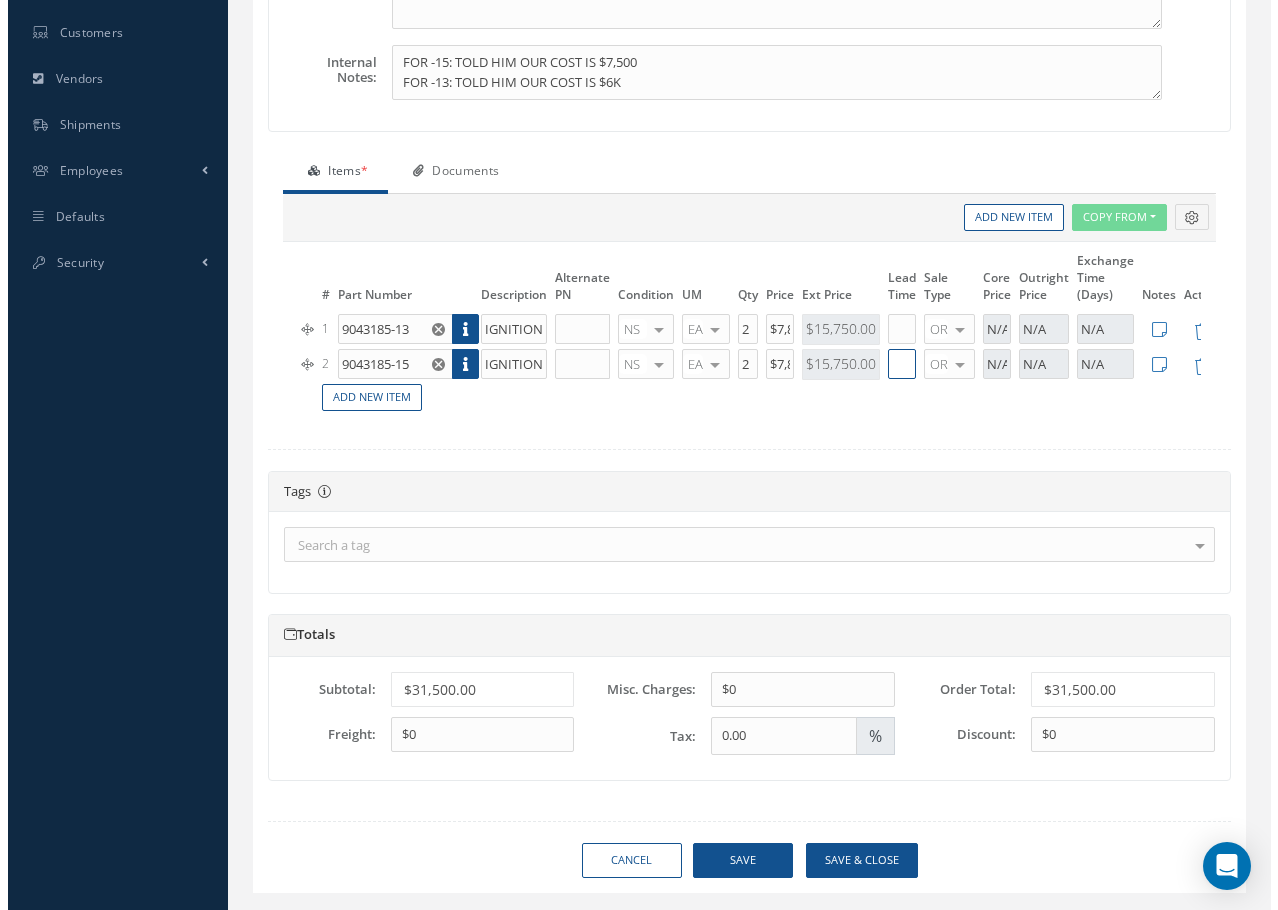 scroll, scrollTop: 558, scrollLeft: 0, axis: vertical 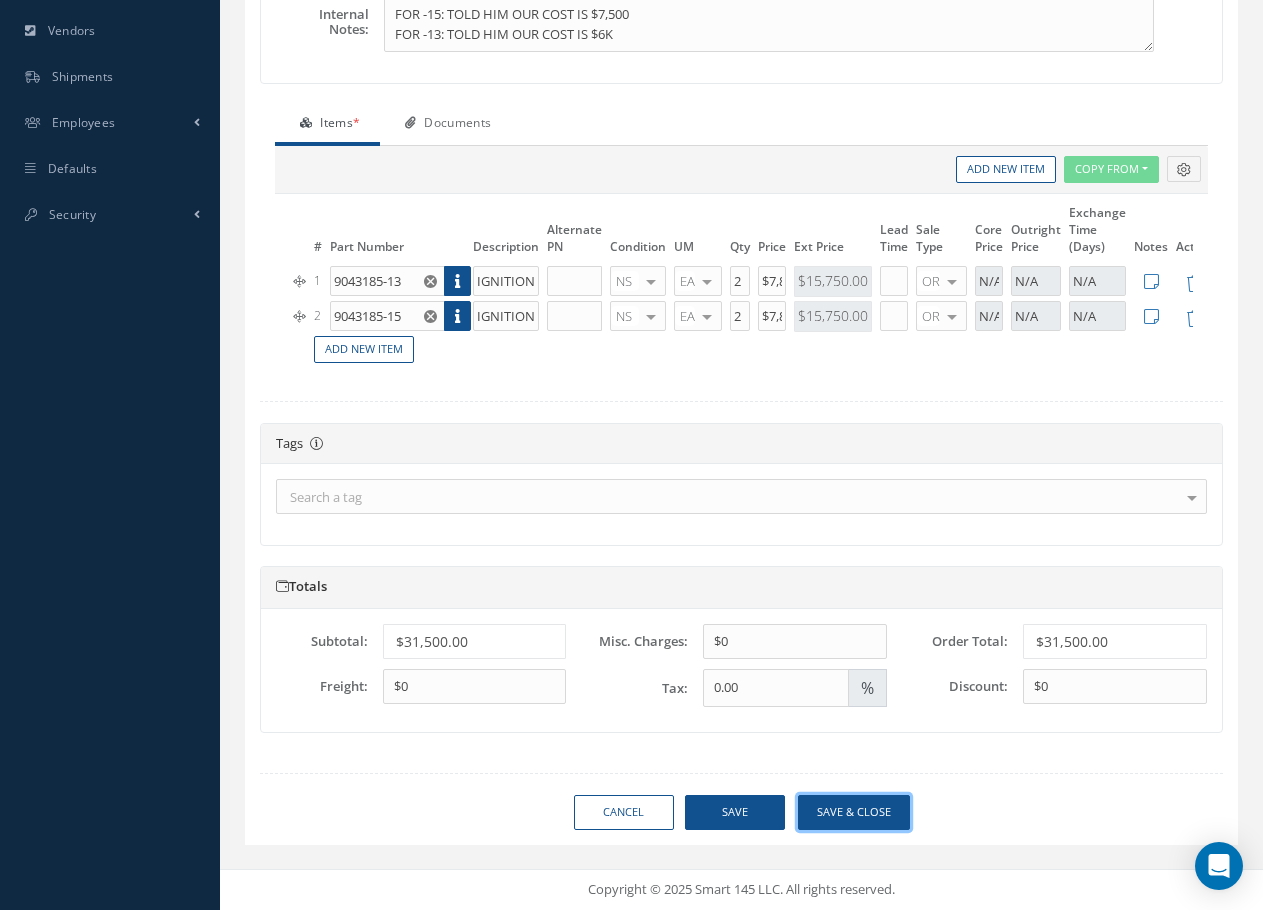click on "Save & close" at bounding box center [854, 812] 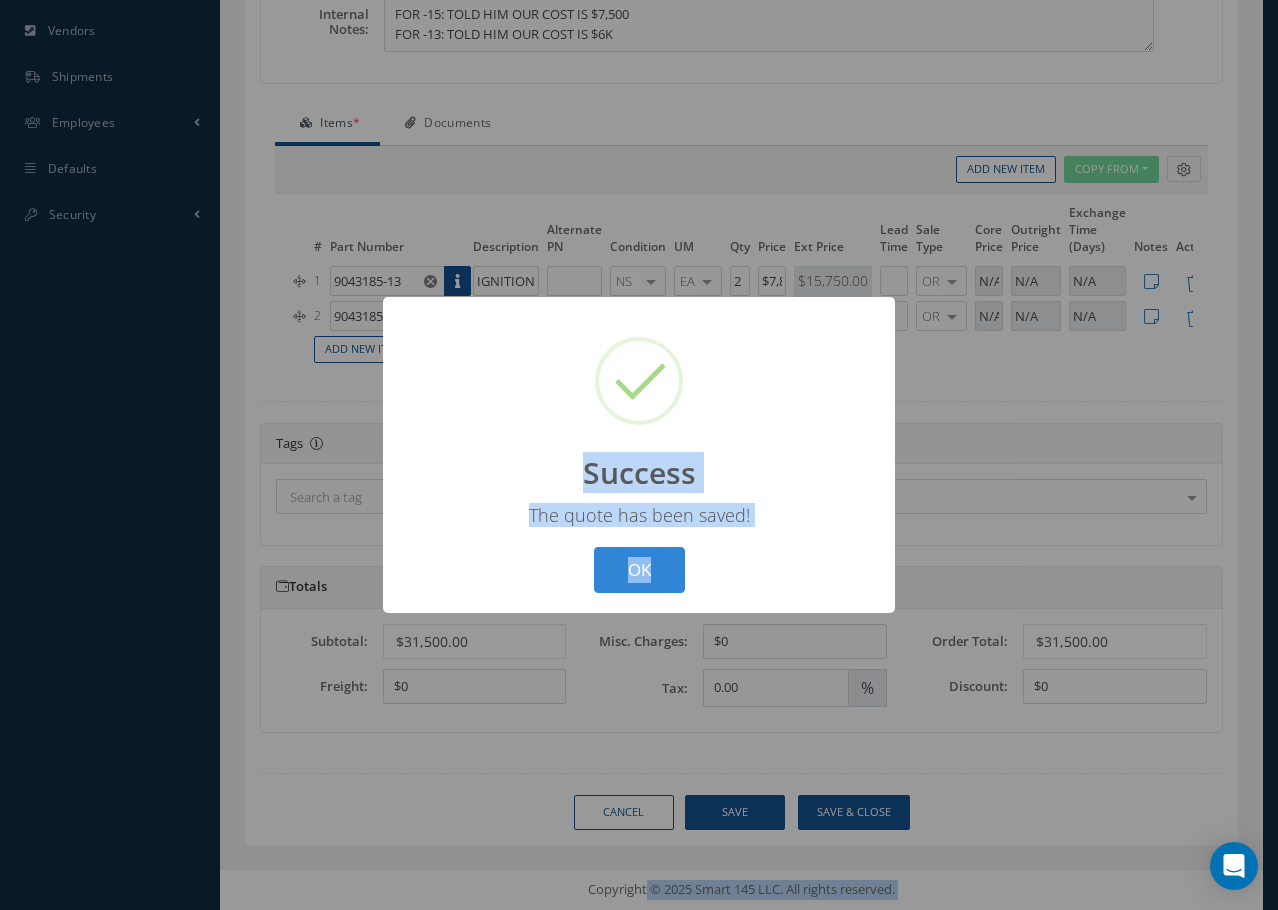 drag, startPoint x: 900, startPoint y: 927, endPoint x: 930, endPoint y: 958, distance: 43.13931 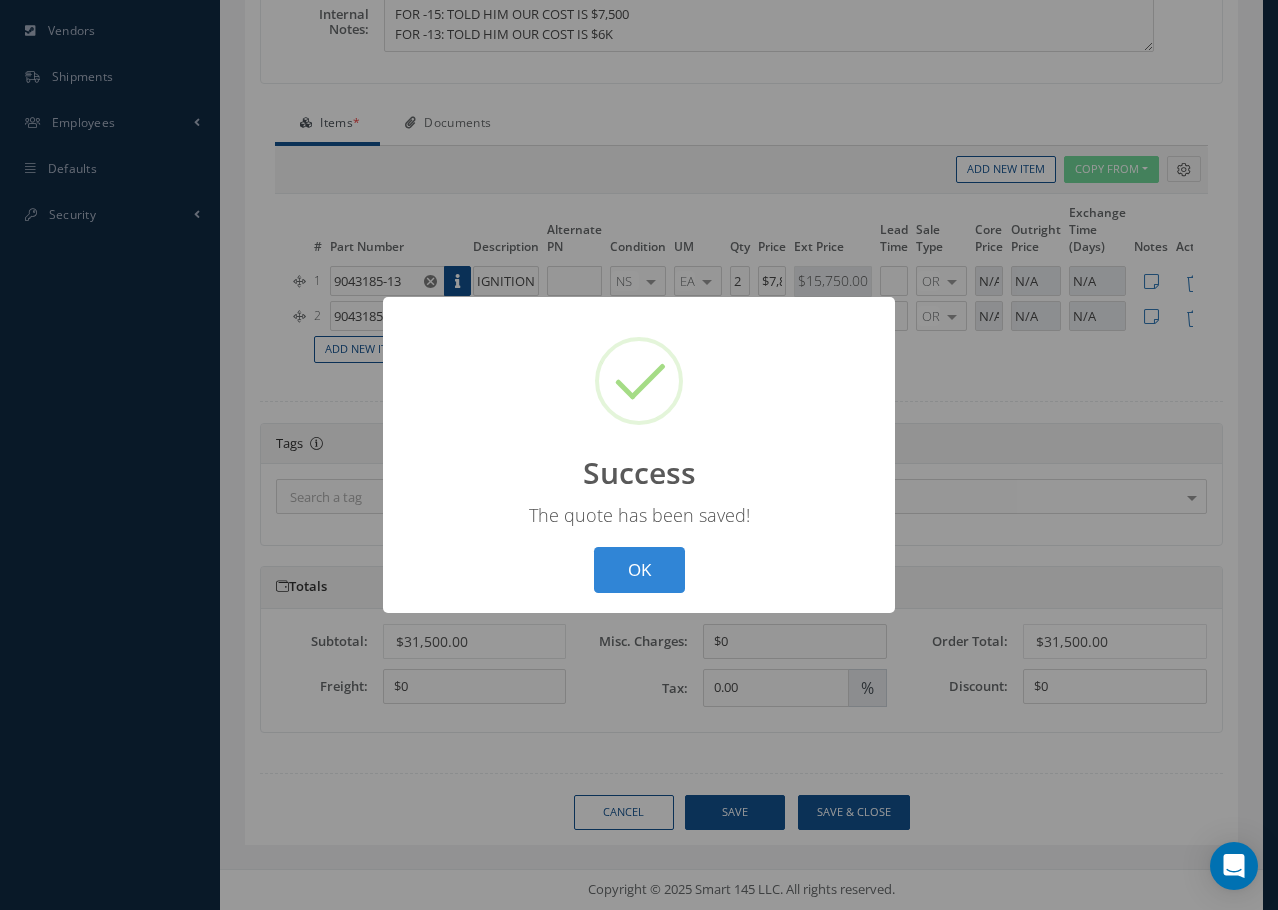 drag, startPoint x: 1091, startPoint y: 755, endPoint x: 1076, endPoint y: 794, distance: 41.785164 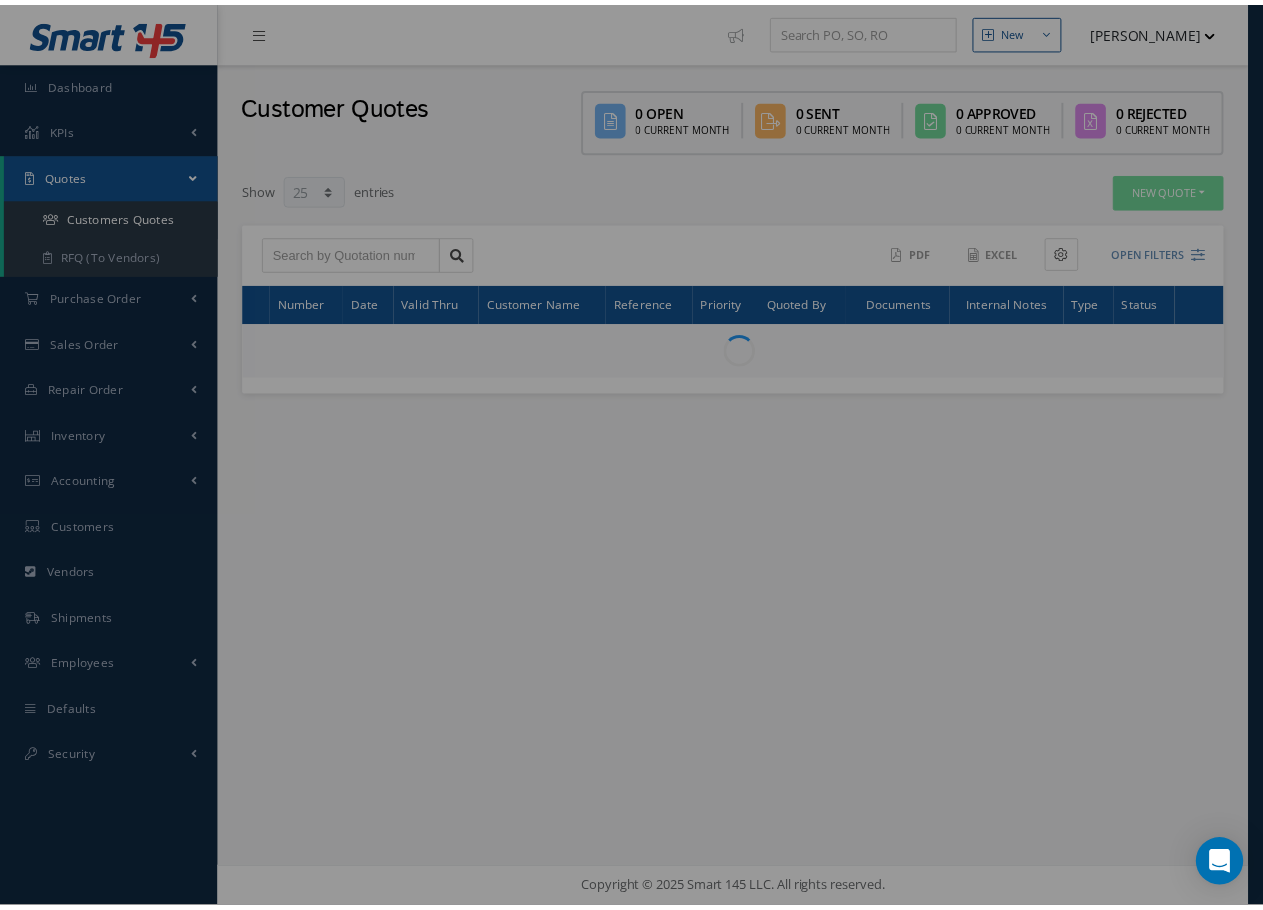 scroll, scrollTop: 0, scrollLeft: 0, axis: both 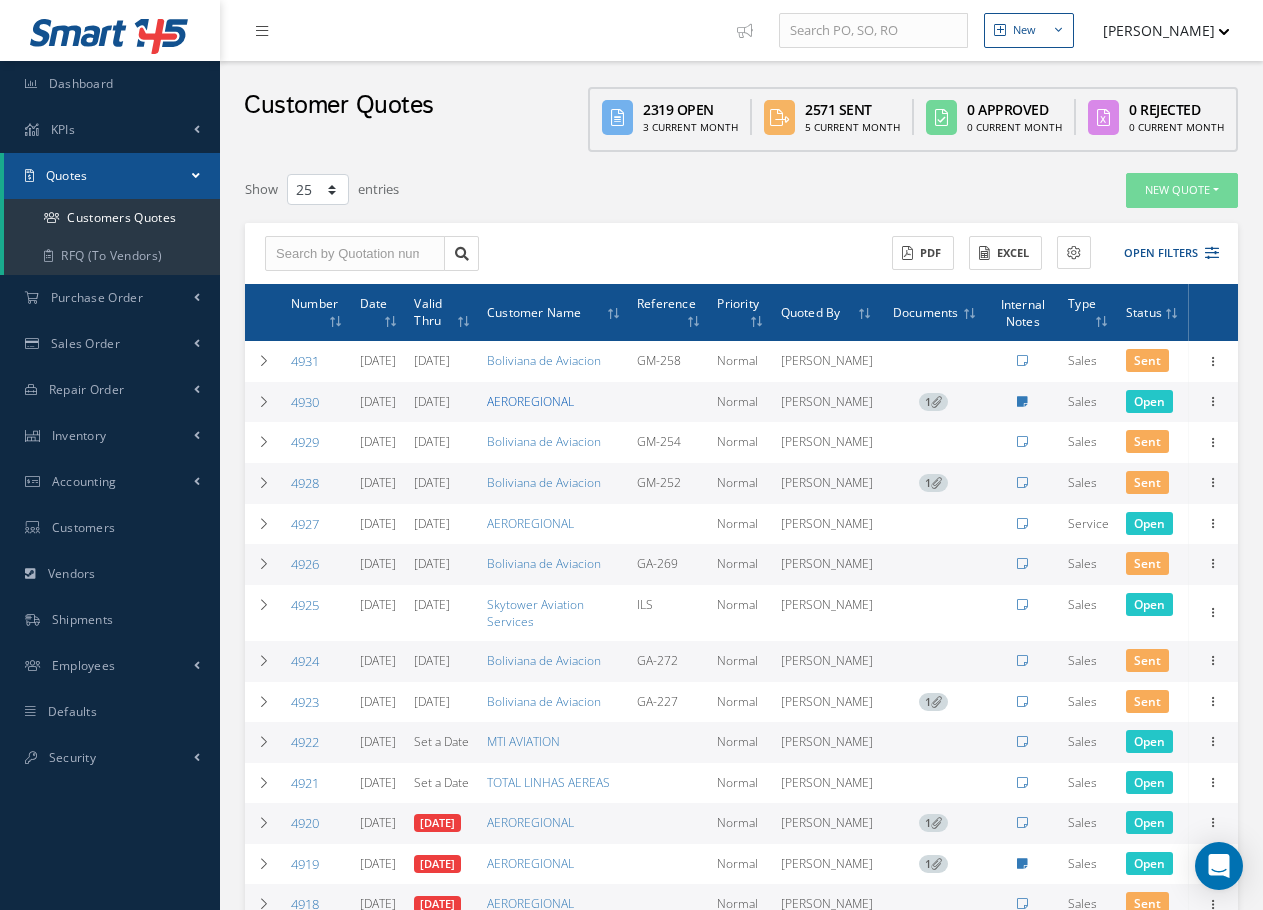 click on "AEROREGIONAL" at bounding box center [530, 401] 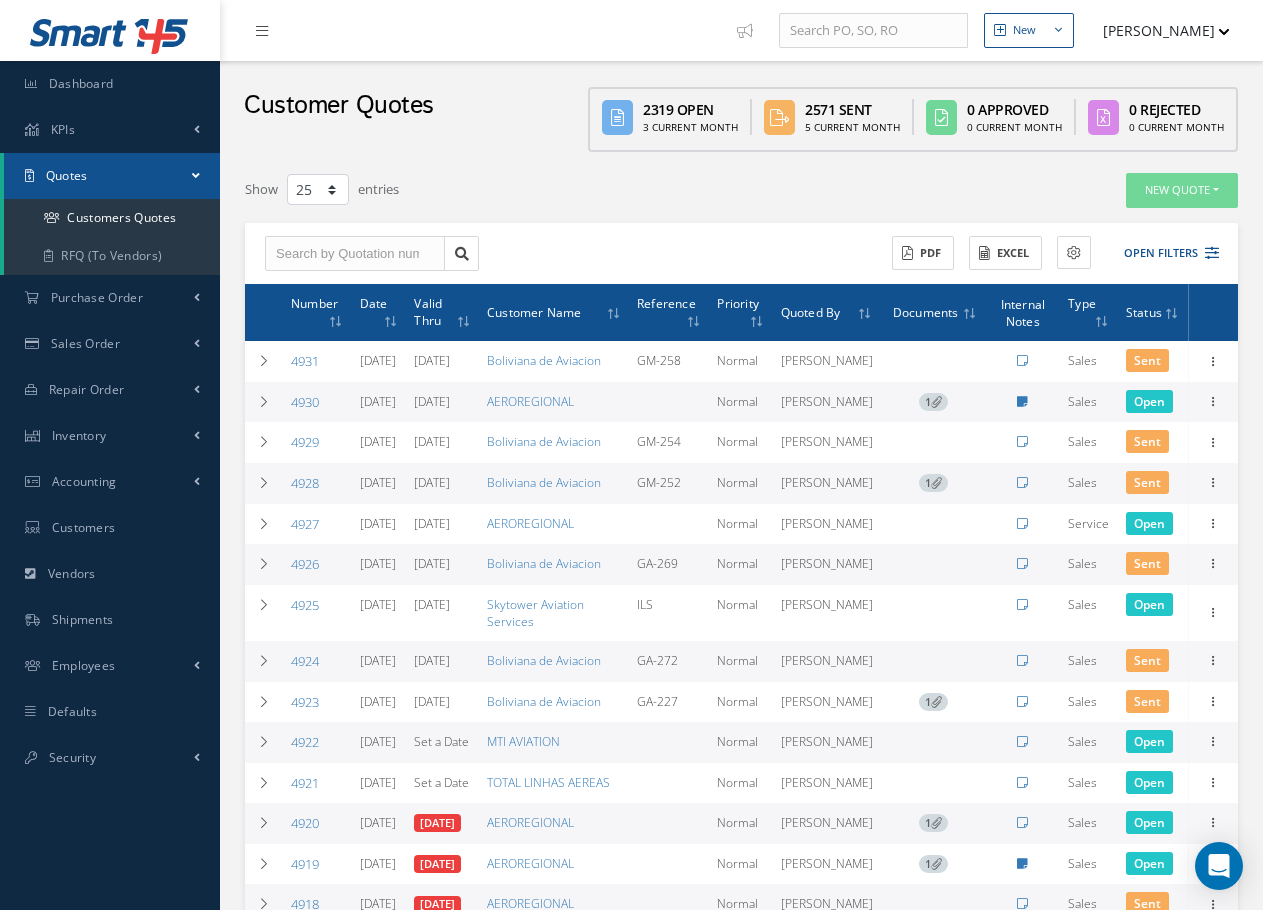 click on "4930" at bounding box center (305, 402) 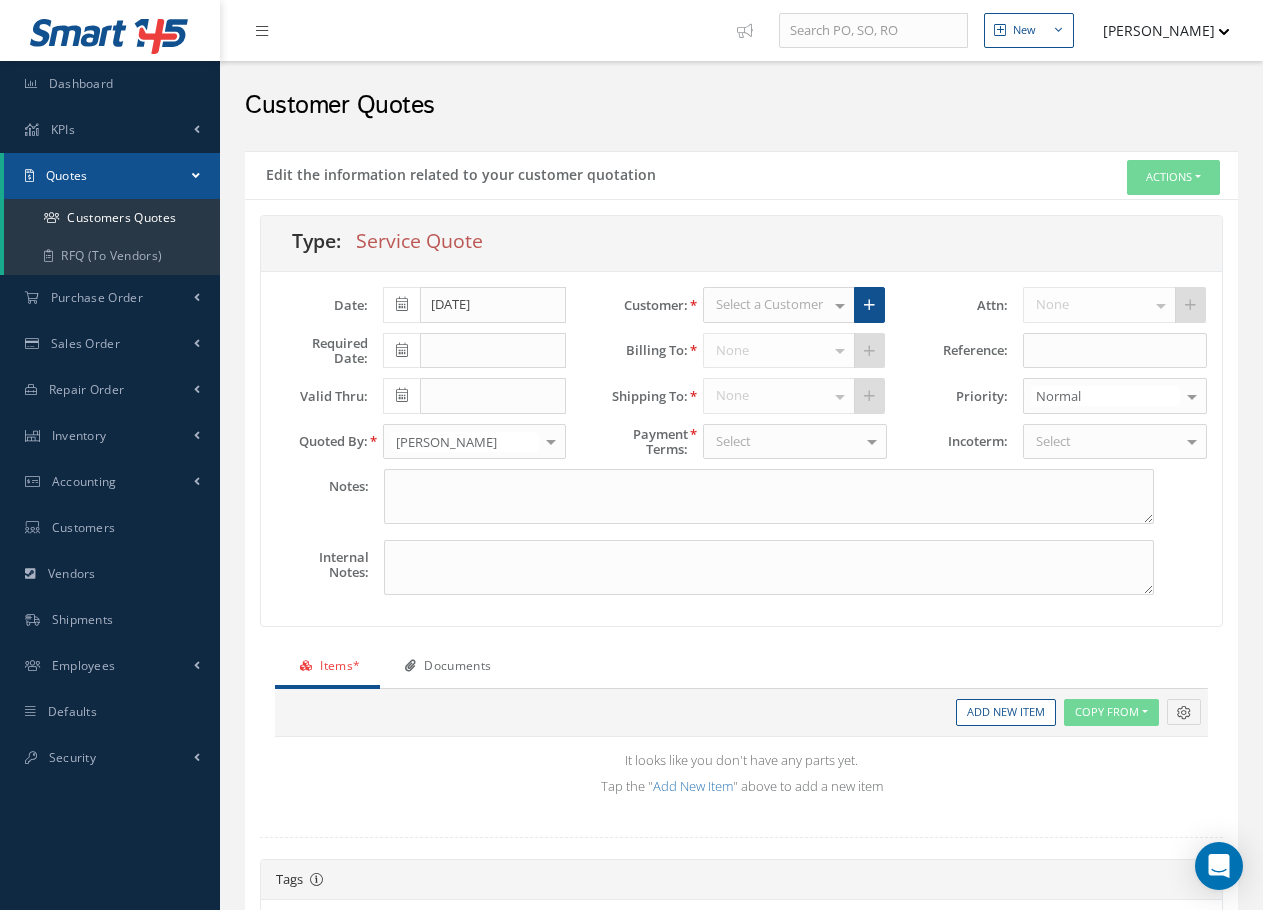 type on "FOR -15: TOLD HIM OUR COST IS $7,500
FOR -13: TOLD HIM OUR COST IS $6K" 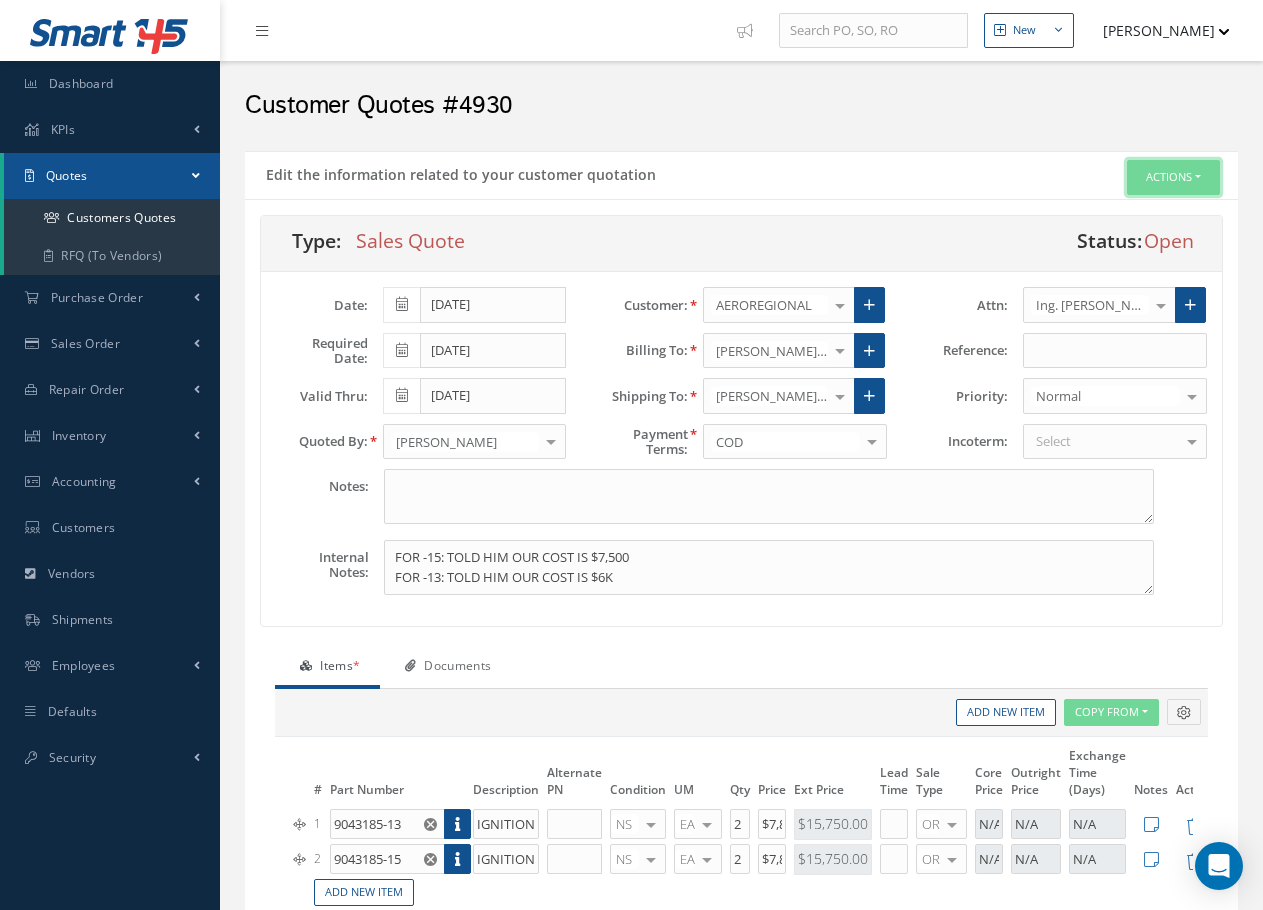 click on "Actions" at bounding box center (1173, 177) 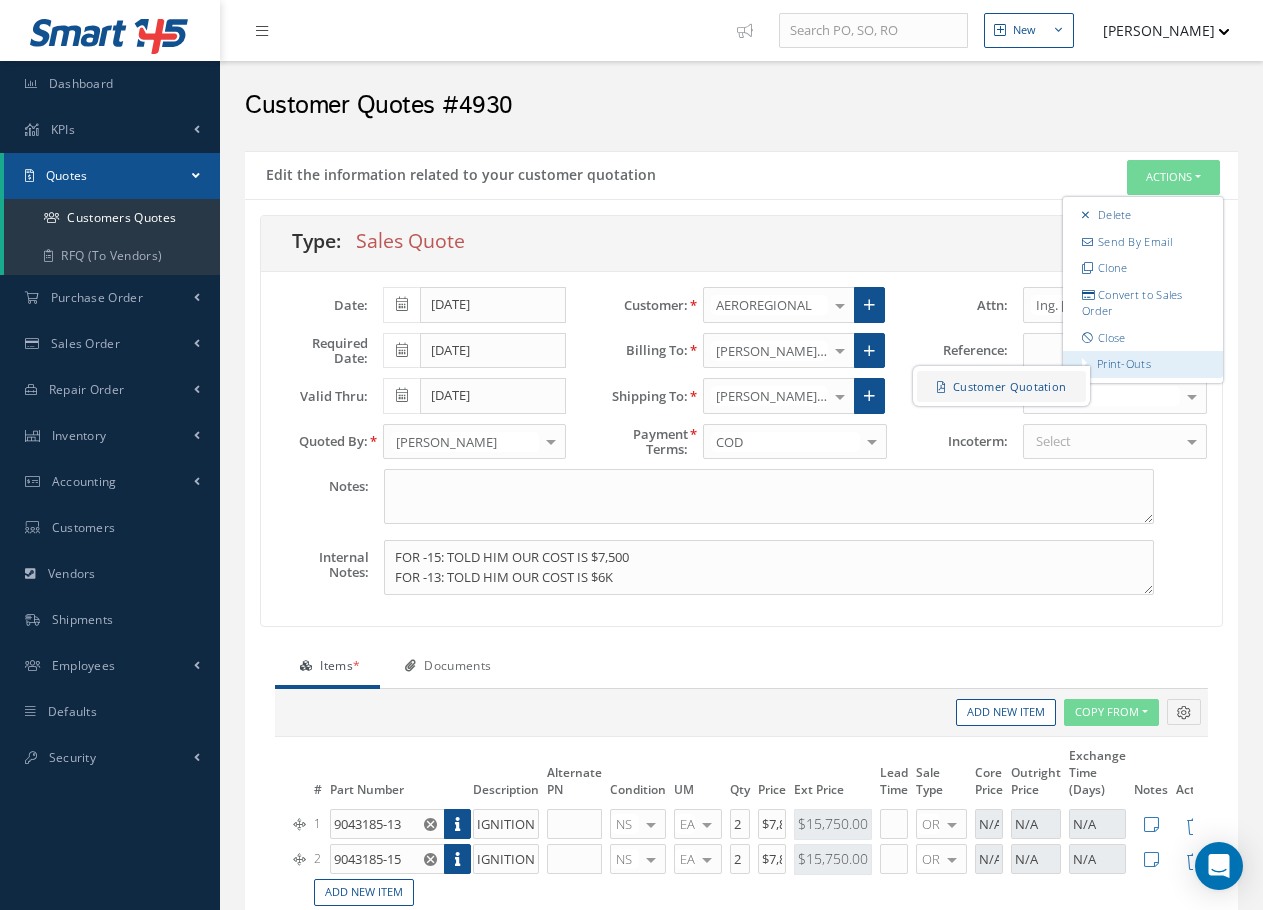 click on "Customer Quotation" at bounding box center (1001, 386) 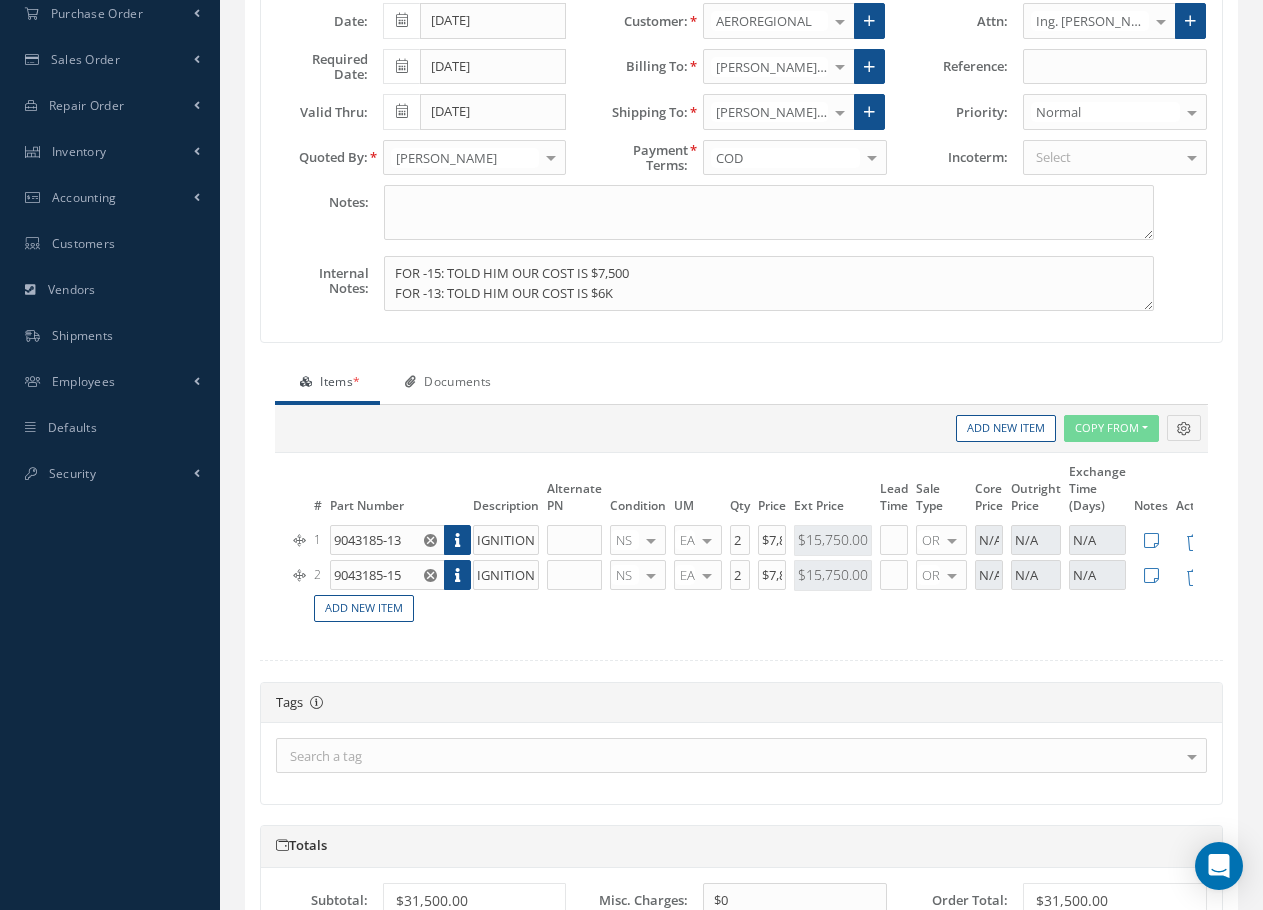 scroll, scrollTop: 300, scrollLeft: 0, axis: vertical 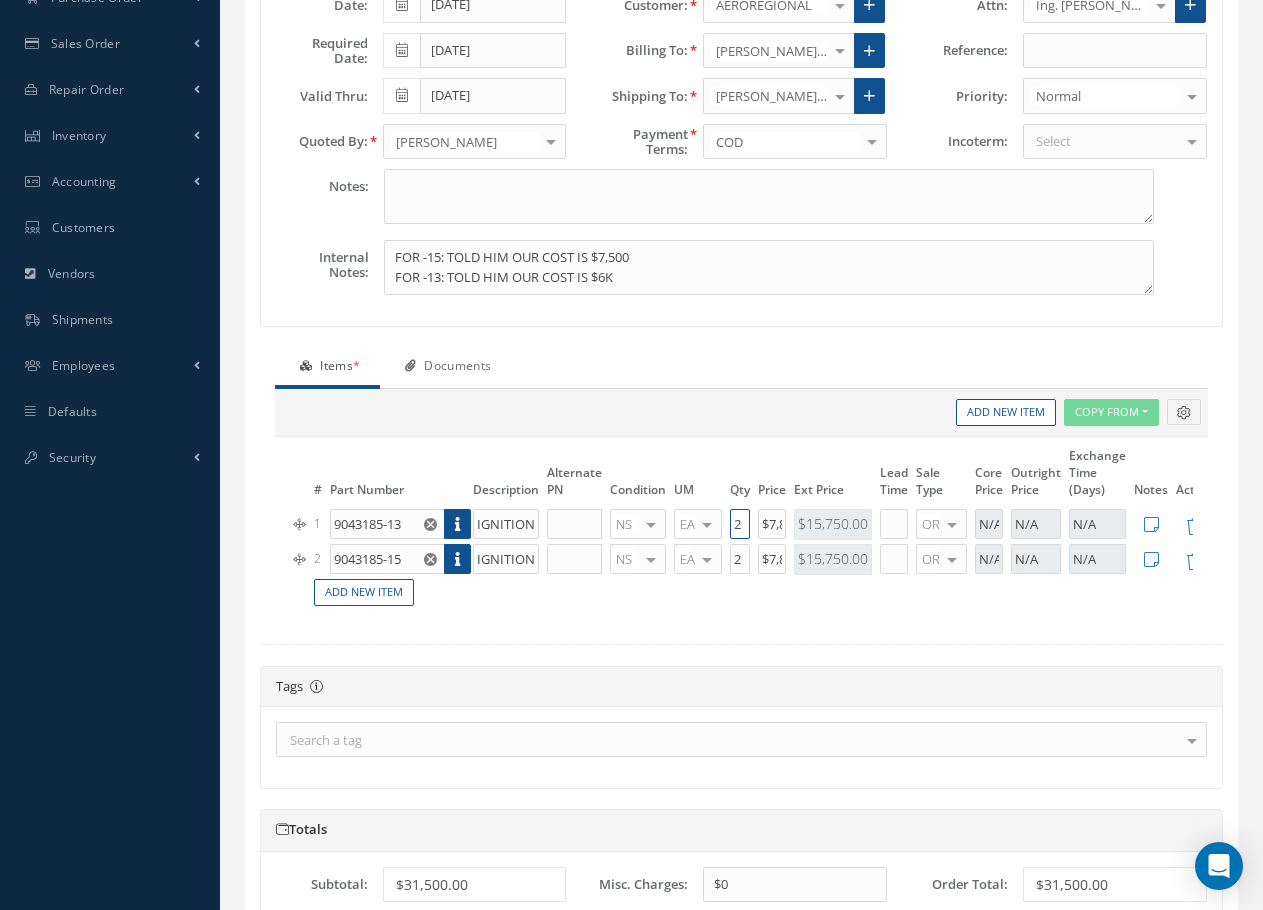 drag, startPoint x: 743, startPoint y: 519, endPoint x: 710, endPoint y: 517, distance: 33.06055 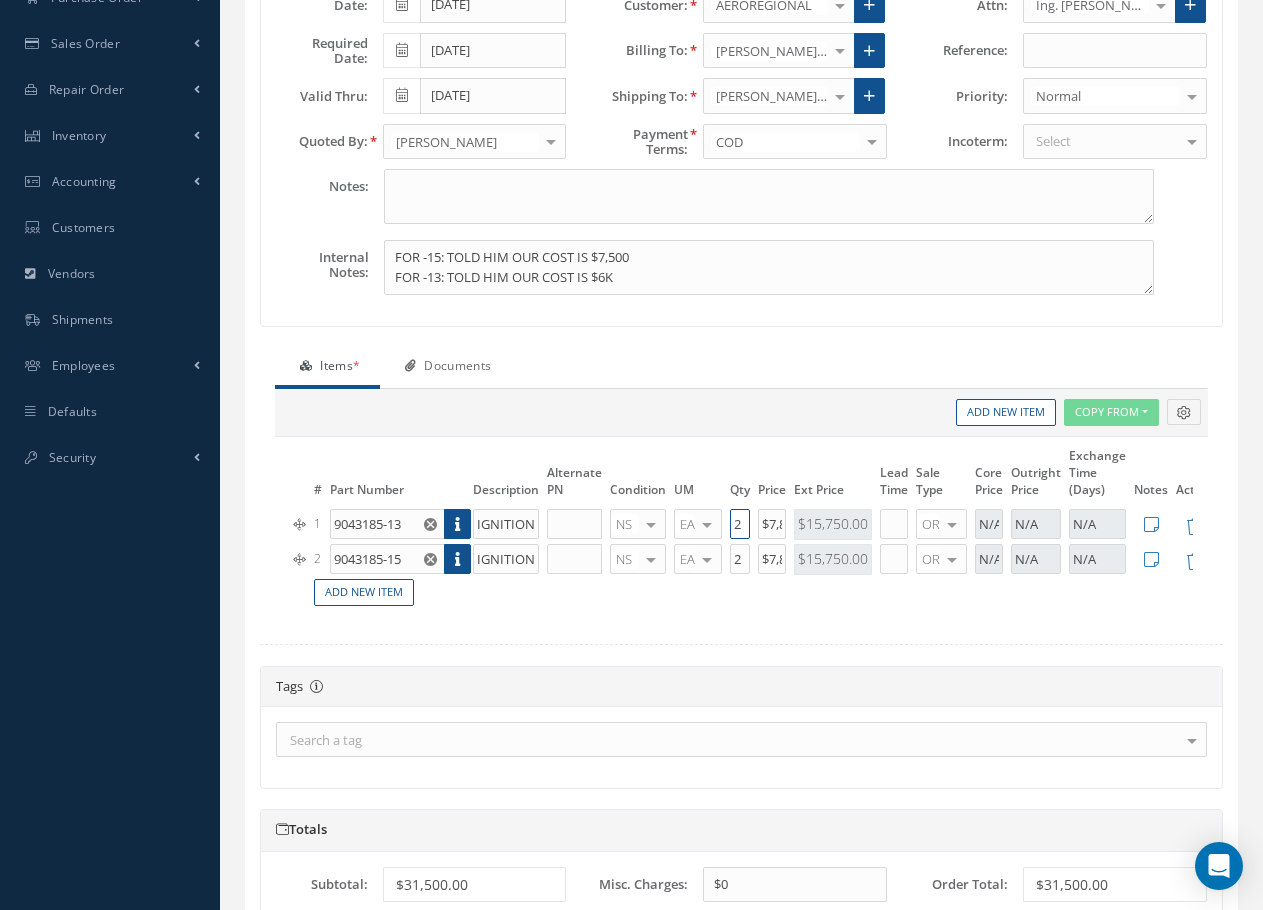click on "1      9043185-13             IGNITION LEAD                           NS         OH   SV   RP   AR   NE   FN   NS   RE   FP   BER   N/A   INSP   CAL   BC
No elements found.
List is empty.                EA         EA   FT   IN   LB   OZ   LB   KIT   QT   PT   MT
No elements found.
List is empty.     2       $7,875.00
$15,750.00
OR         OR   EX   F/R   RENT
No elements found.
List is empty.     N/A   N/A   N/A" at bounding box center [753, 524] 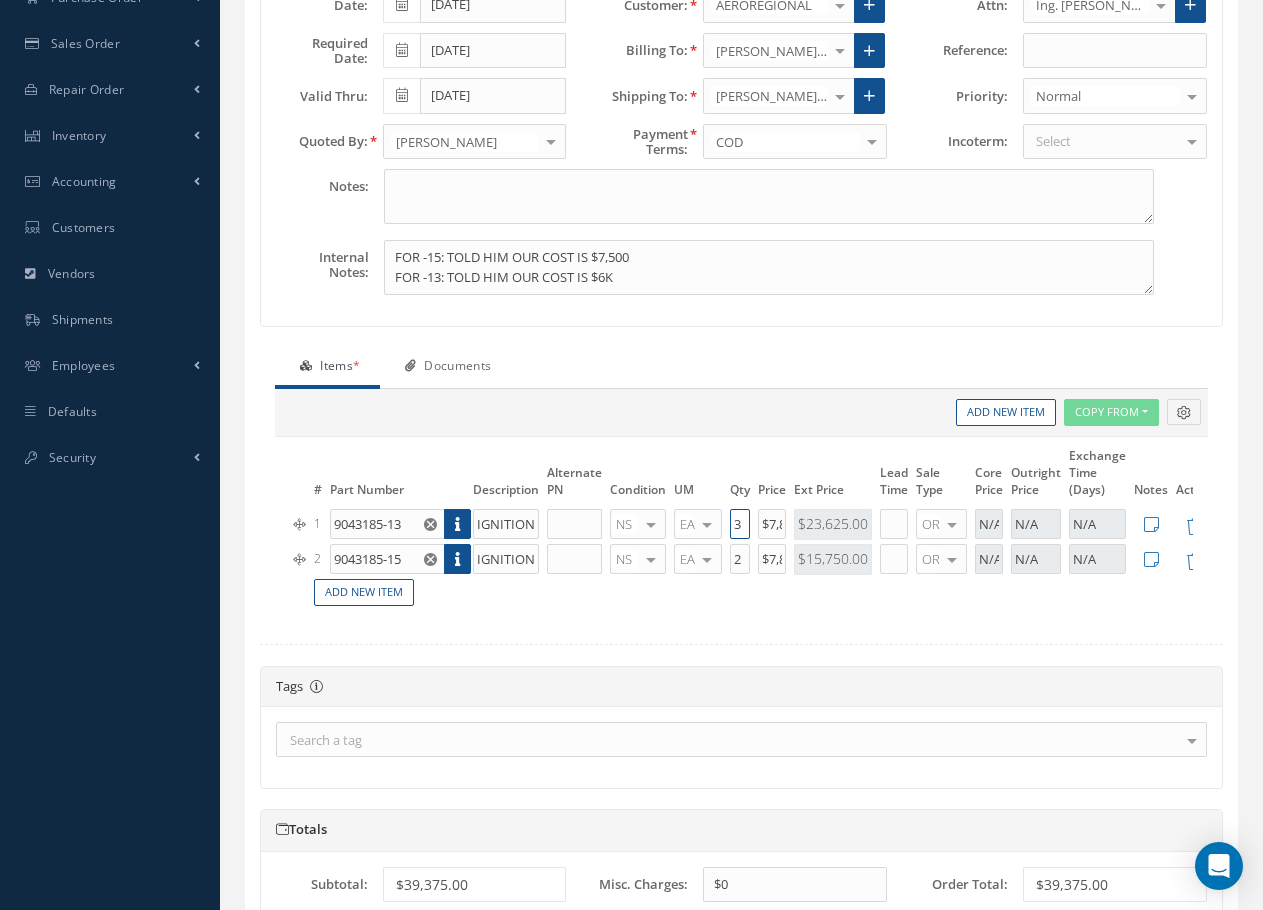 type on "3" 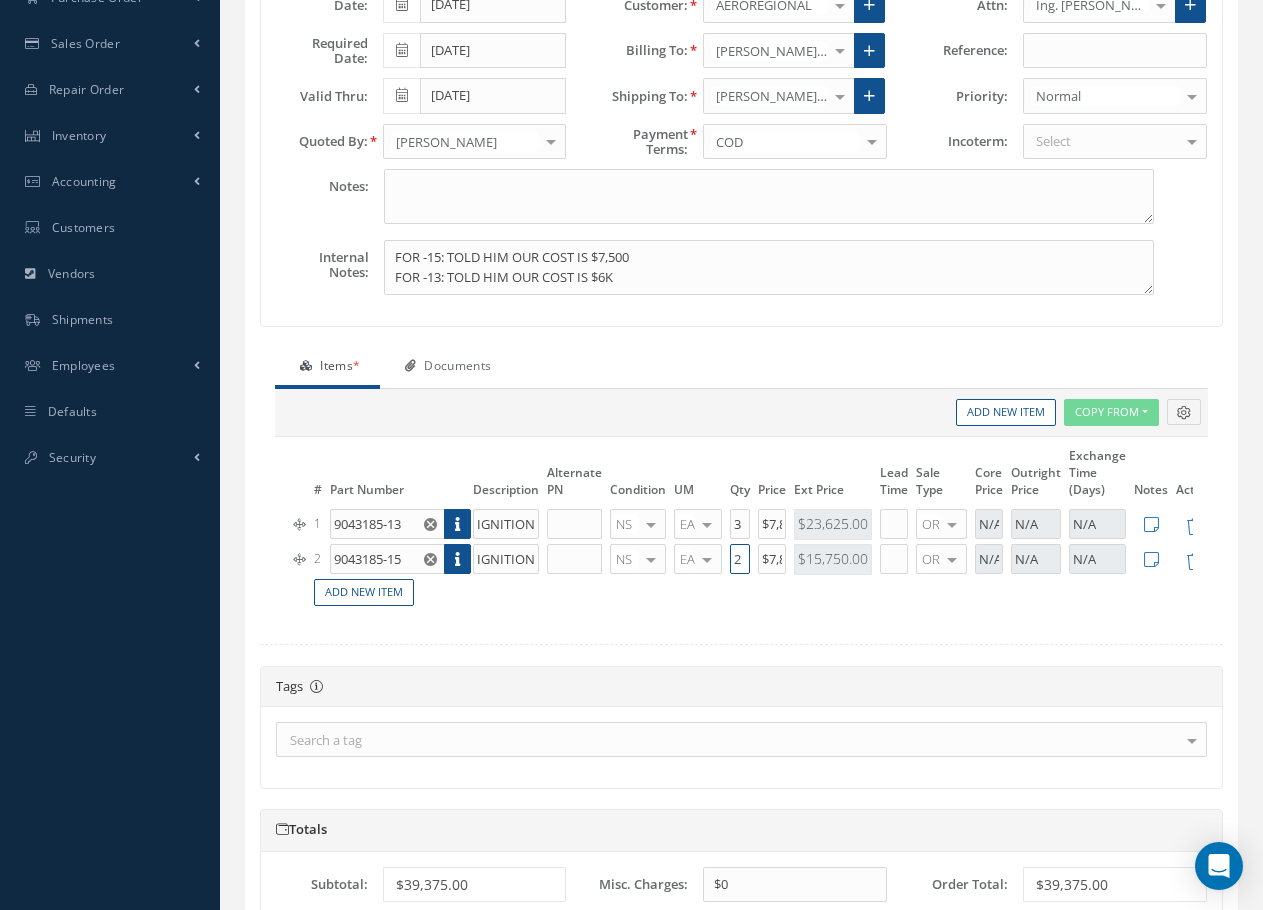 click on "2" at bounding box center (740, 559) 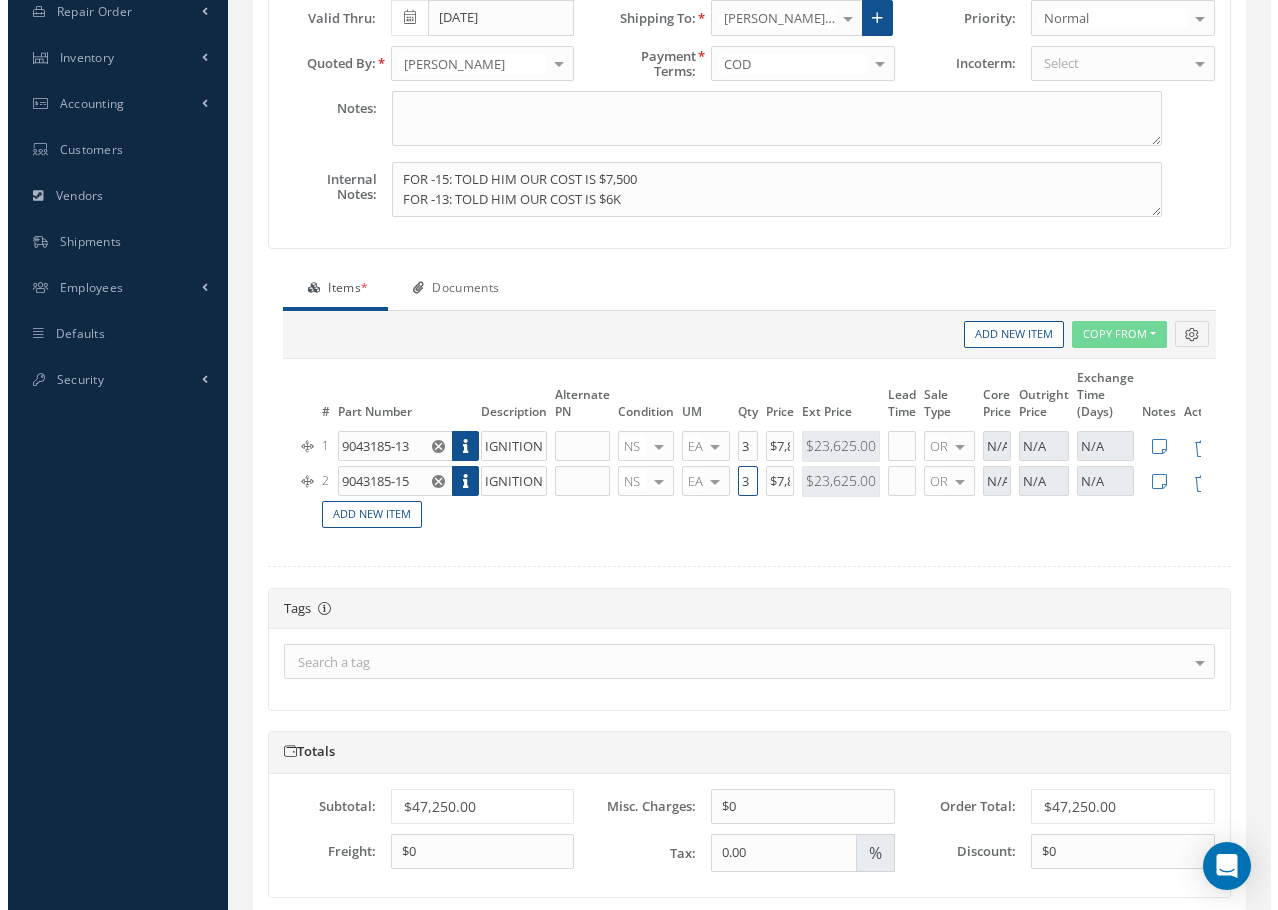 scroll, scrollTop: 558, scrollLeft: 0, axis: vertical 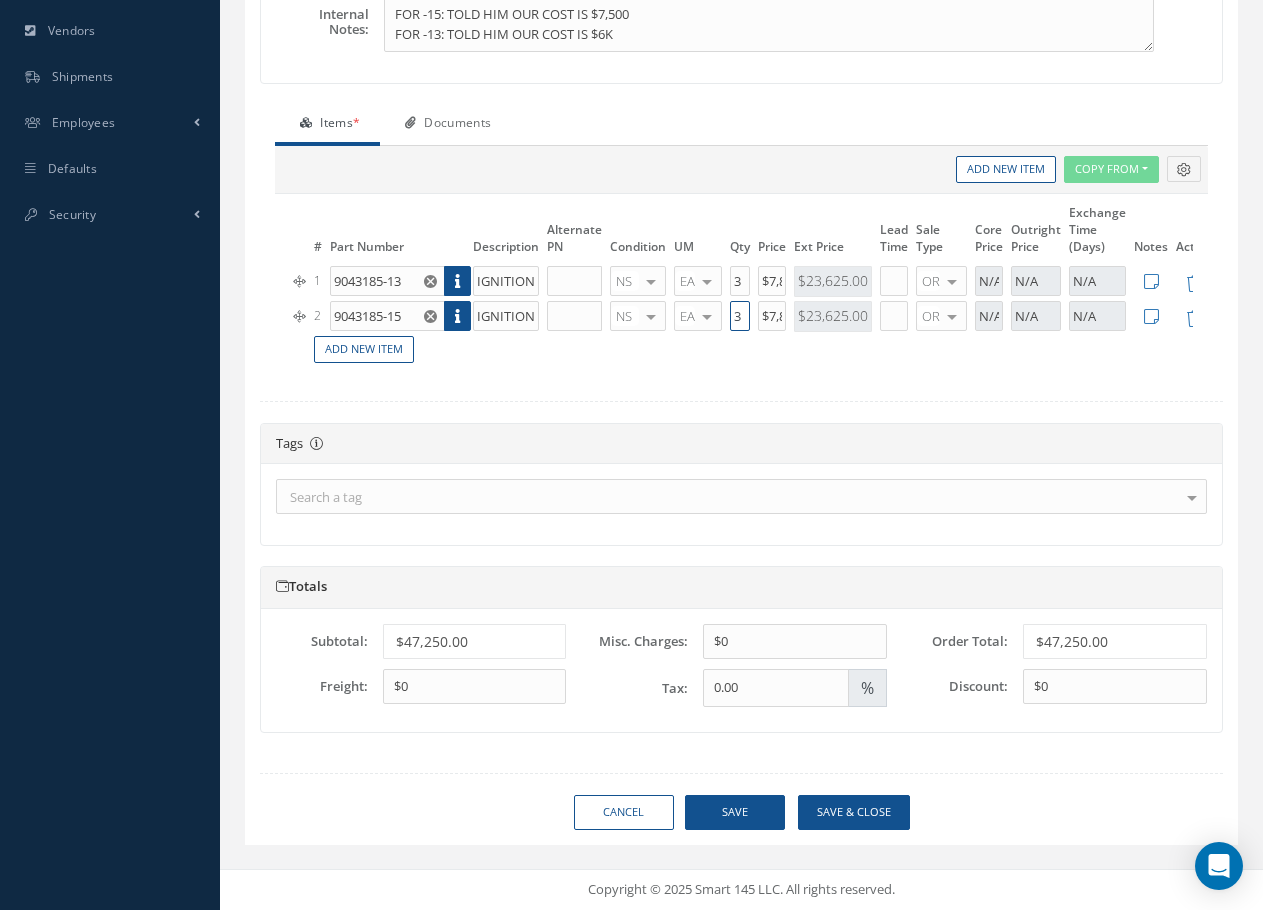 type on "3" 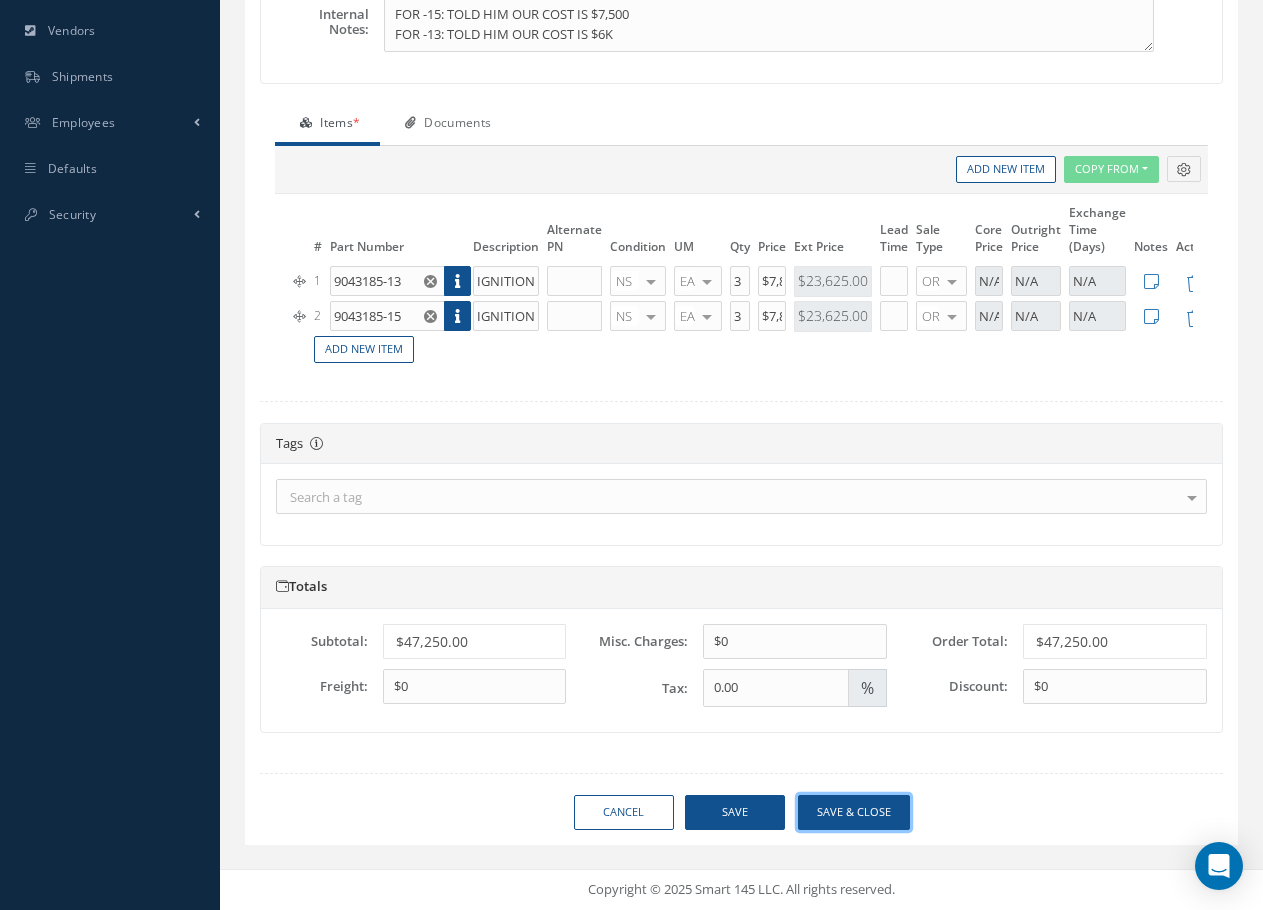 click on "Save & close" at bounding box center [854, 812] 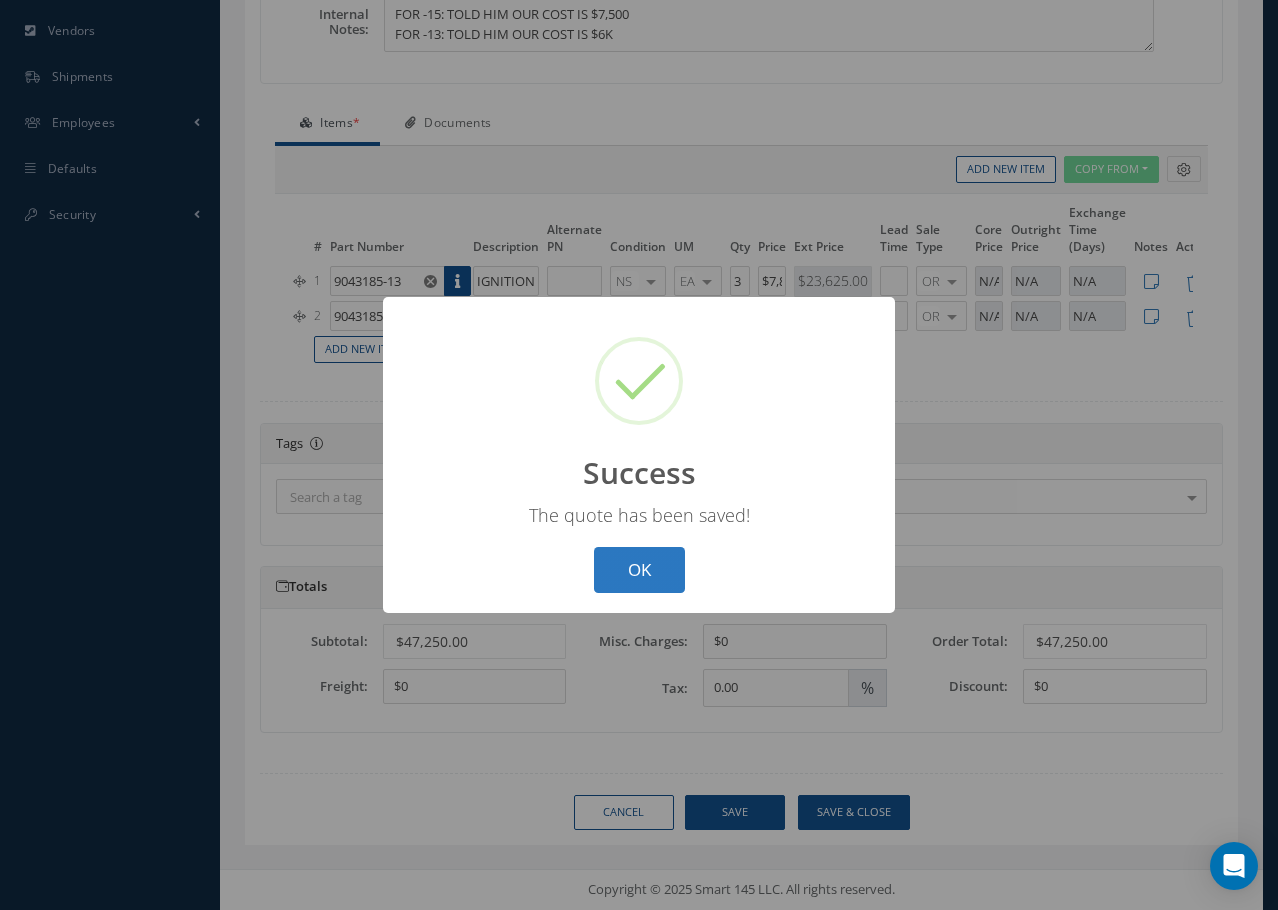 click on "OK" at bounding box center [639, 570] 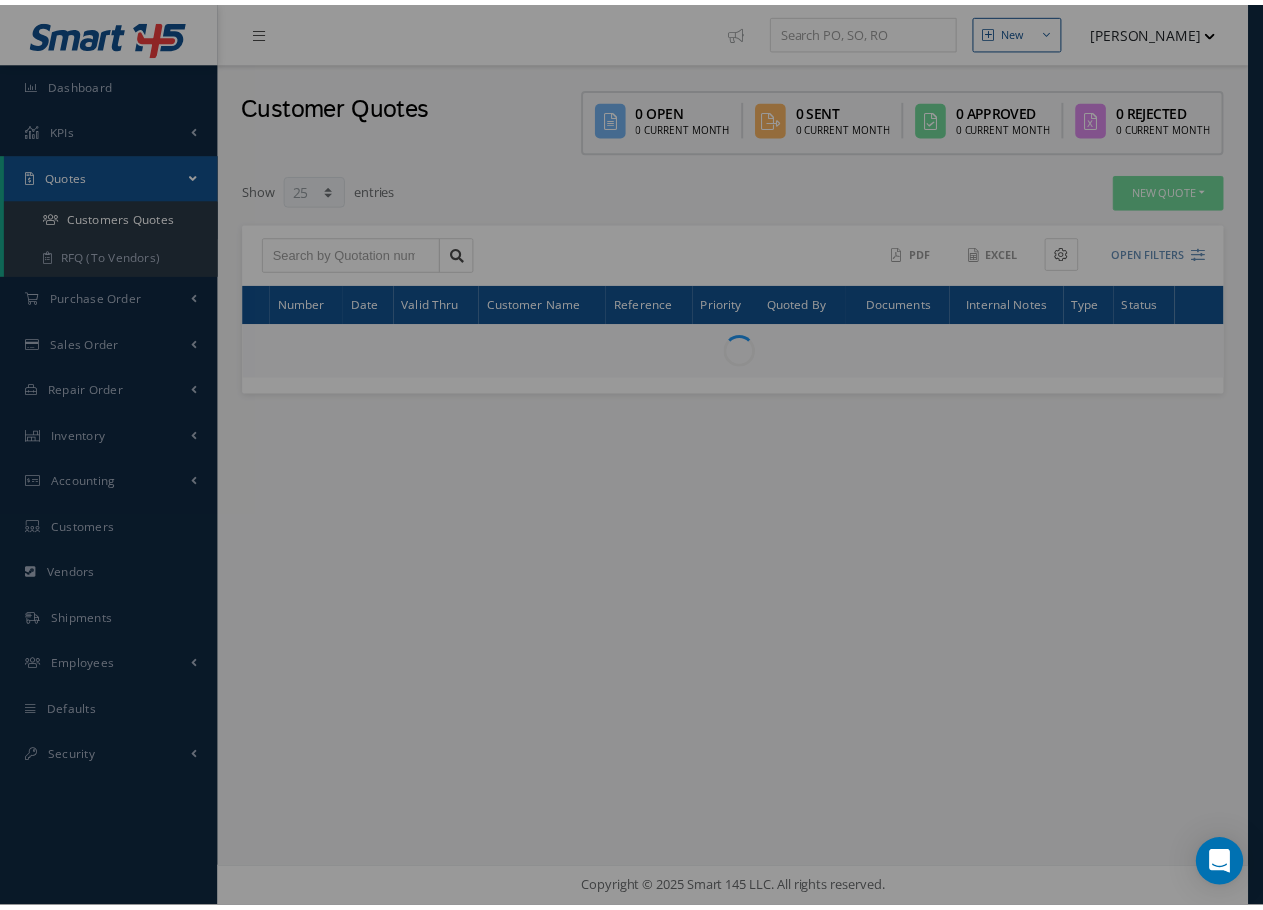 scroll, scrollTop: 0, scrollLeft: 0, axis: both 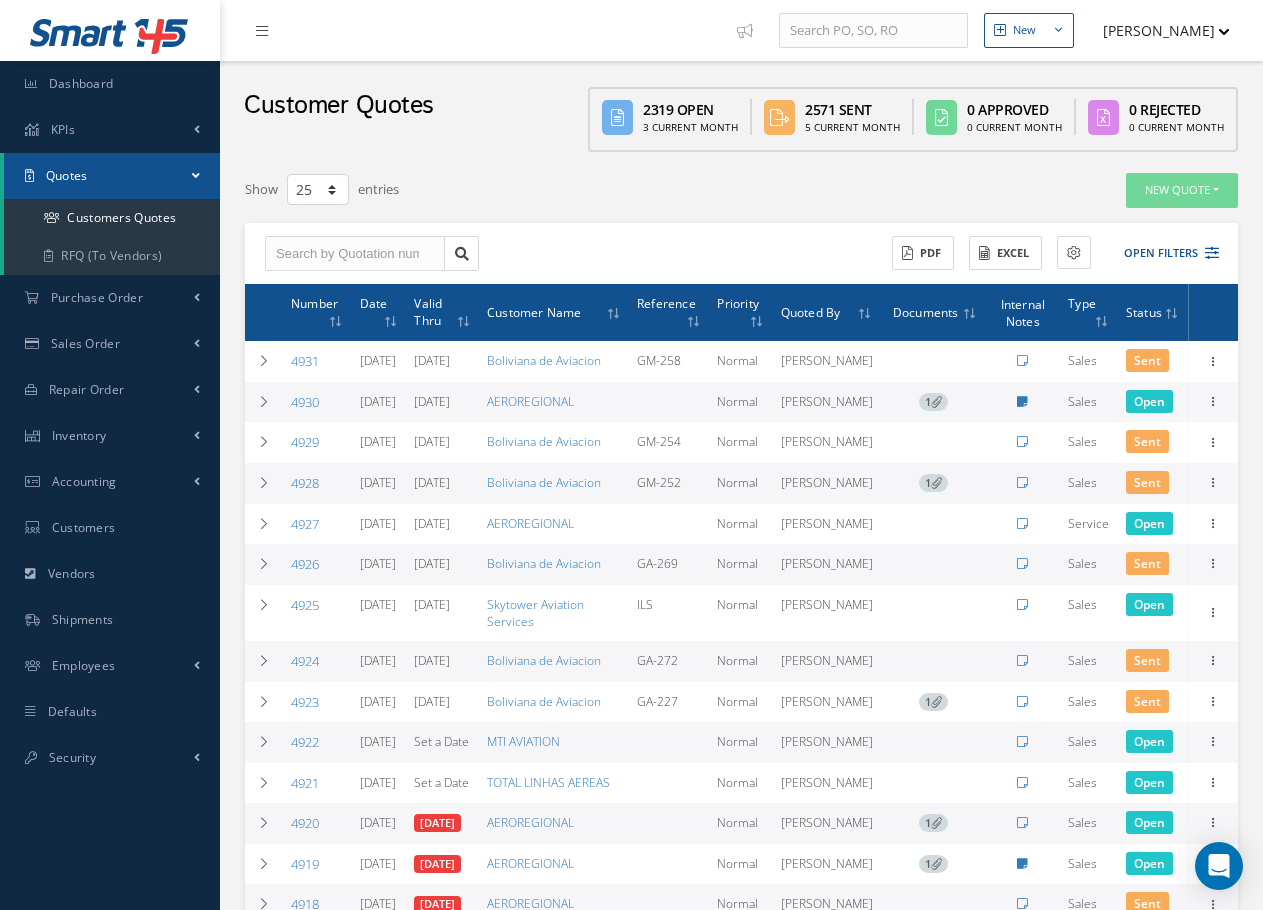 click on "4930" at bounding box center (305, 402) 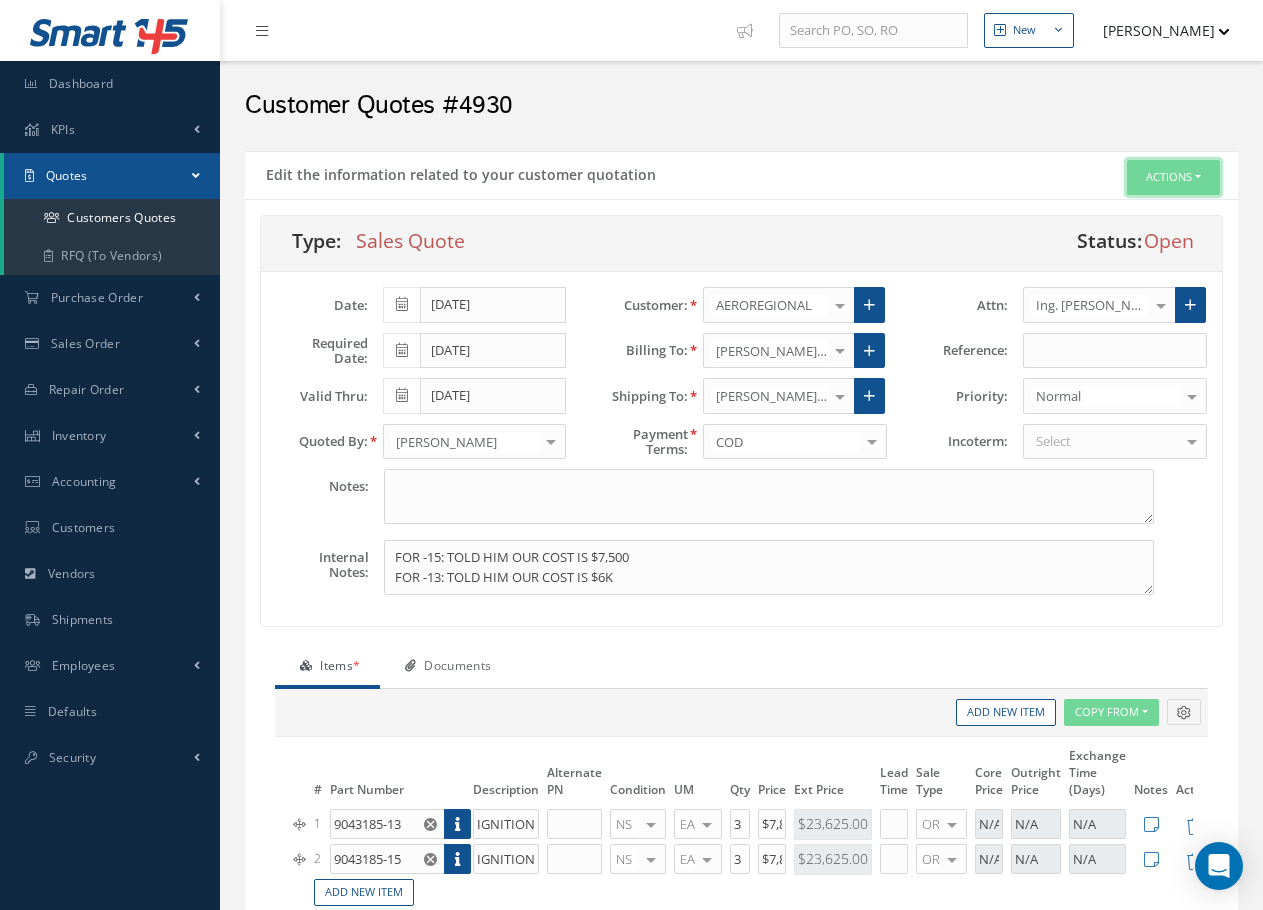 click on "Actions" at bounding box center (1173, 177) 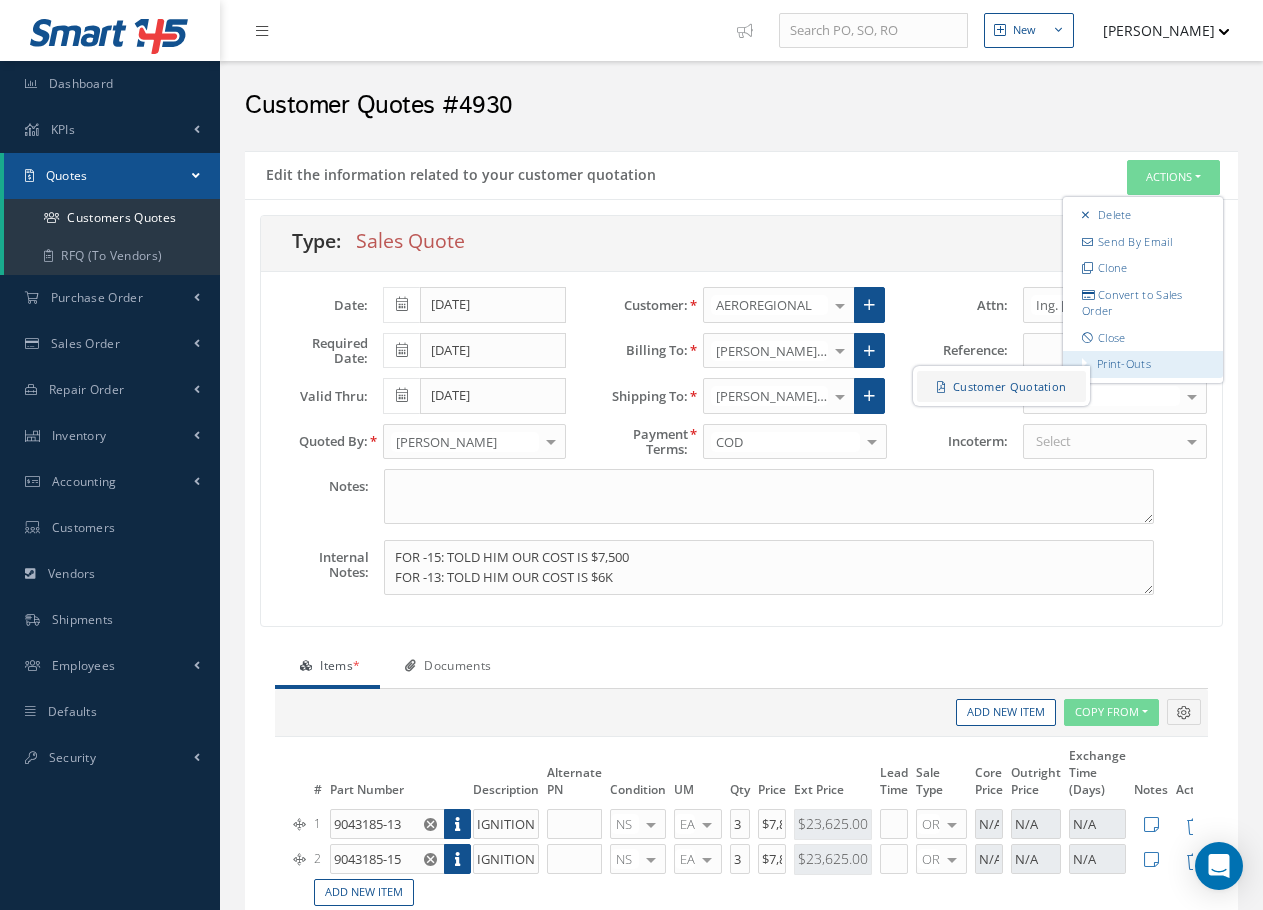 click on "Customer Quotation" at bounding box center (1001, 386) 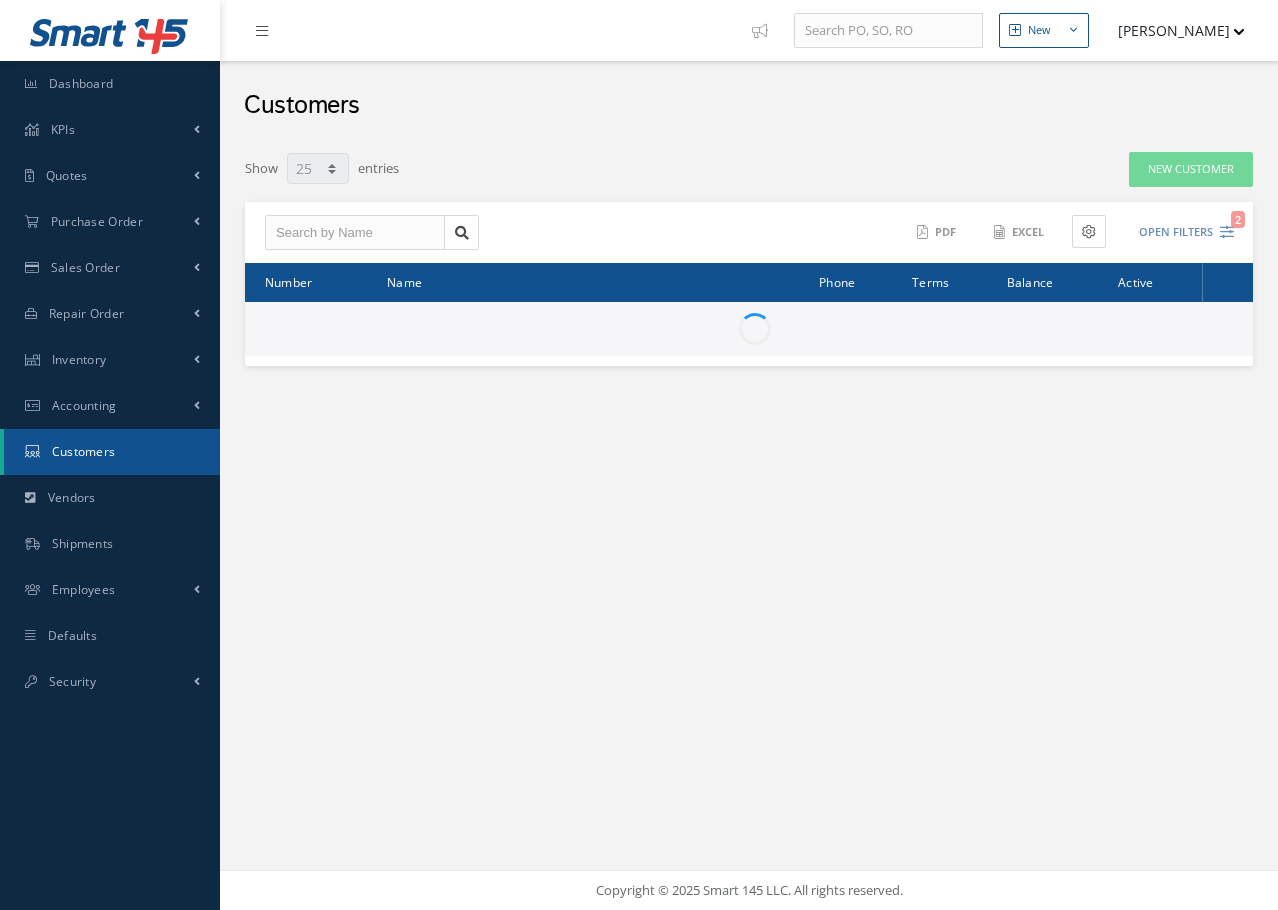 select on "25" 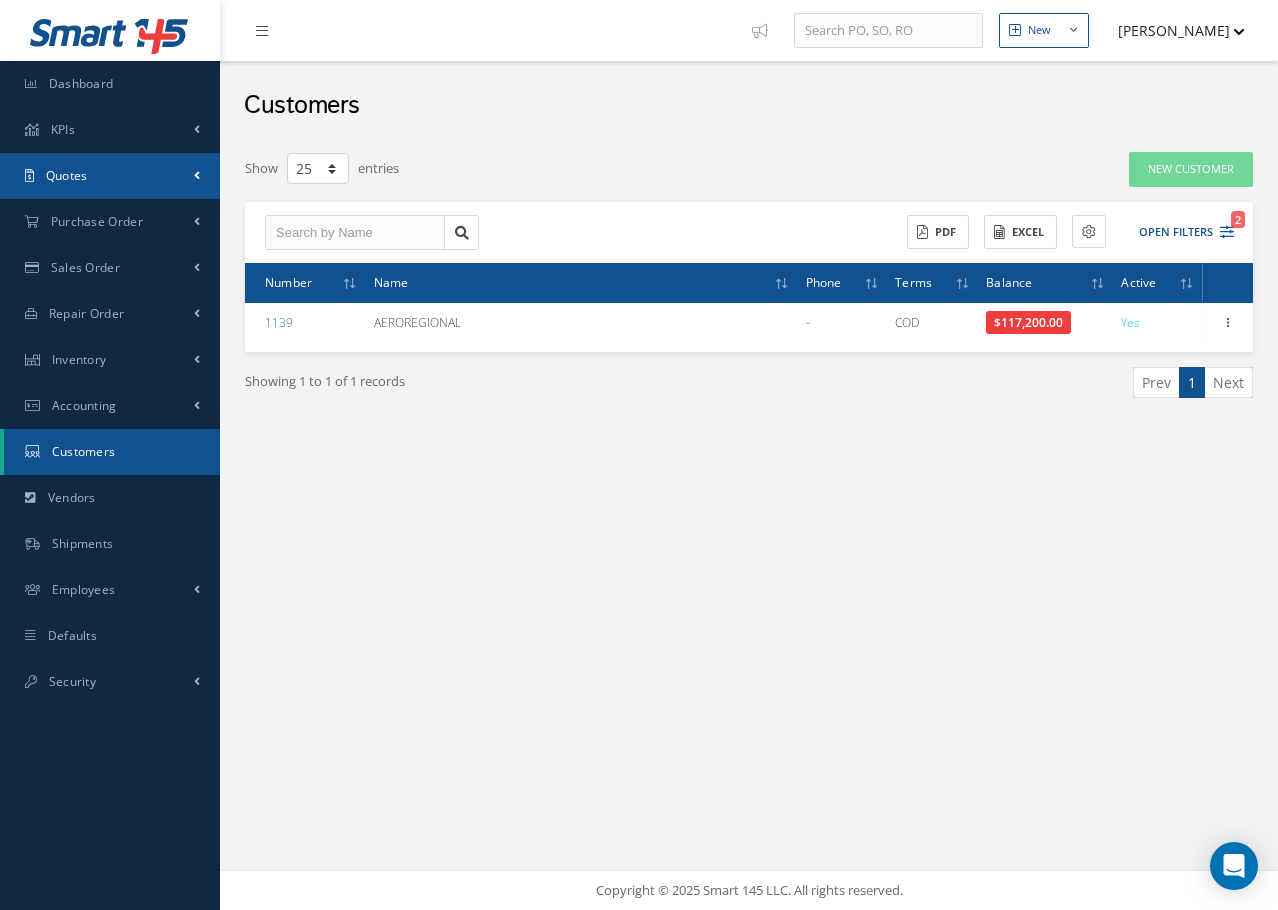 click on "Quotes" at bounding box center [67, 175] 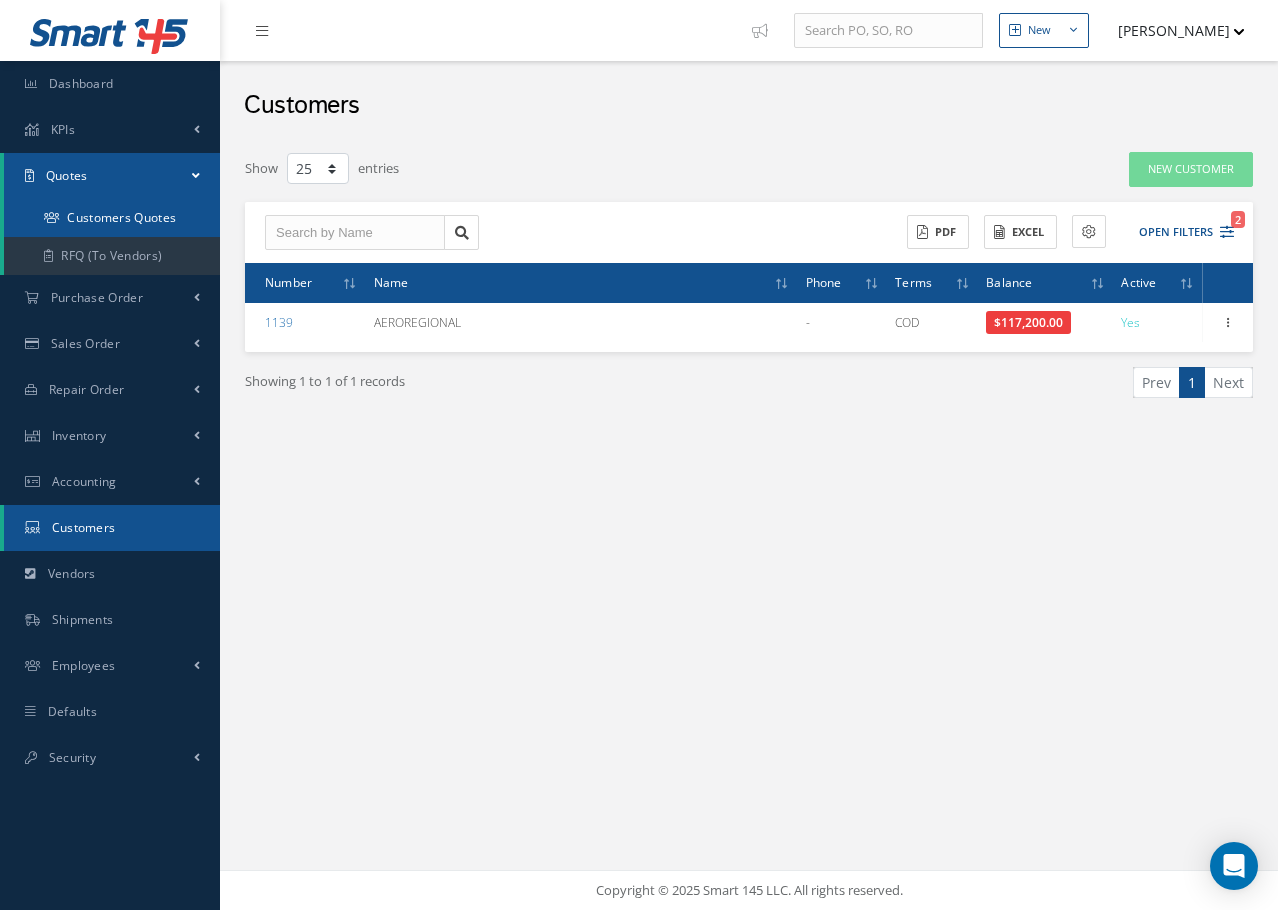 click on "Customers Quotes" at bounding box center (112, 218) 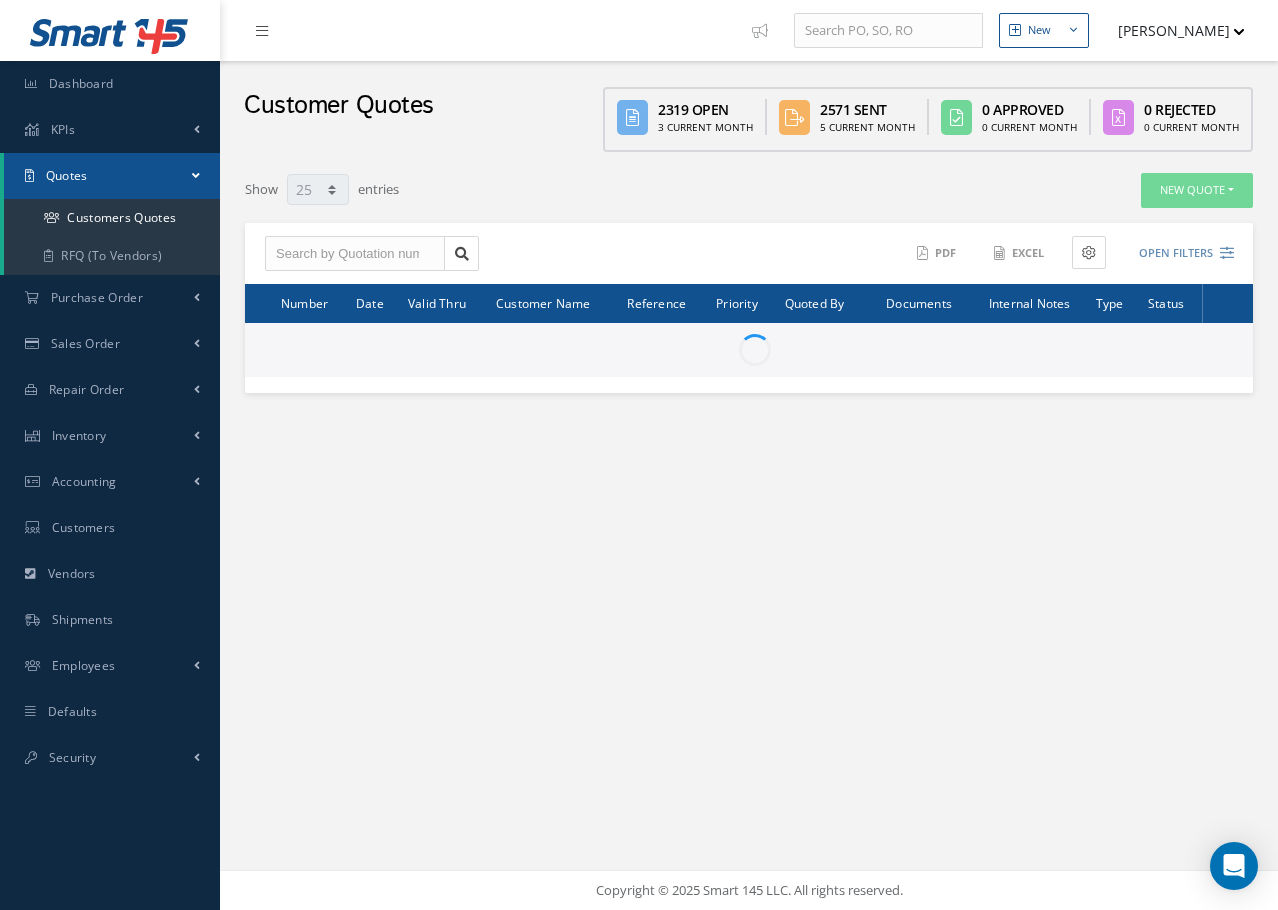 select on "25" 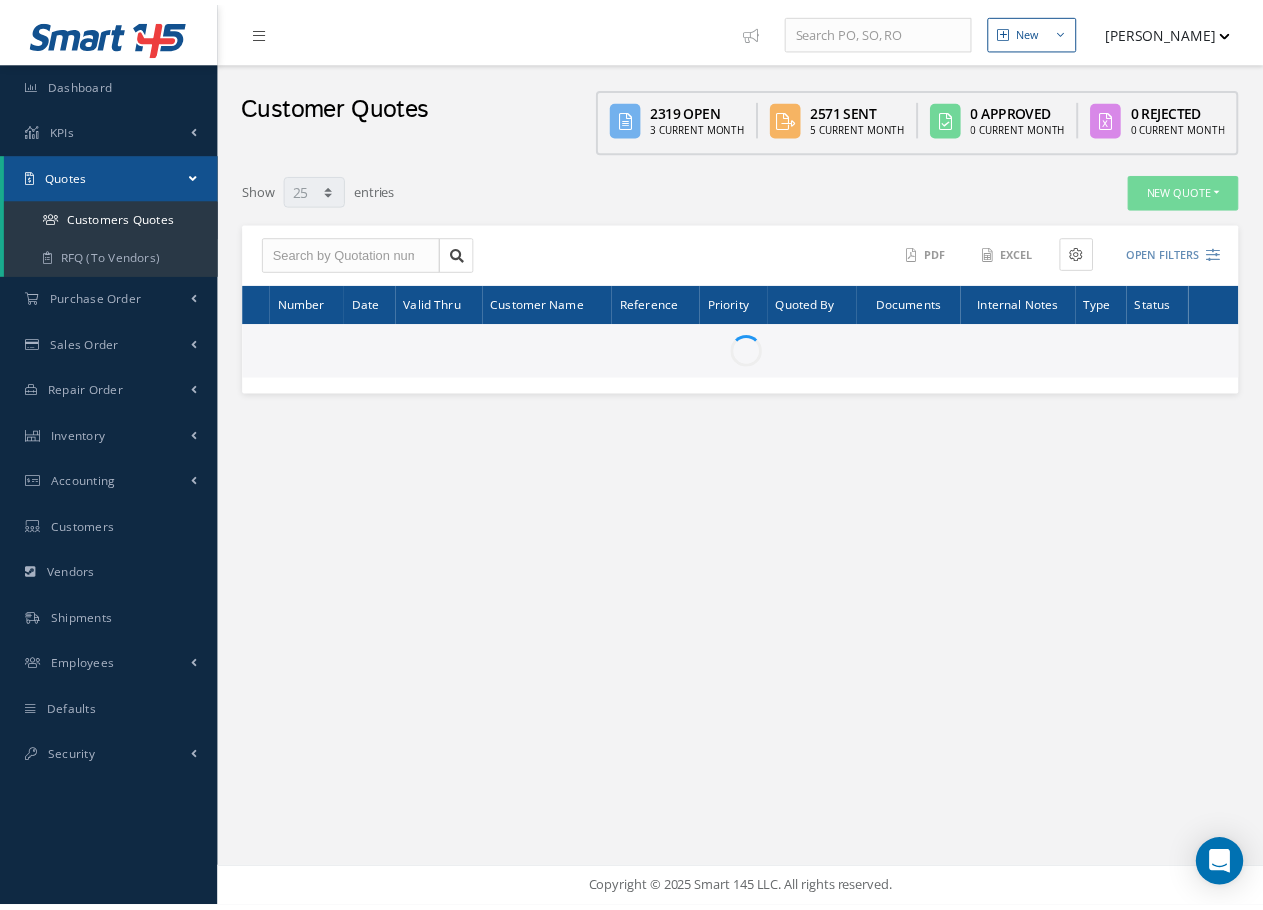 scroll, scrollTop: 0, scrollLeft: 0, axis: both 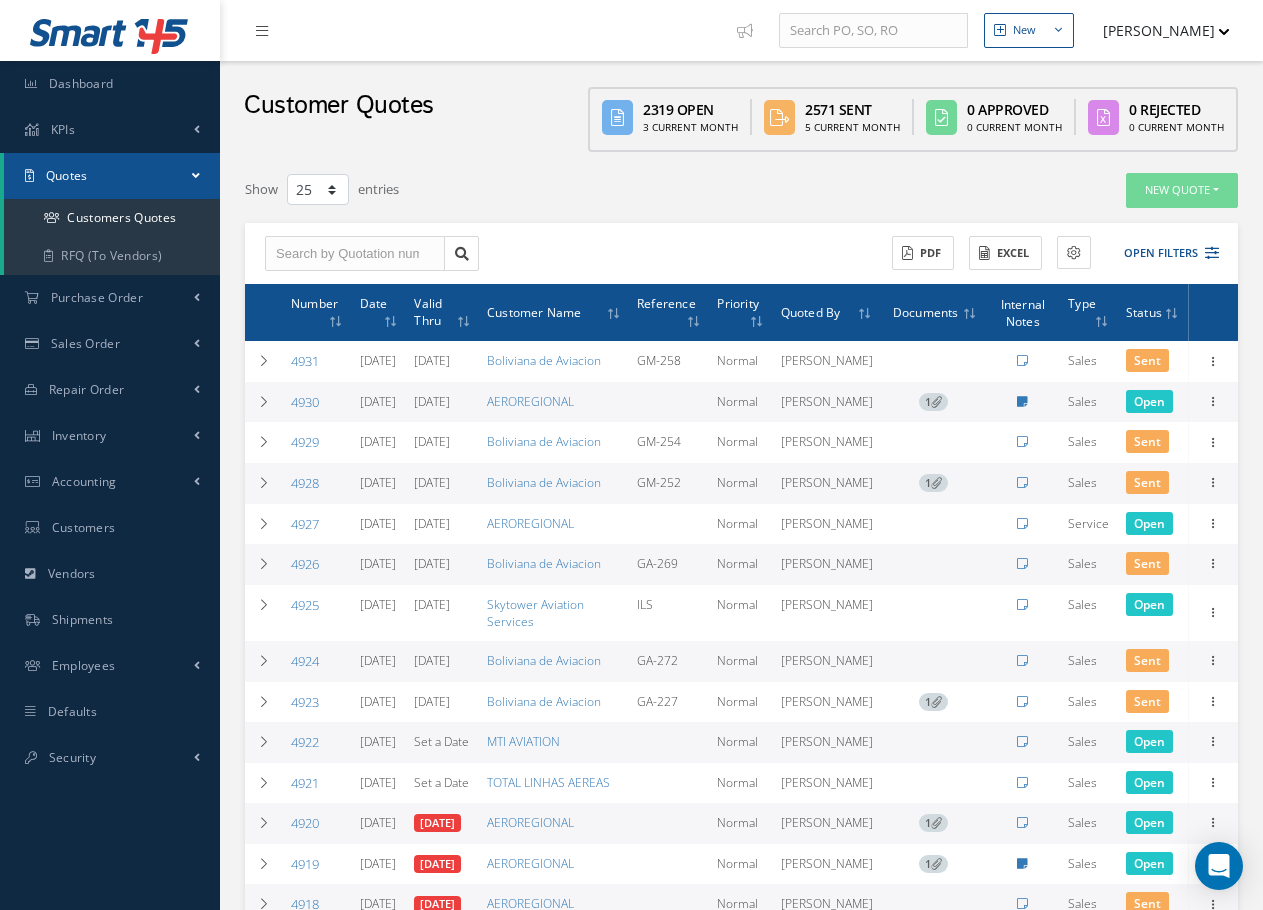 click on "4930" at bounding box center [305, 402] 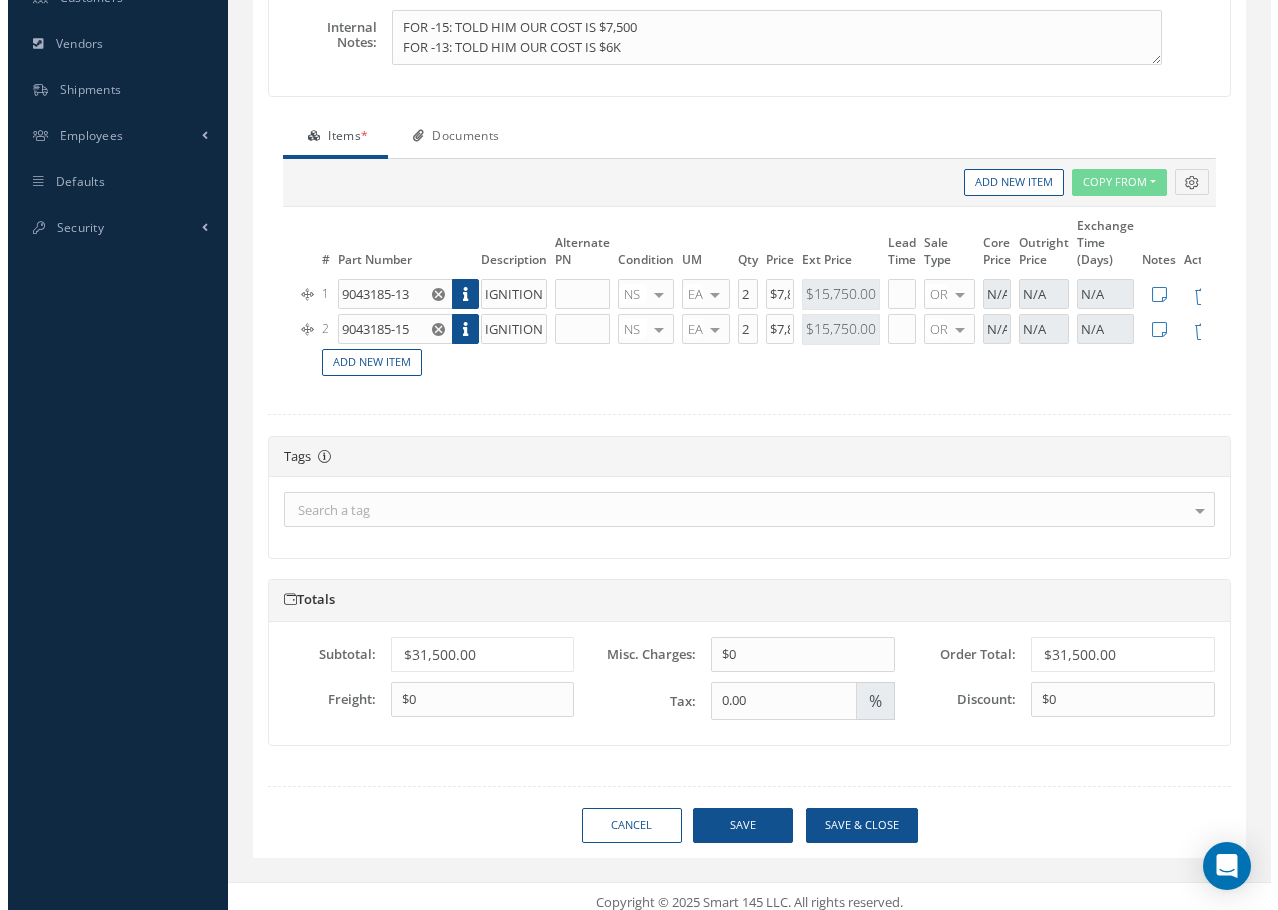 scroll, scrollTop: 558, scrollLeft: 0, axis: vertical 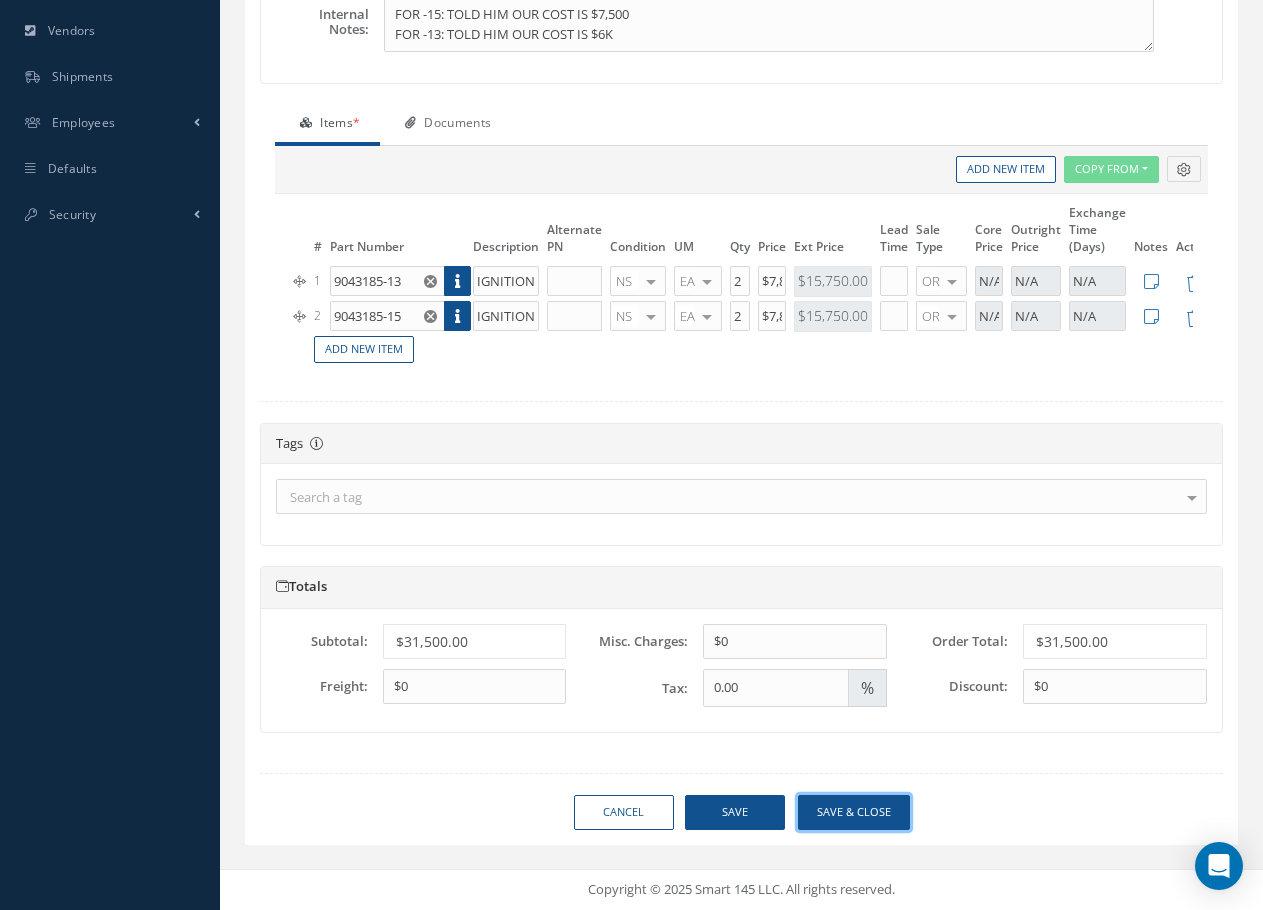 click on "Save & close" at bounding box center [854, 812] 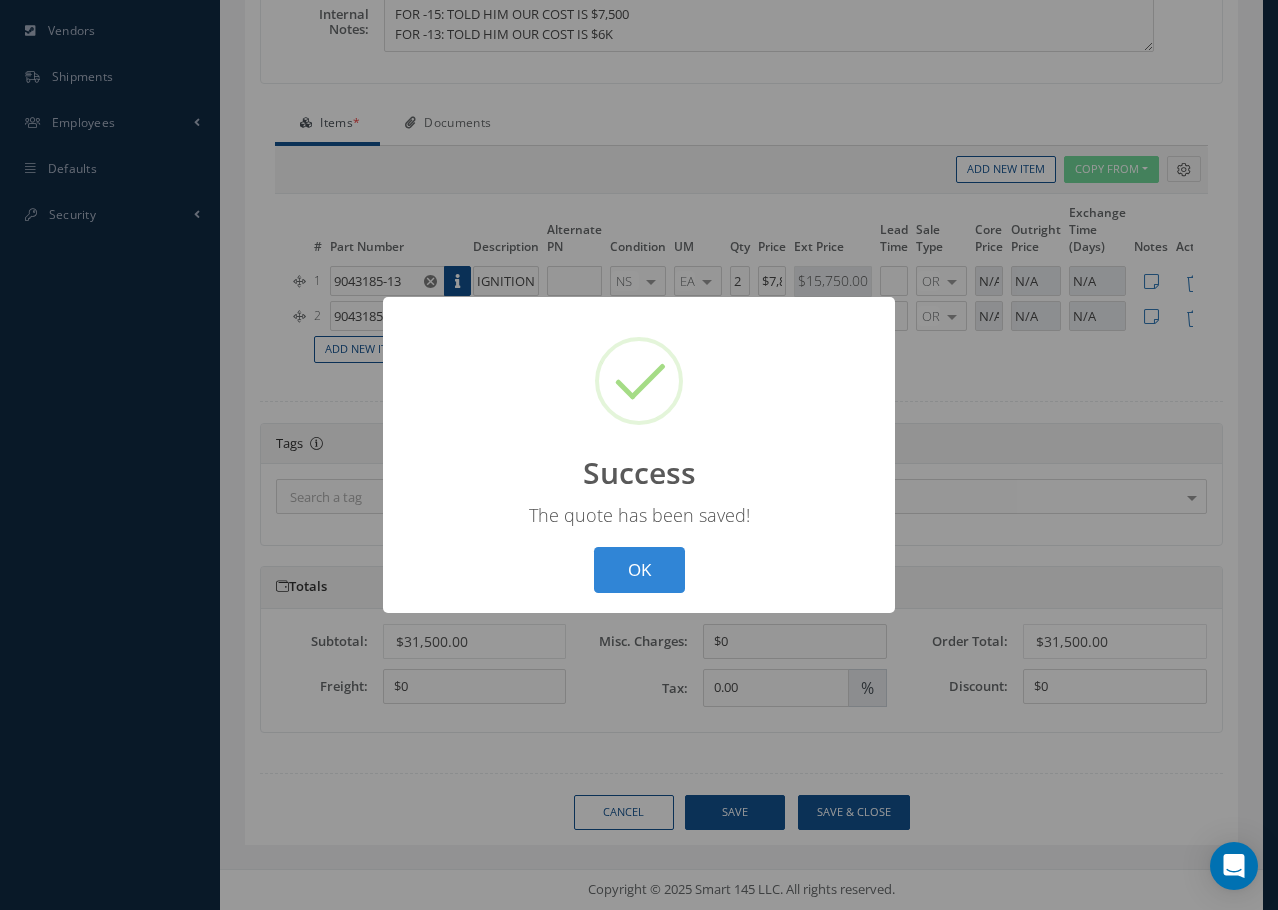 click on "? ! i     Success × The quote has been saved! OK Cancel" at bounding box center [639, 455] 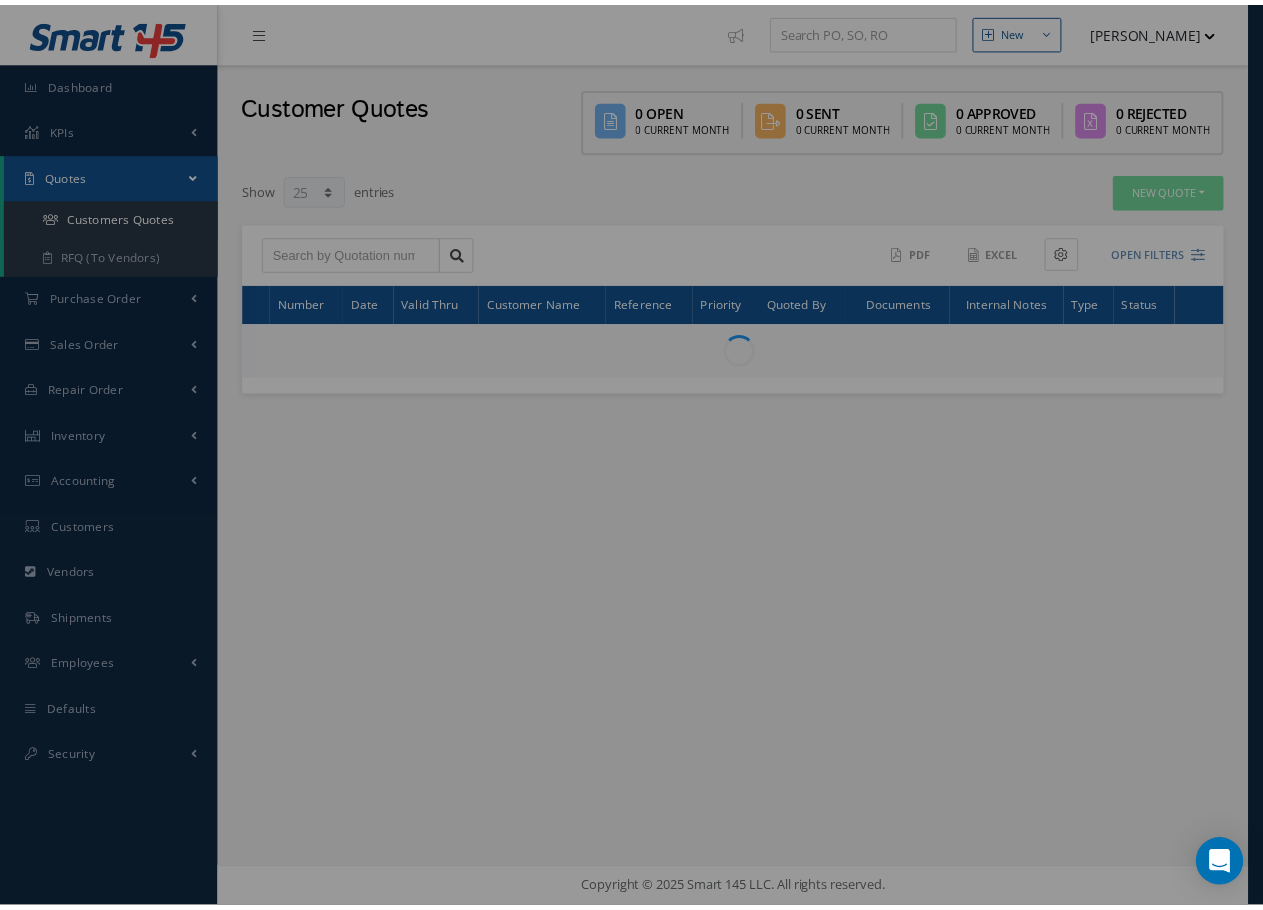 scroll, scrollTop: 0, scrollLeft: 0, axis: both 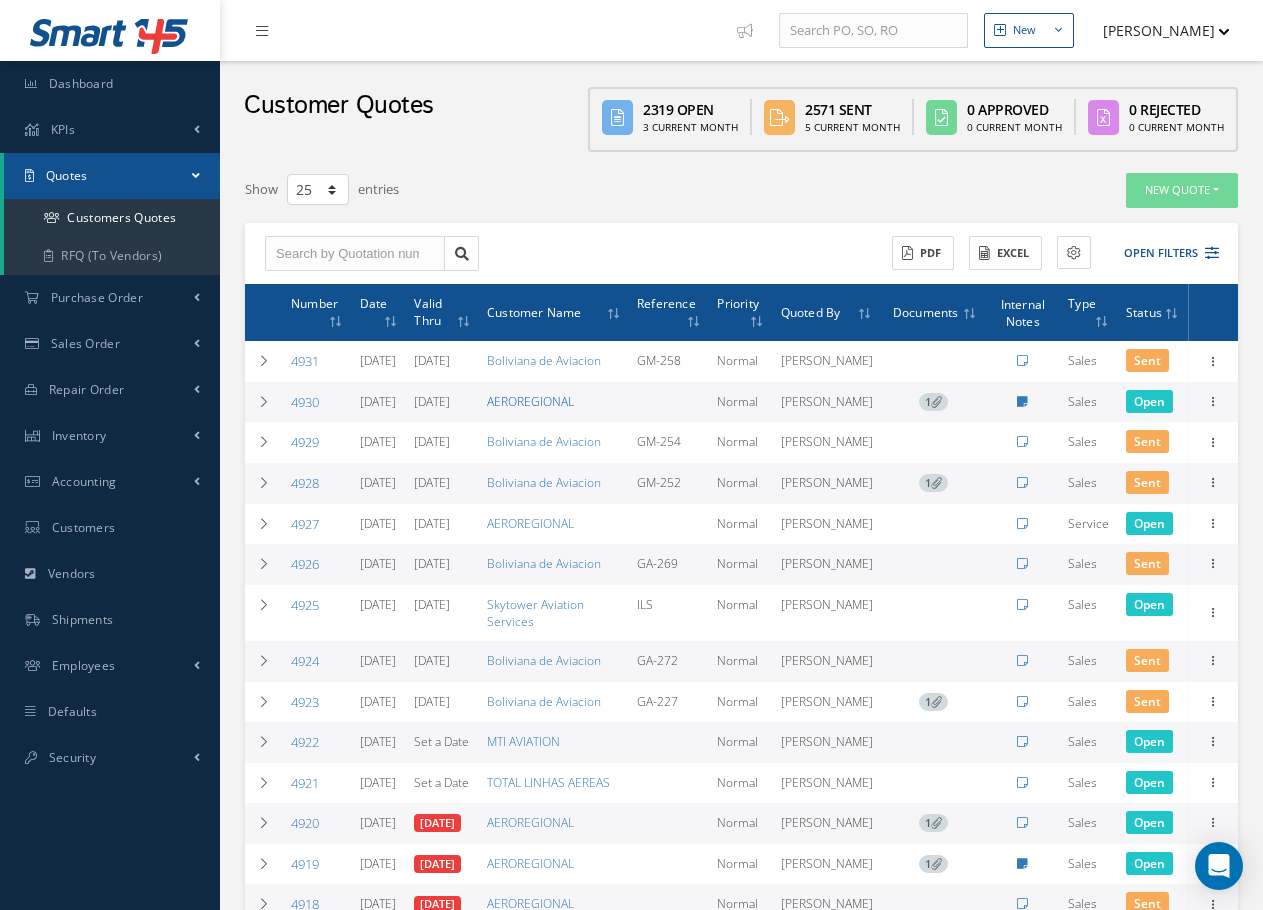click on "AEROREGIONAL" at bounding box center (530, 401) 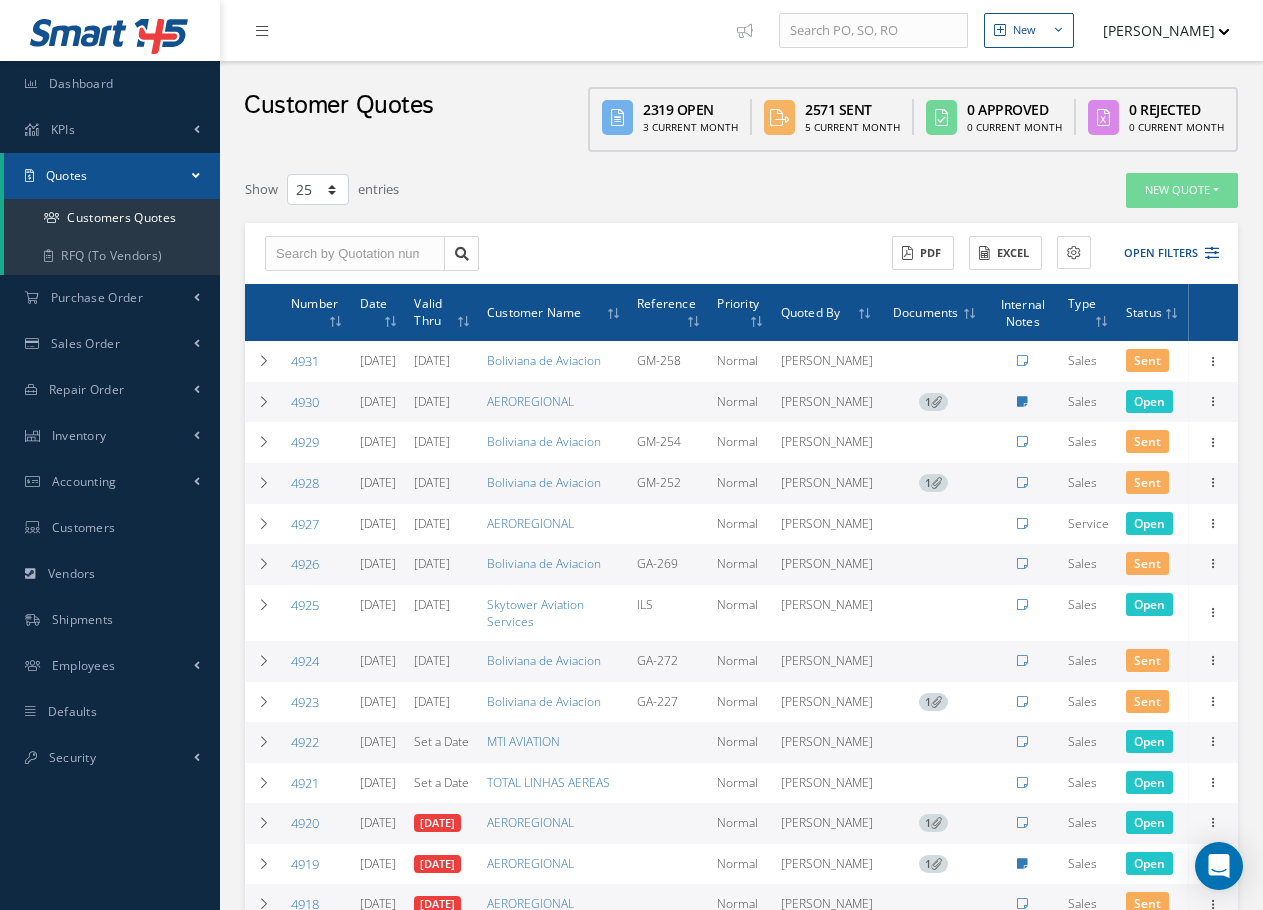 click on "4930" at bounding box center (305, 402) 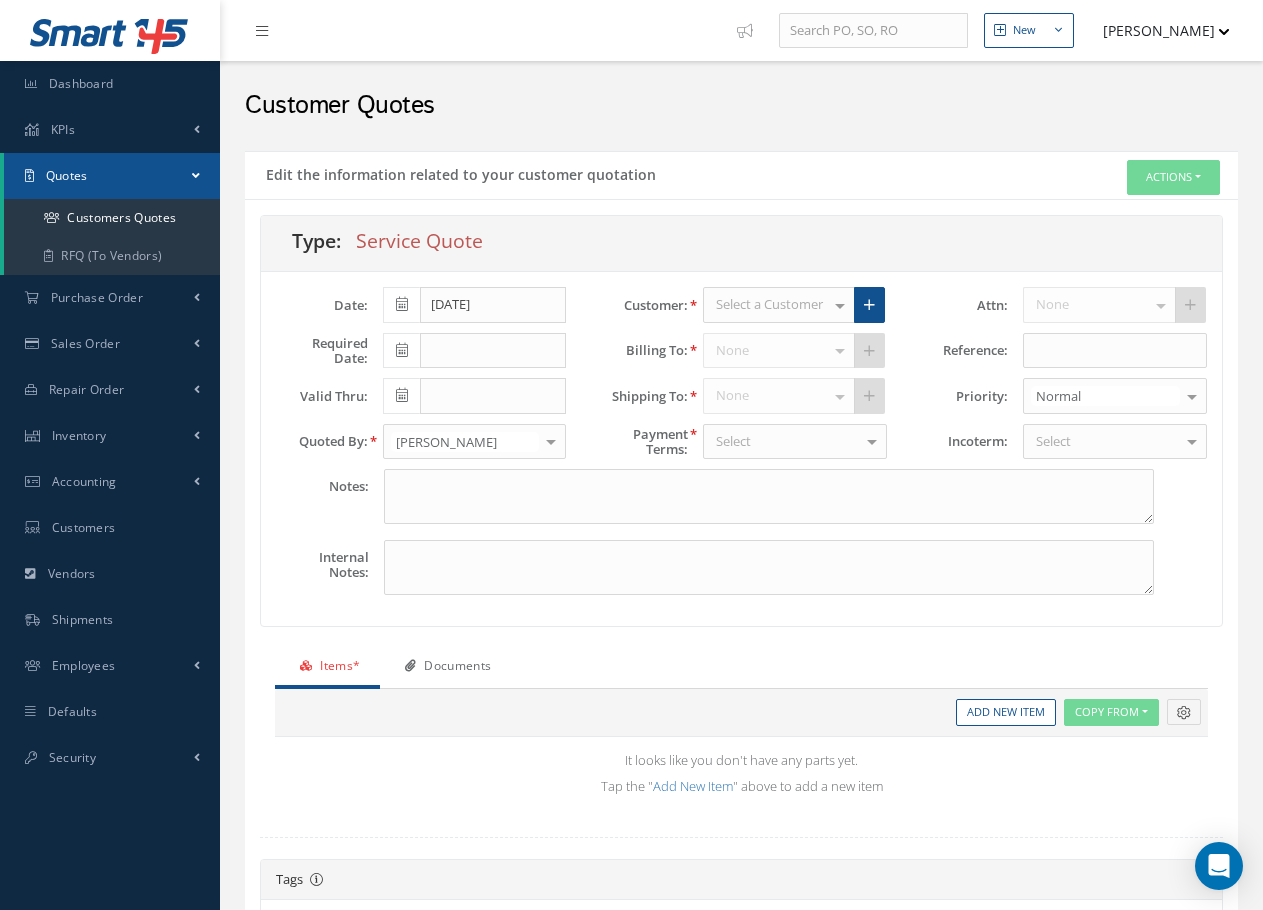 type on "FOR -15: TOLD HIM OUR COST IS $7,500
FOR -13: TOLD HIM OUR COST IS $6K" 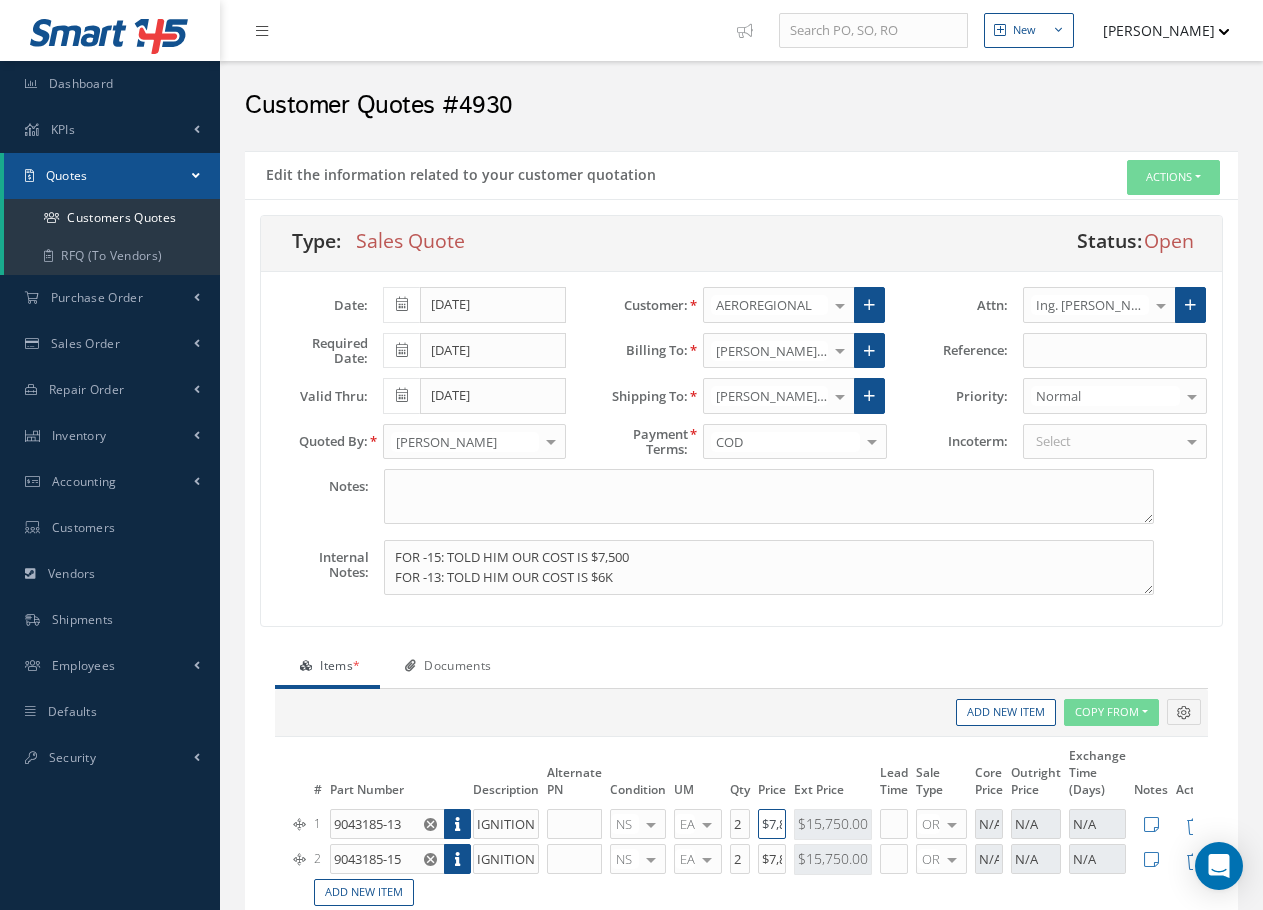 click on "$7,875.00" at bounding box center (772, 824) 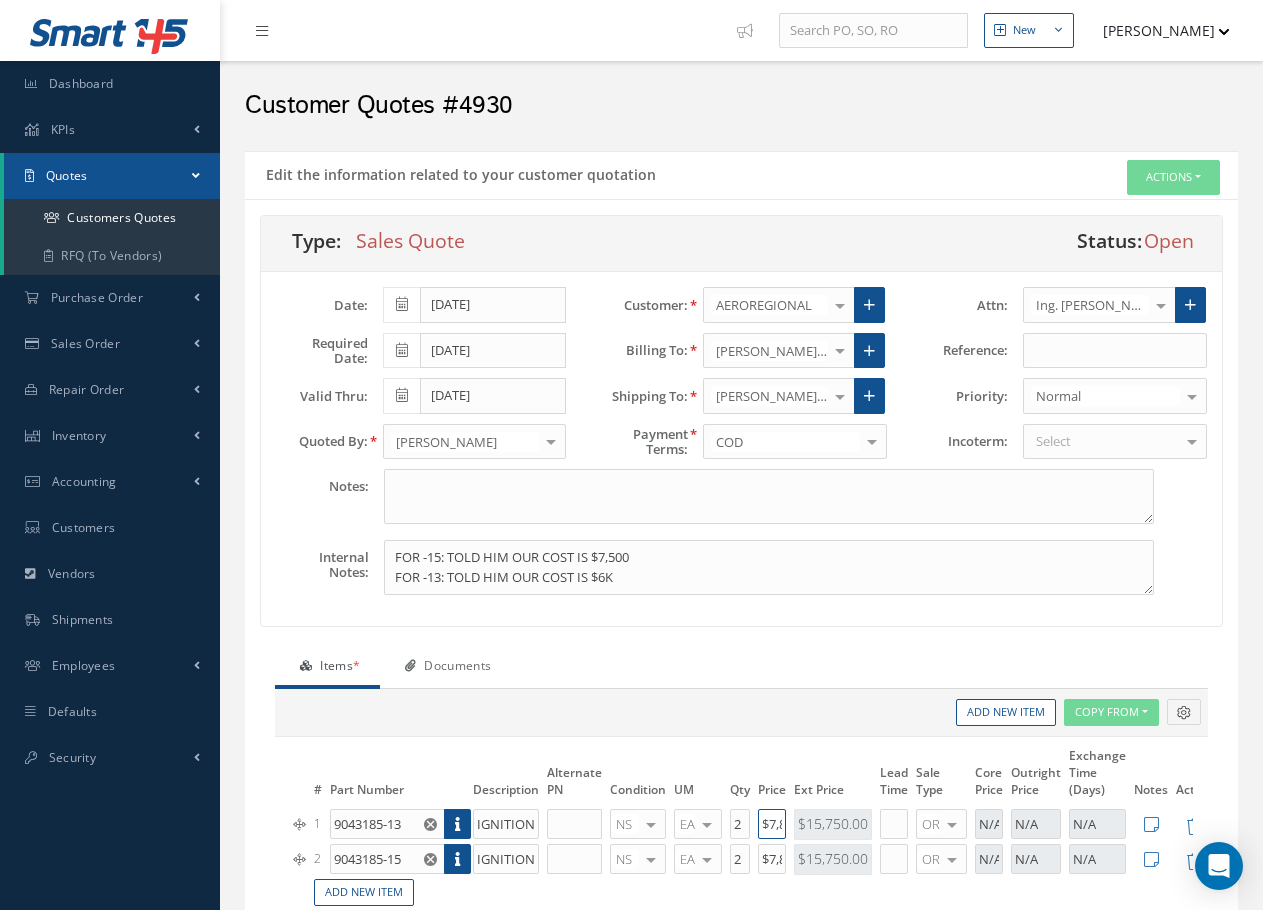 click on "$7,875.00" at bounding box center (772, 824) 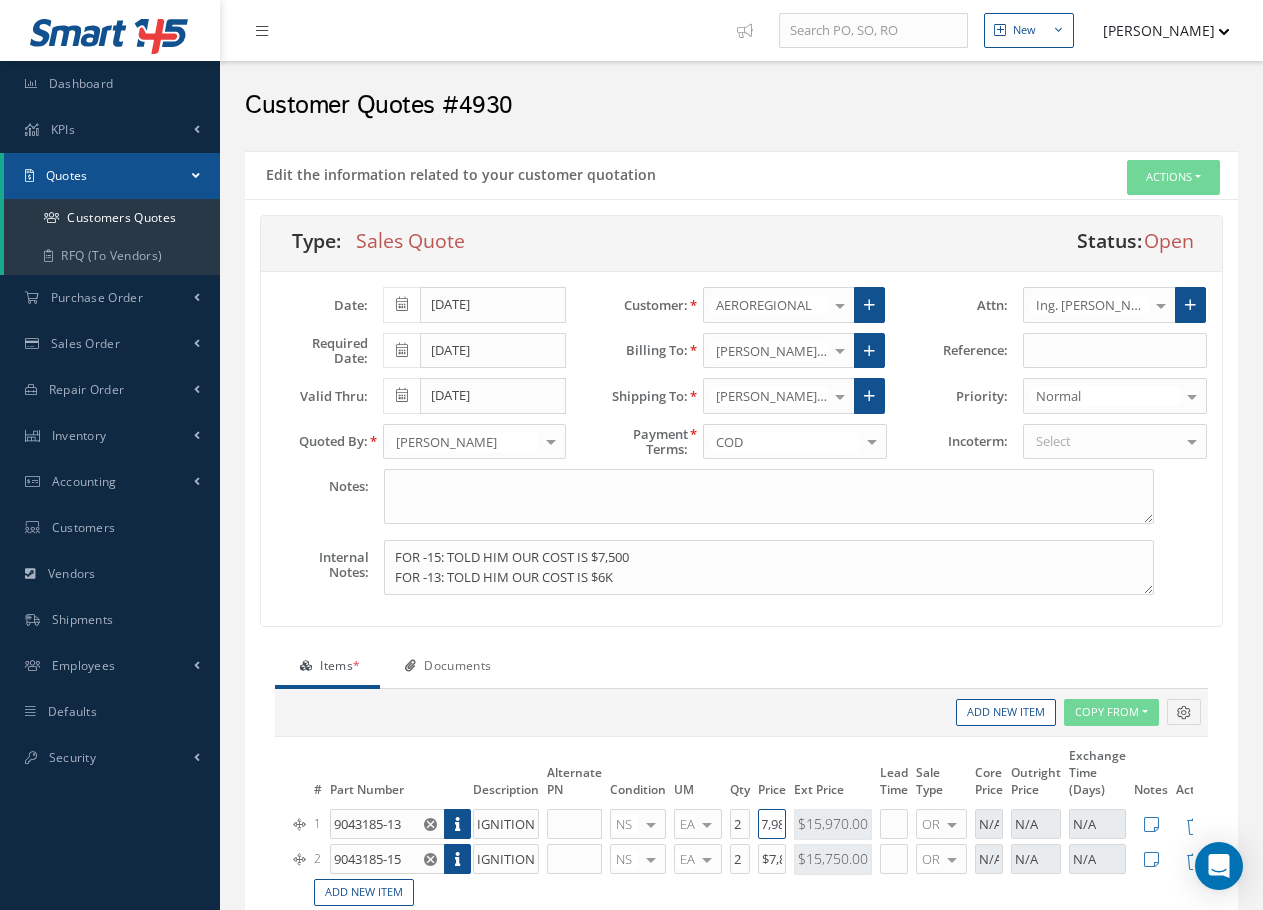 scroll, scrollTop: 0, scrollLeft: 19, axis: horizontal 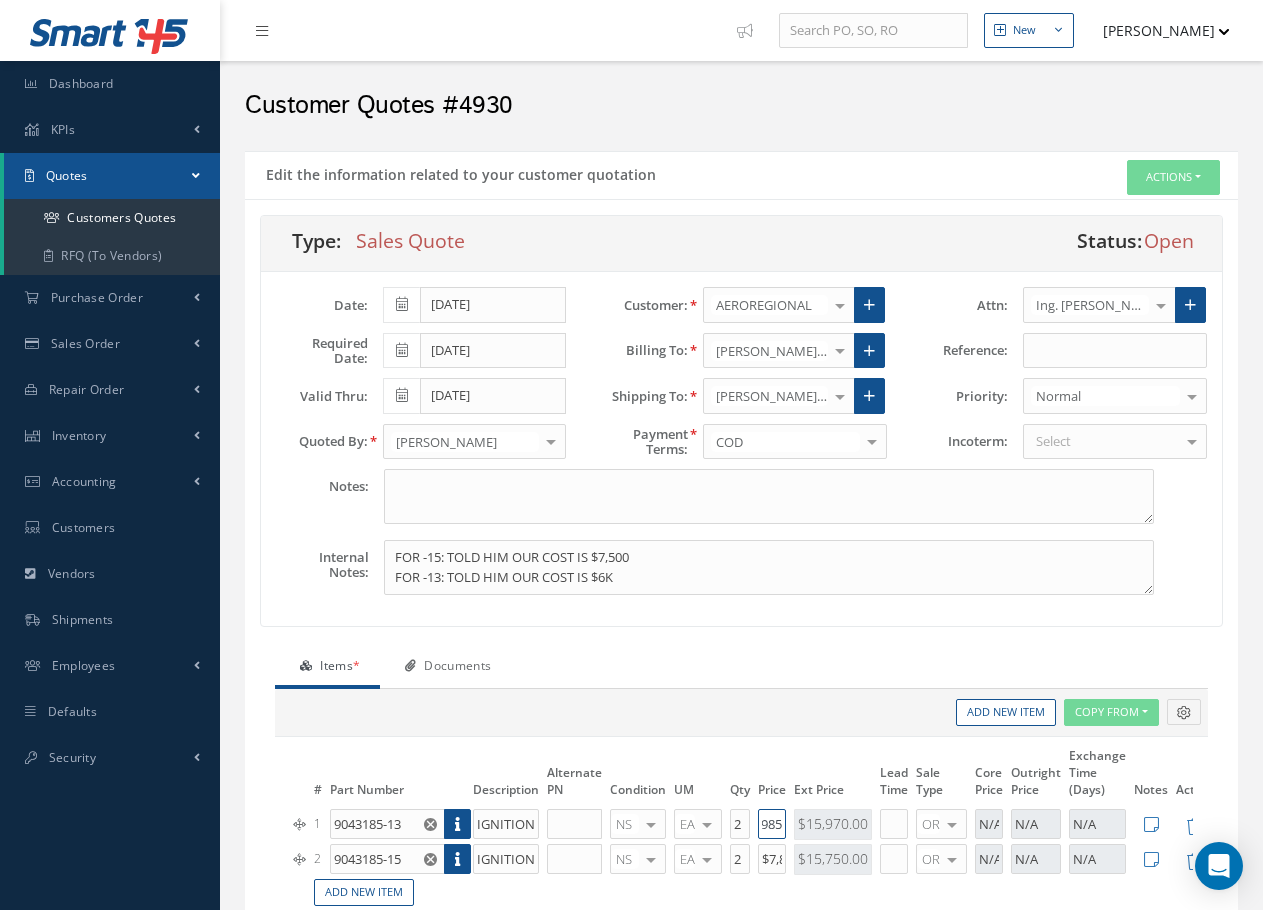 type on "$7,985" 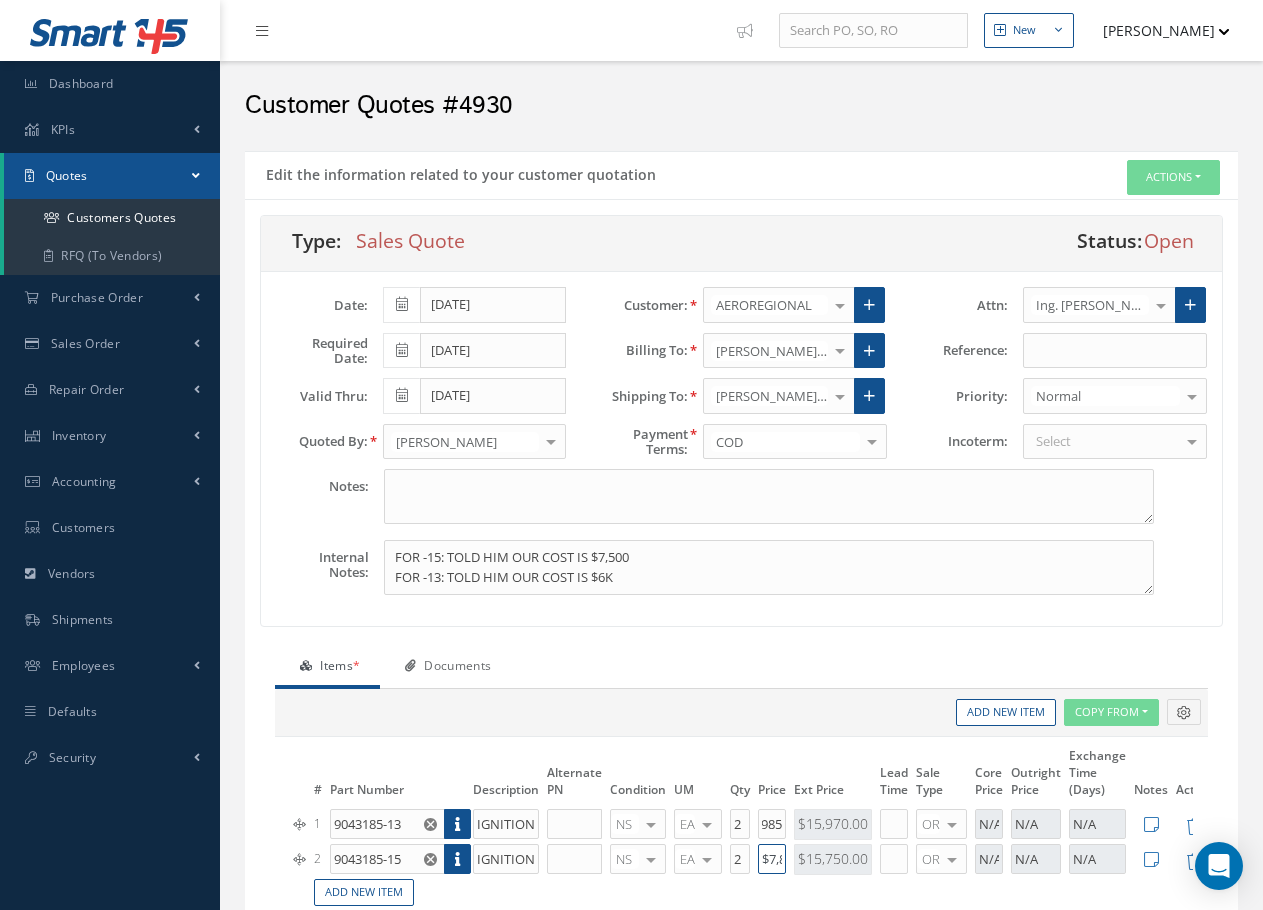 scroll, scrollTop: 0, scrollLeft: 0, axis: both 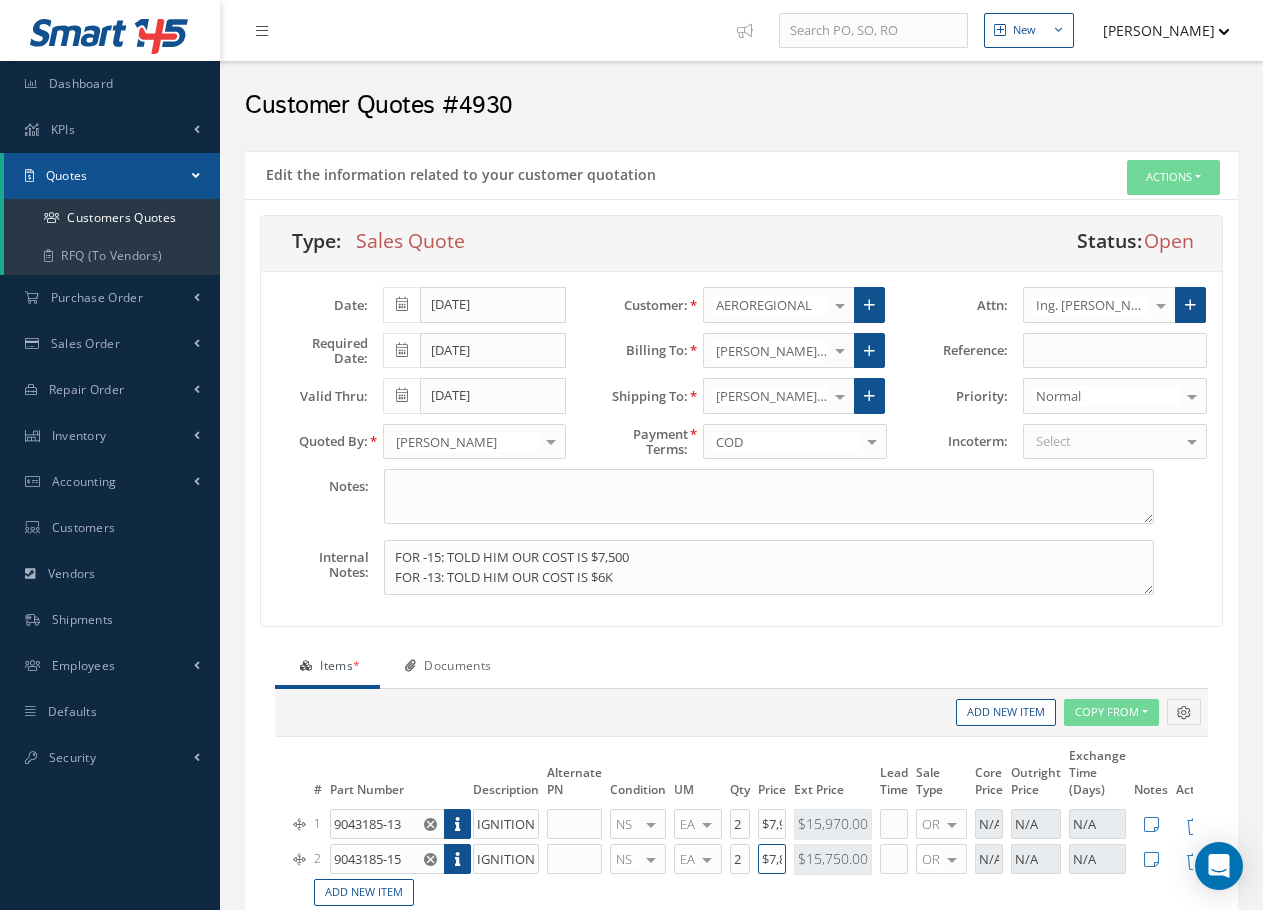 click on "$7,875.00" at bounding box center [772, 859] 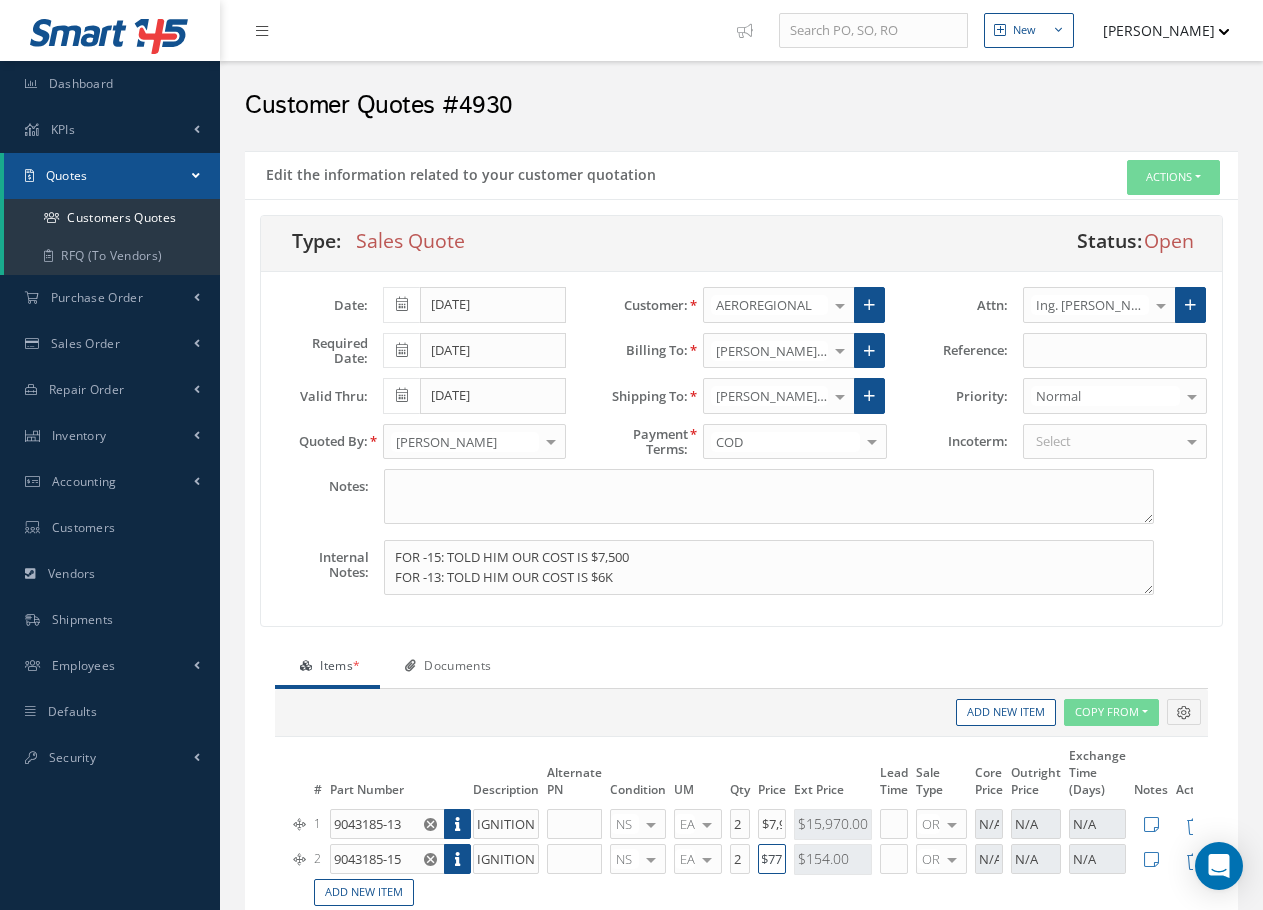 scroll, scrollTop: 0, scrollLeft: 1, axis: horizontal 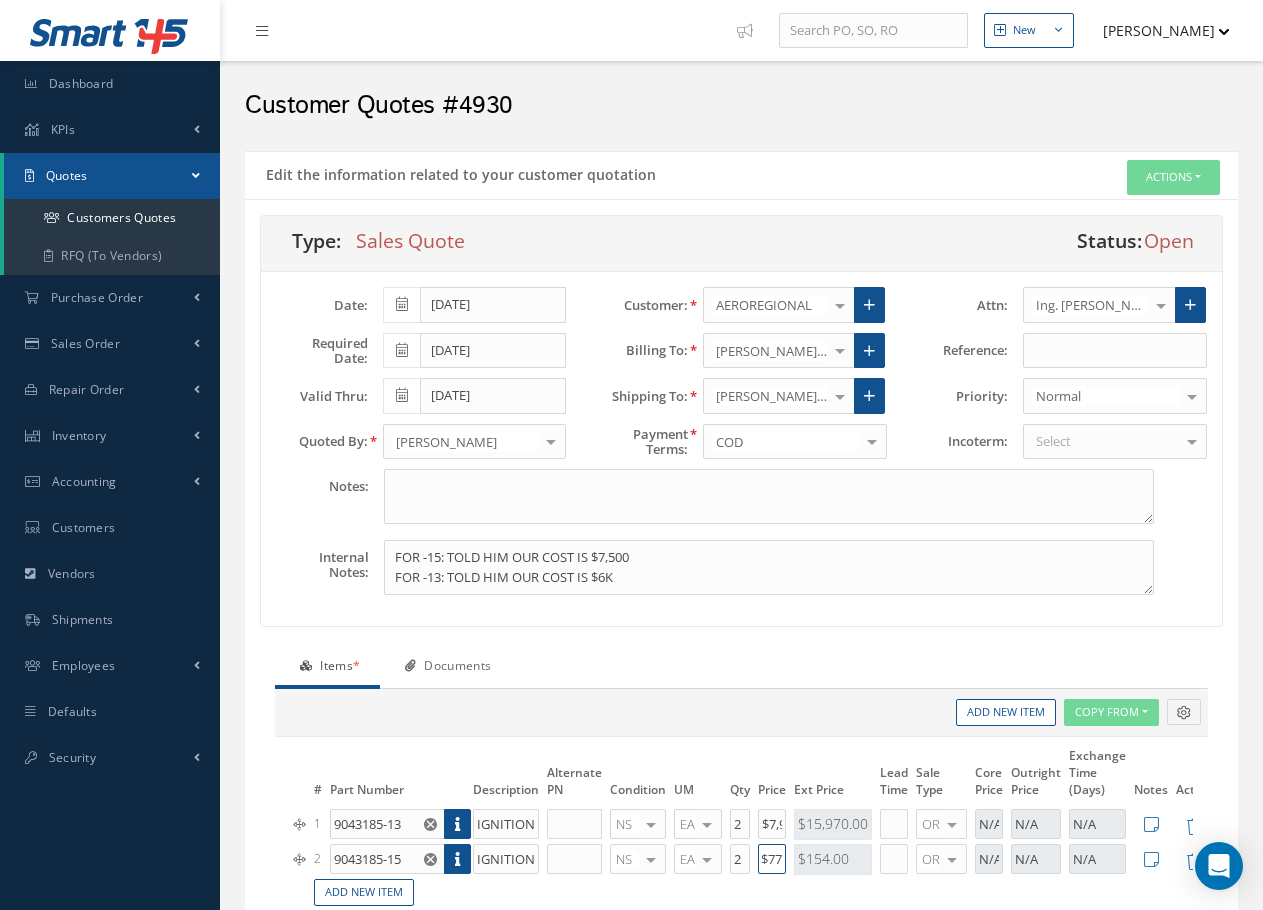 type on "$7" 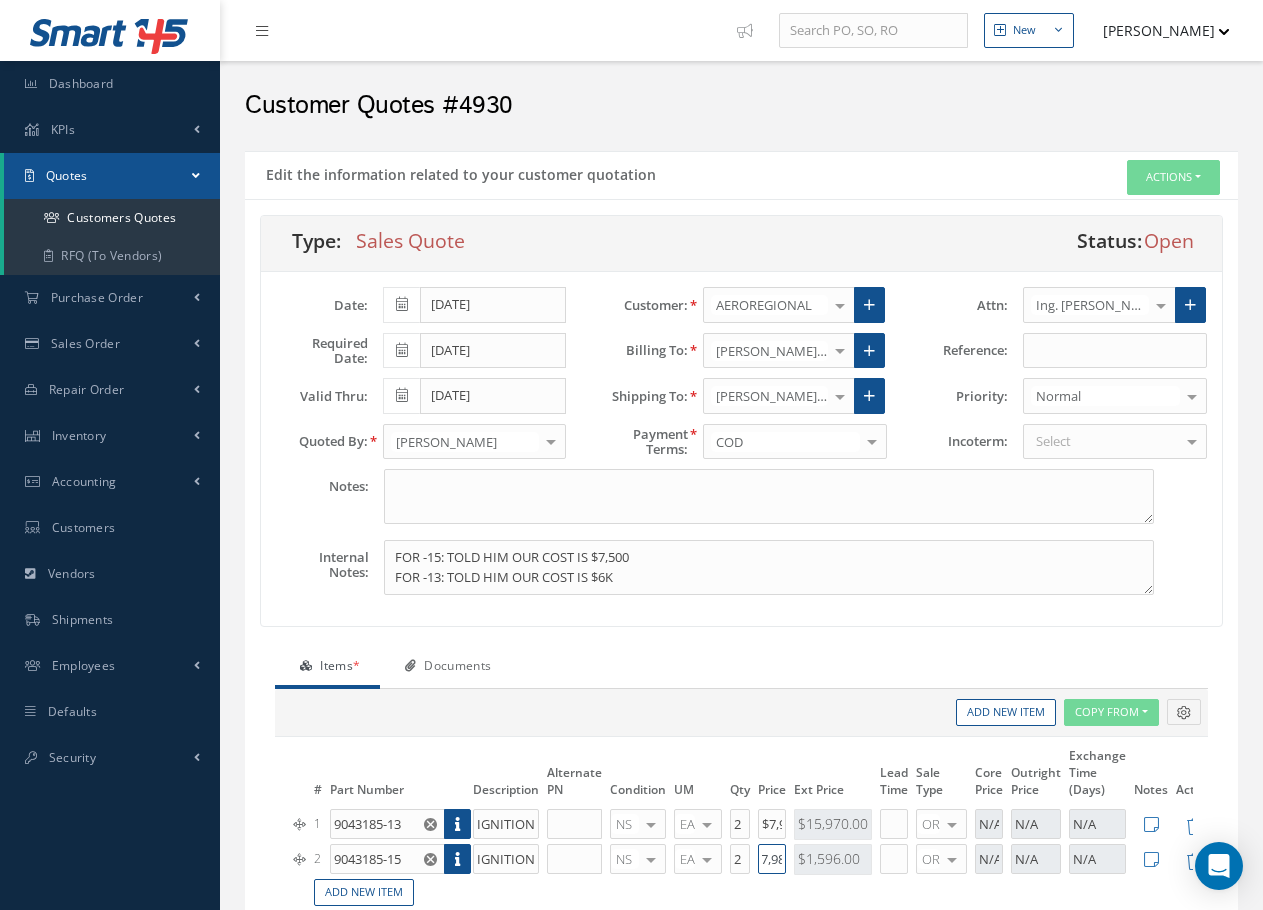 scroll, scrollTop: 0, scrollLeft: 19, axis: horizontal 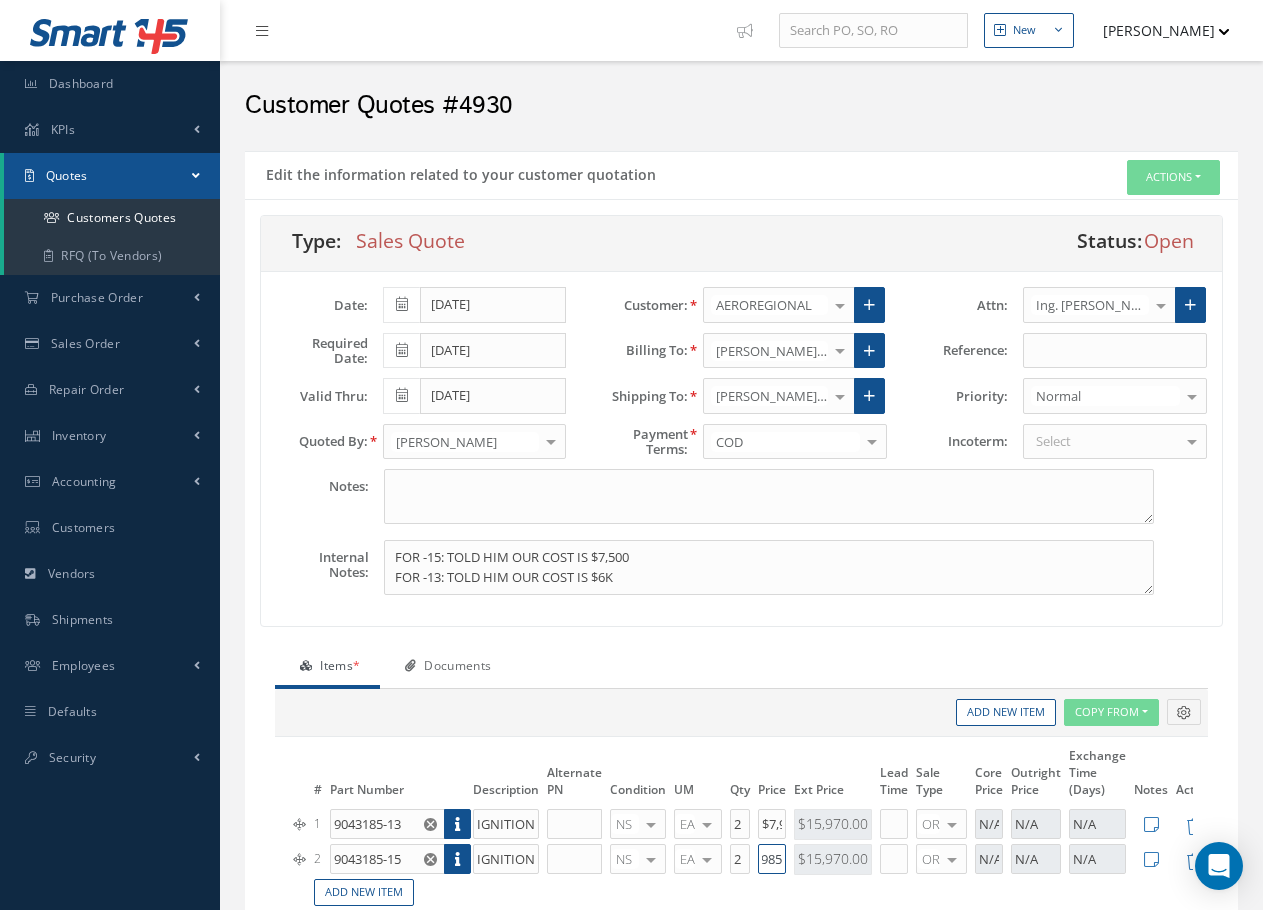 type on "$7,985" 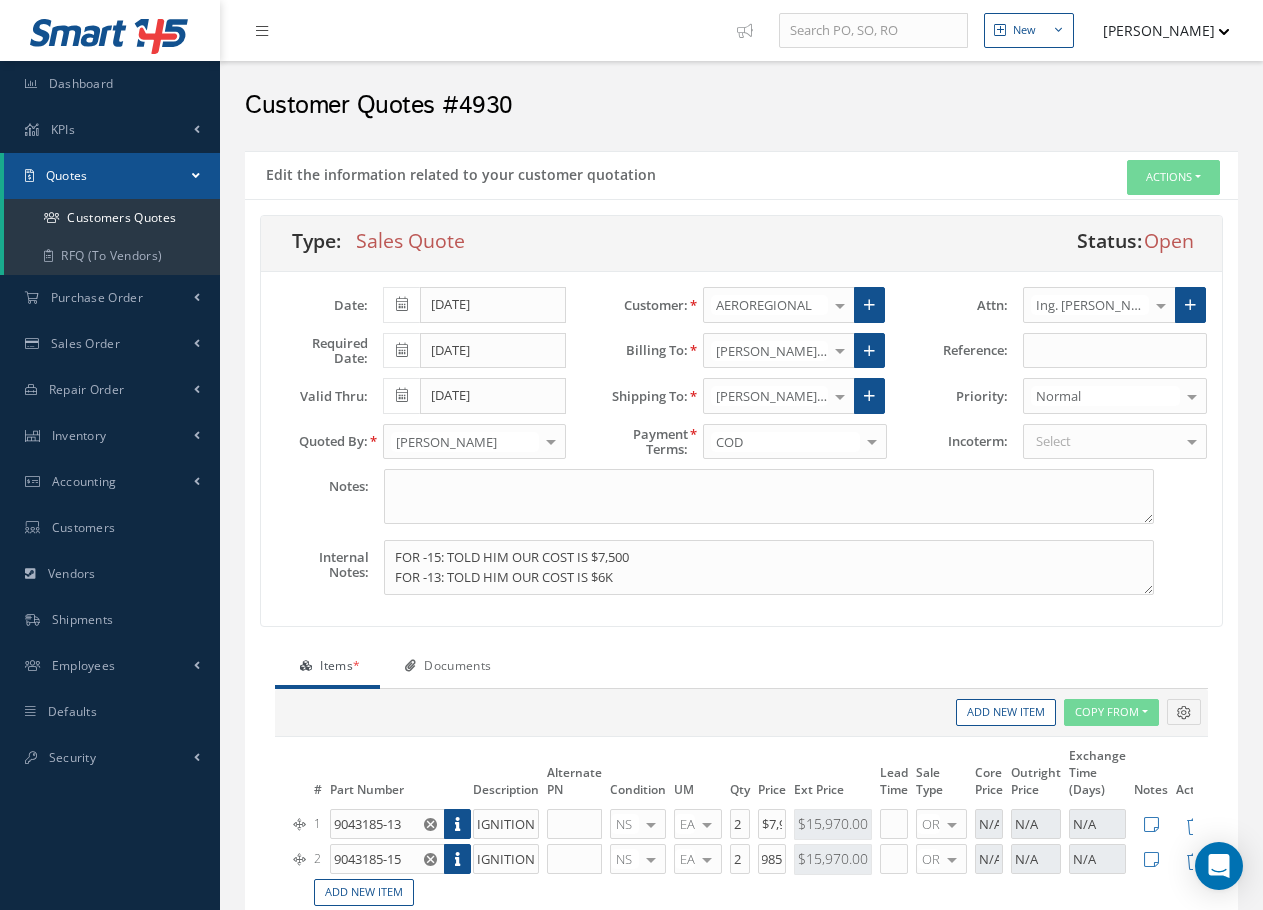 scroll, scrollTop: 0, scrollLeft: 0, axis: both 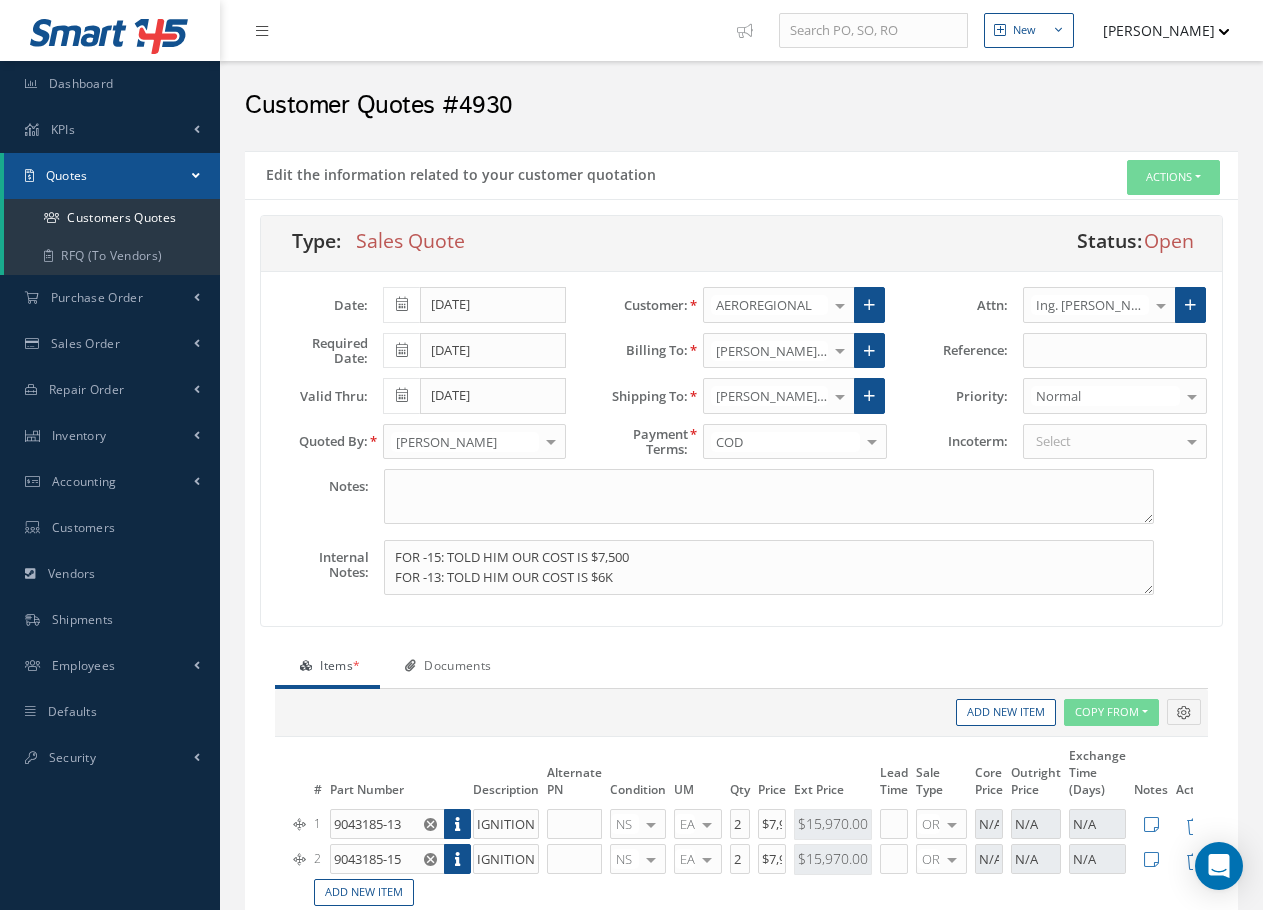 click on "Add New Item" at bounding box center (687, 892) 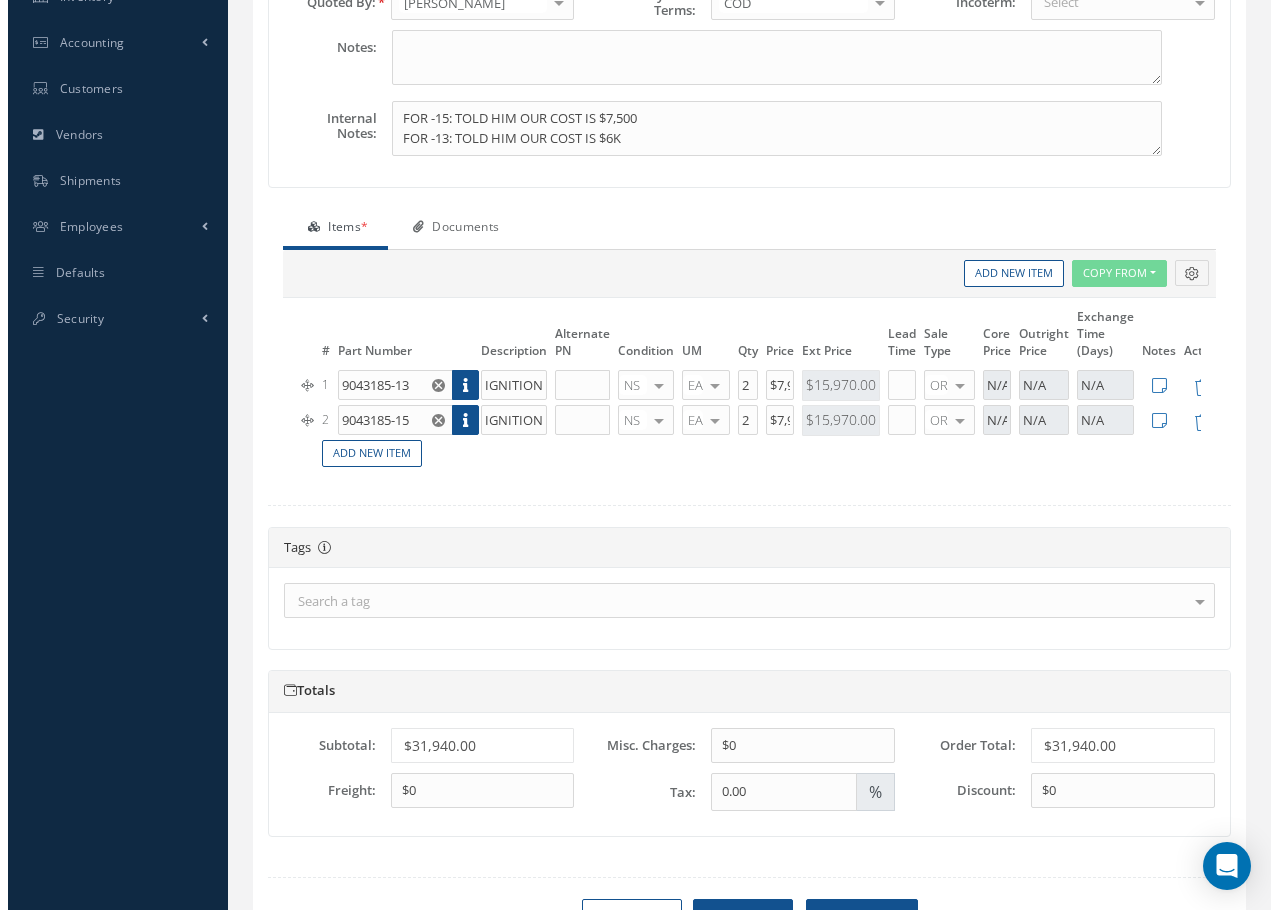scroll, scrollTop: 558, scrollLeft: 0, axis: vertical 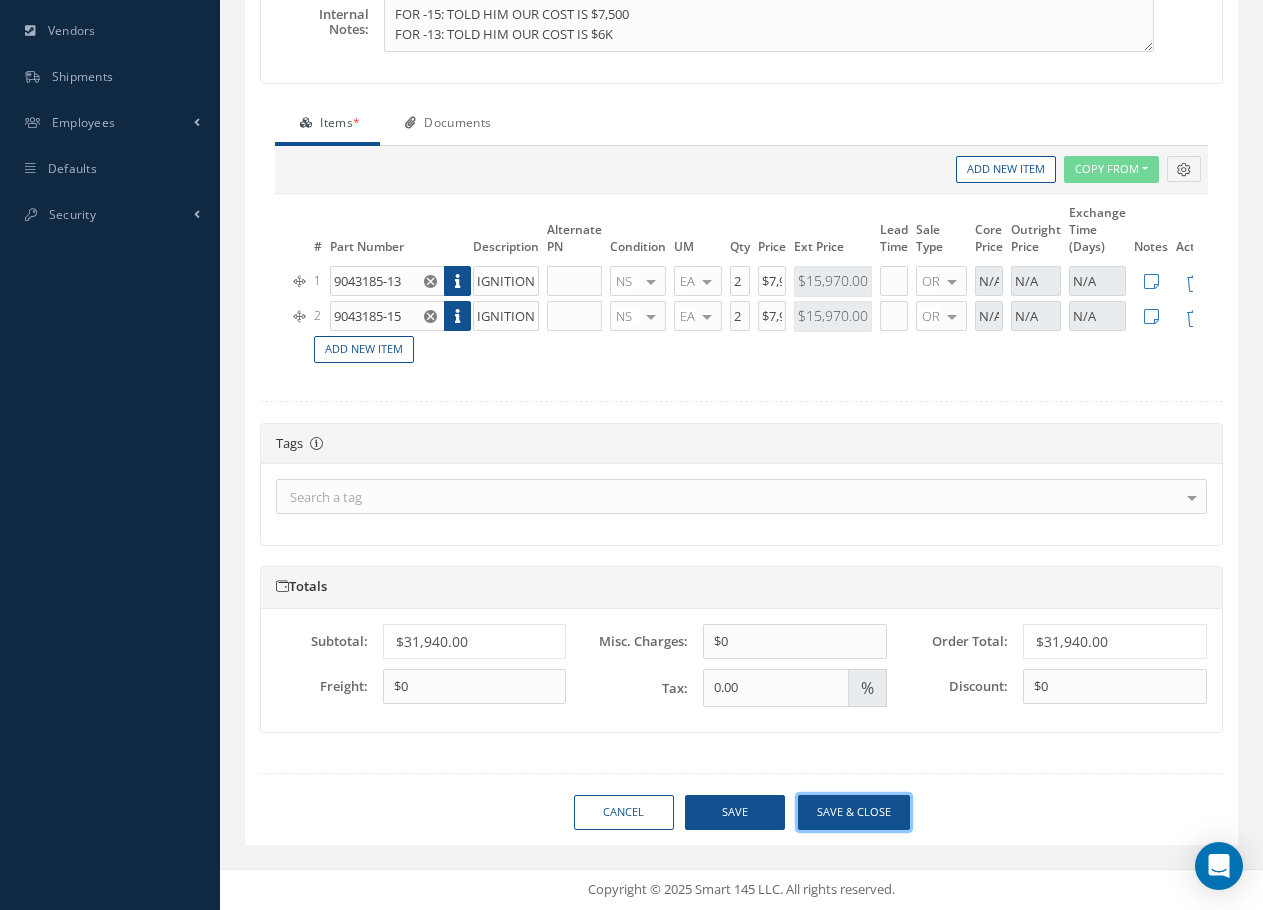 click on "Save & close" at bounding box center (854, 812) 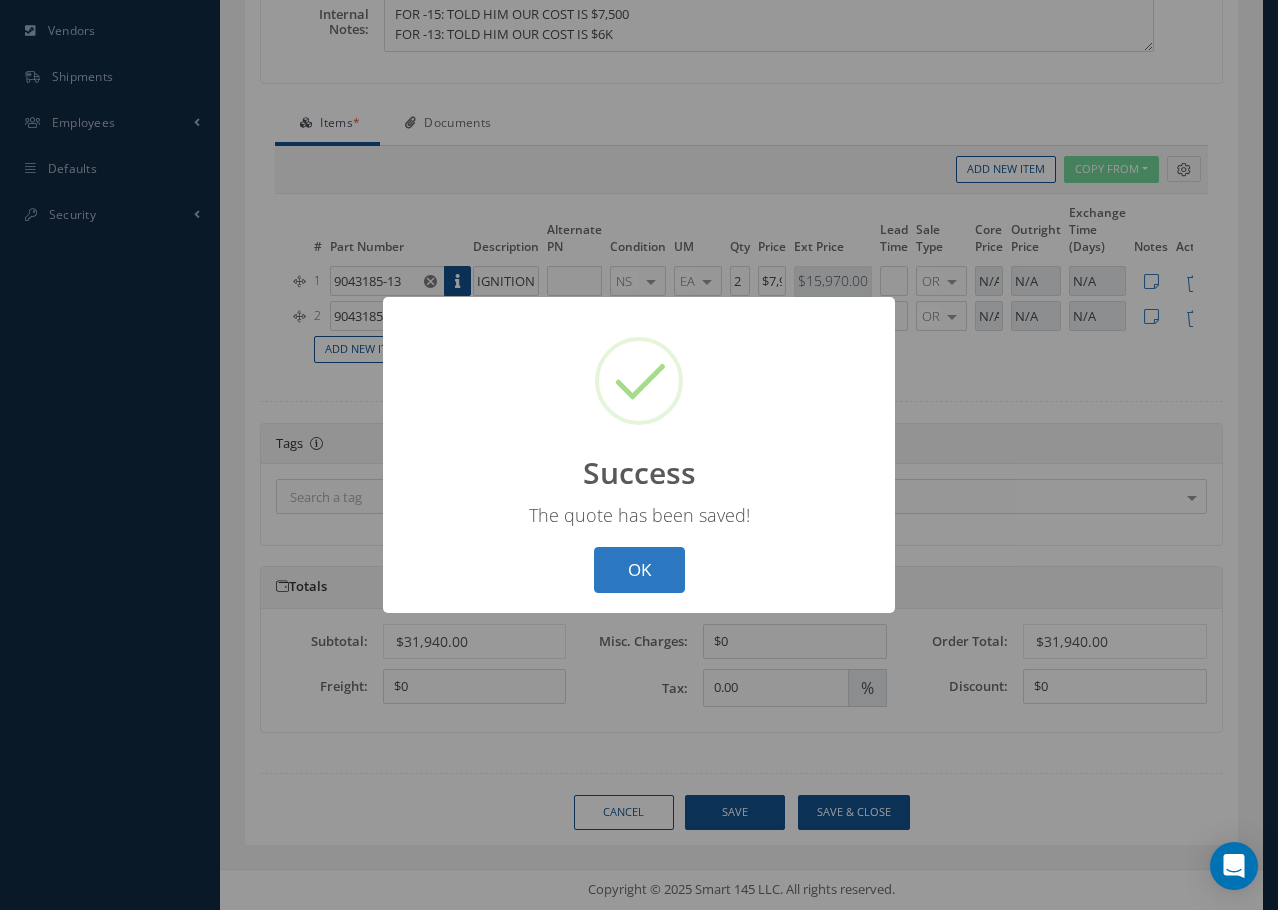 click on "OK" at bounding box center (639, 570) 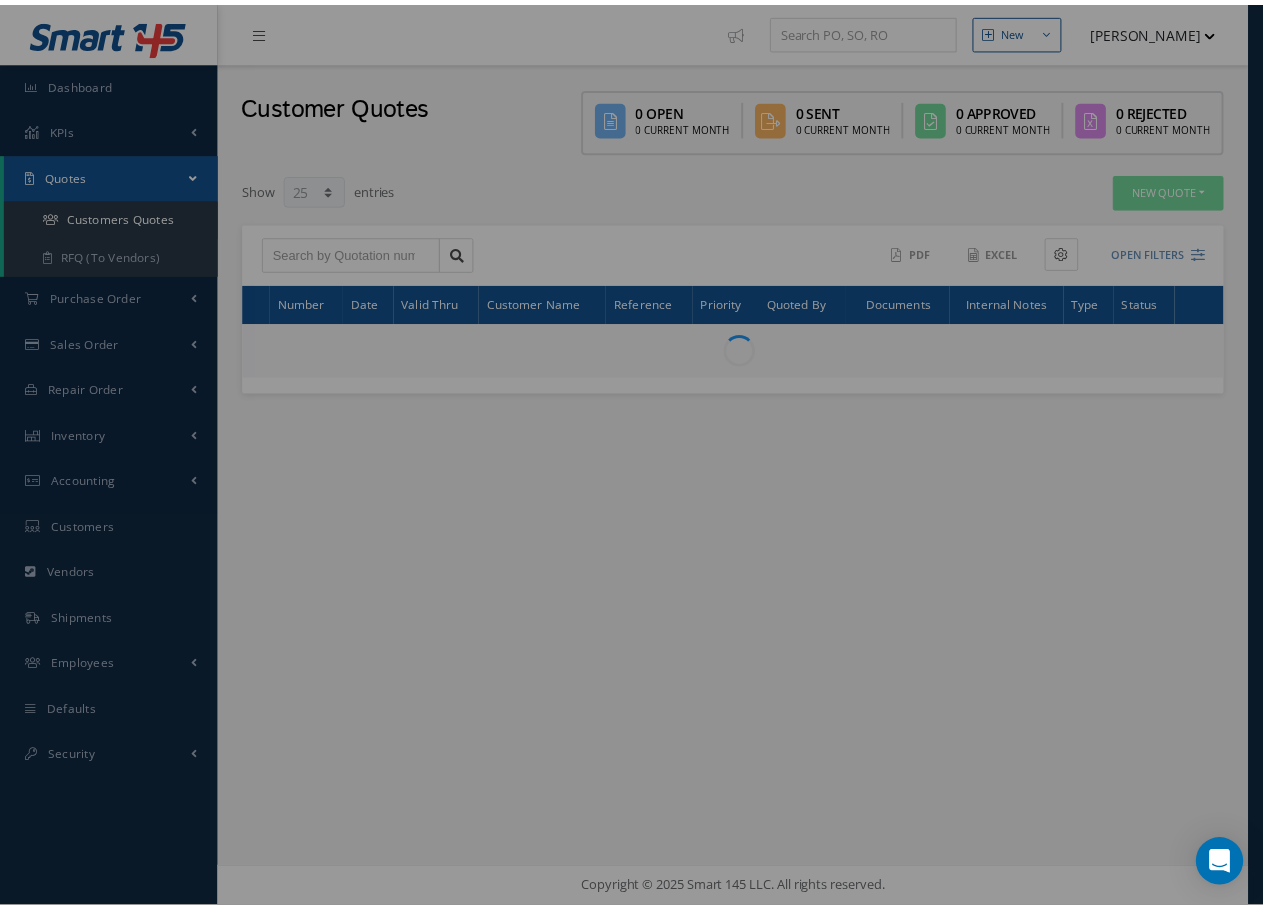 scroll, scrollTop: 0, scrollLeft: 0, axis: both 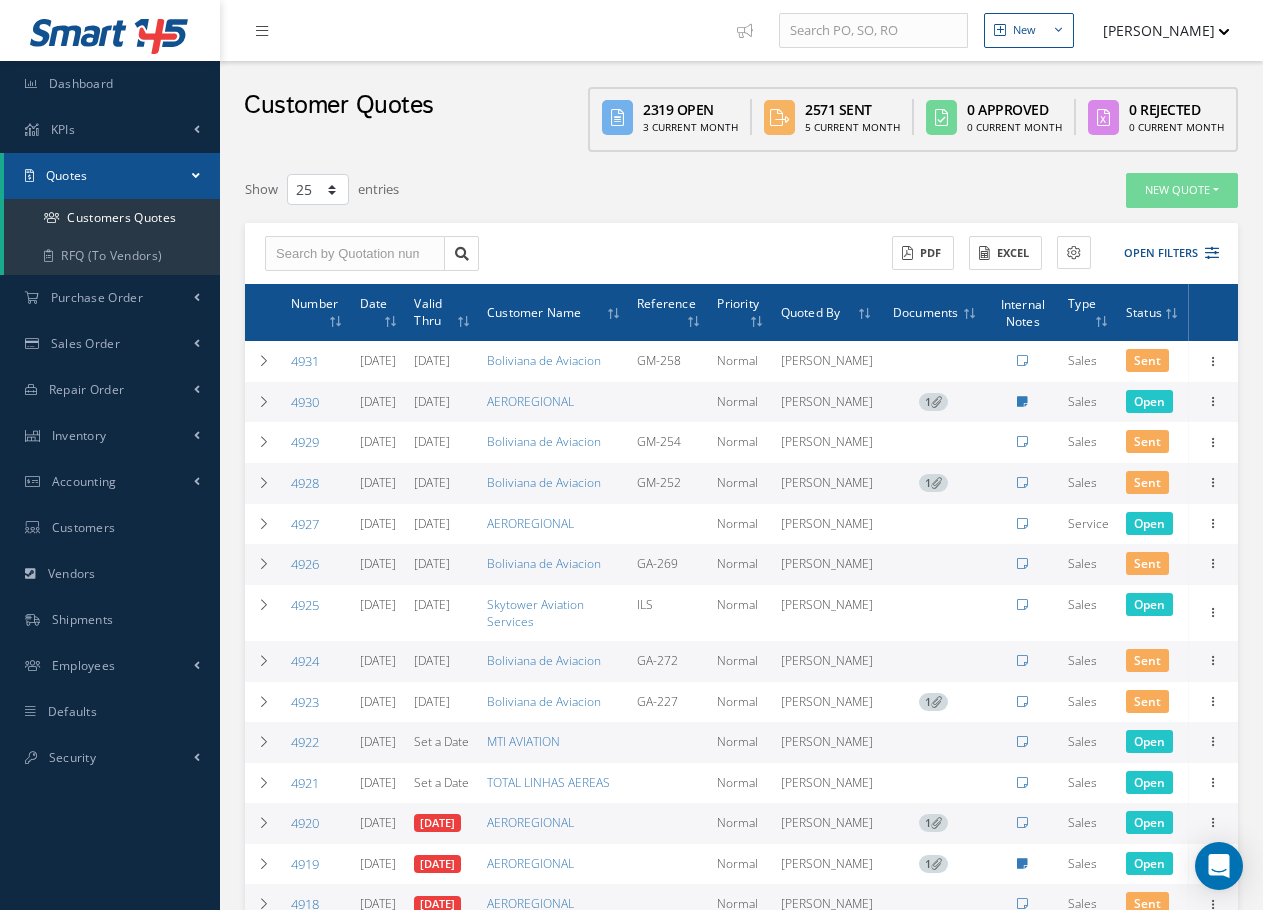 click on "4930" at bounding box center [305, 402] 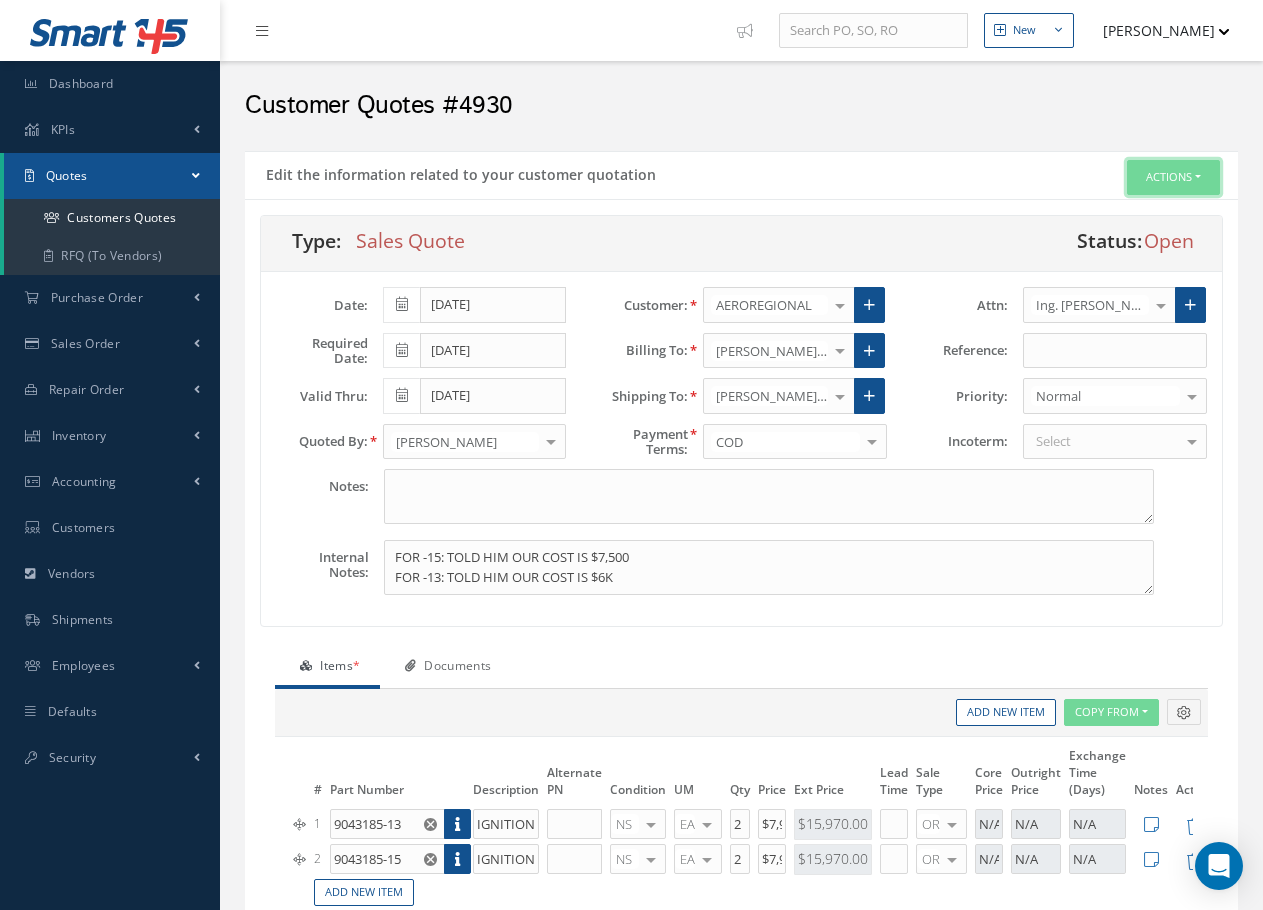click on "Actions" at bounding box center (1173, 177) 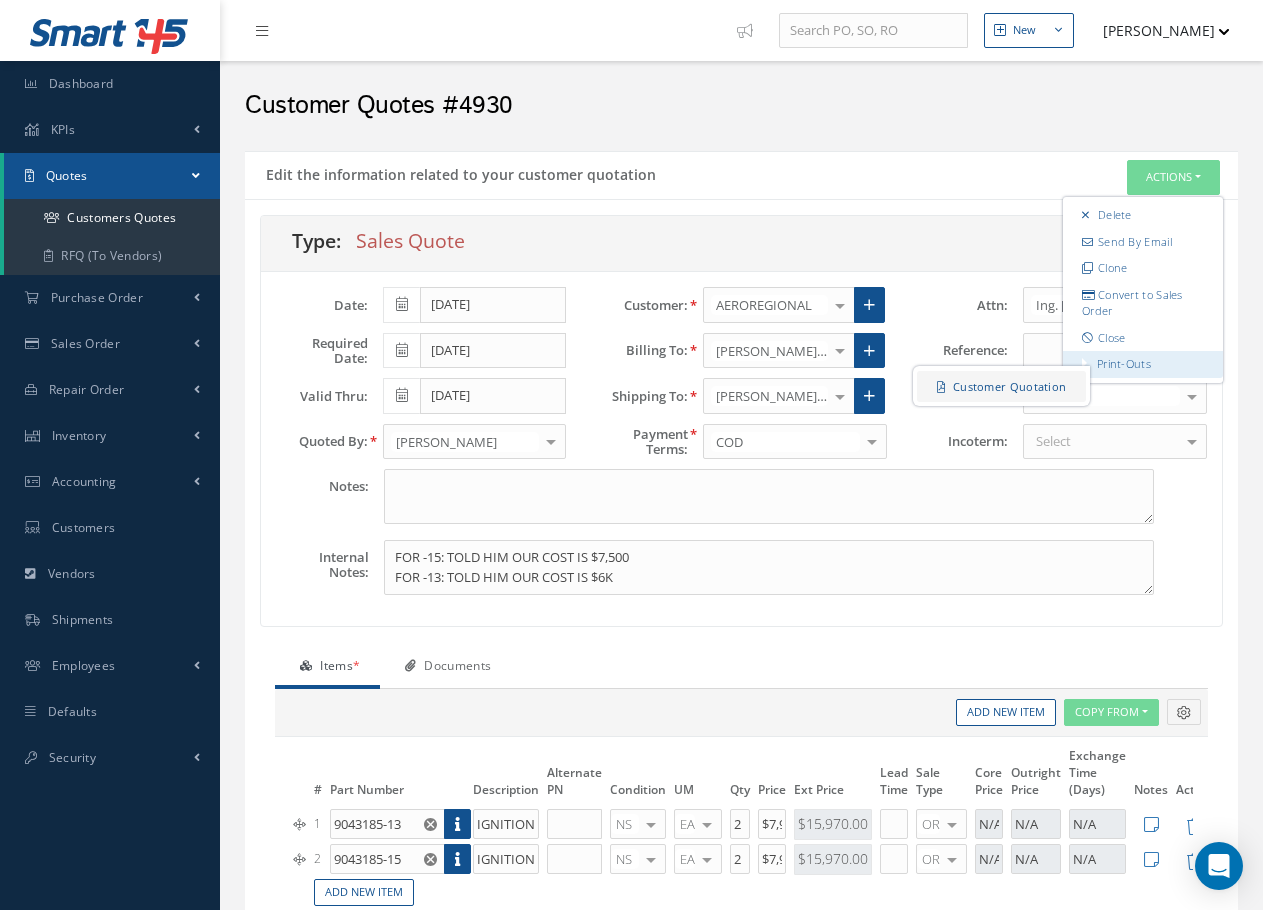 click on "Customer Quotation" at bounding box center (1001, 386) 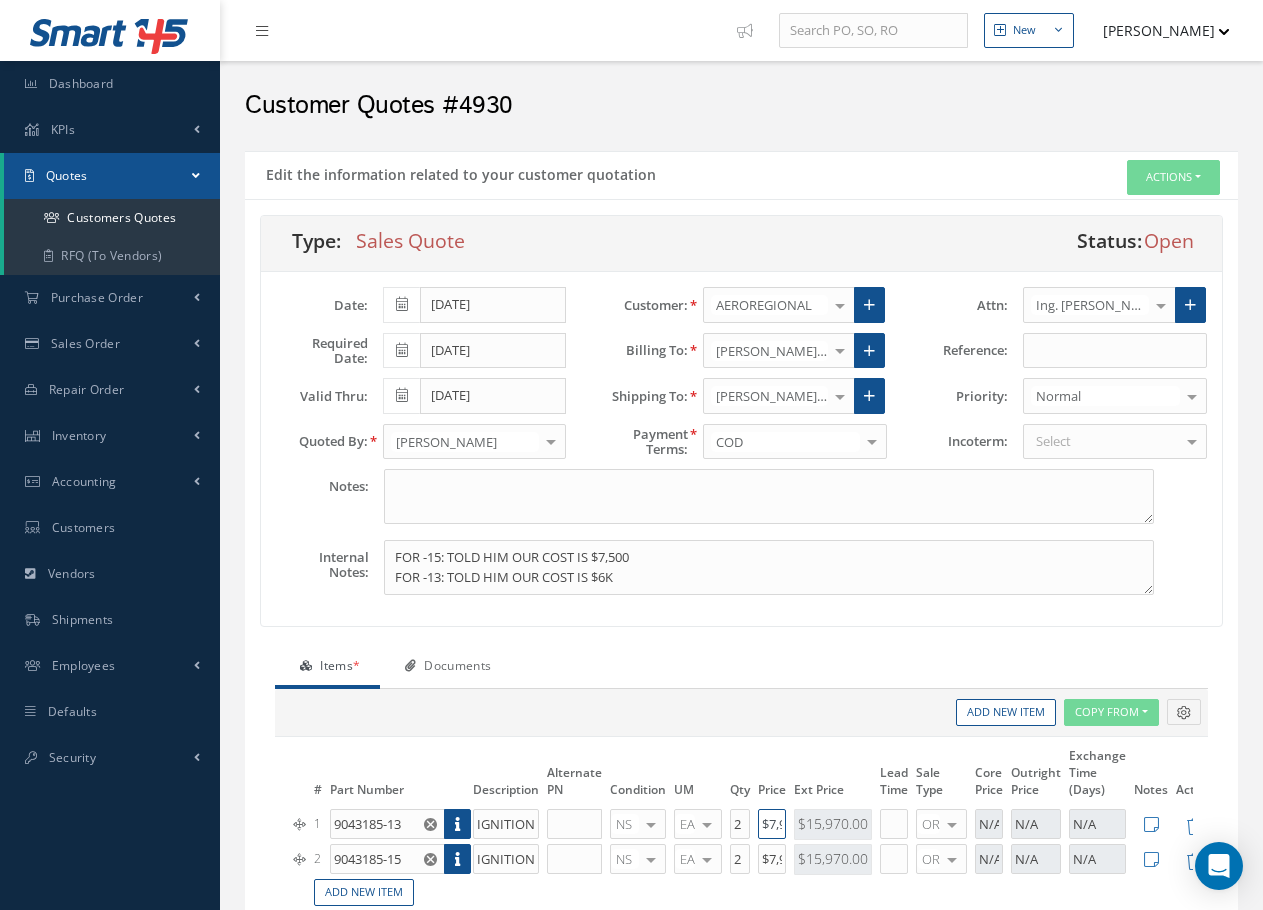 click on "$7,985.00" at bounding box center [772, 824] 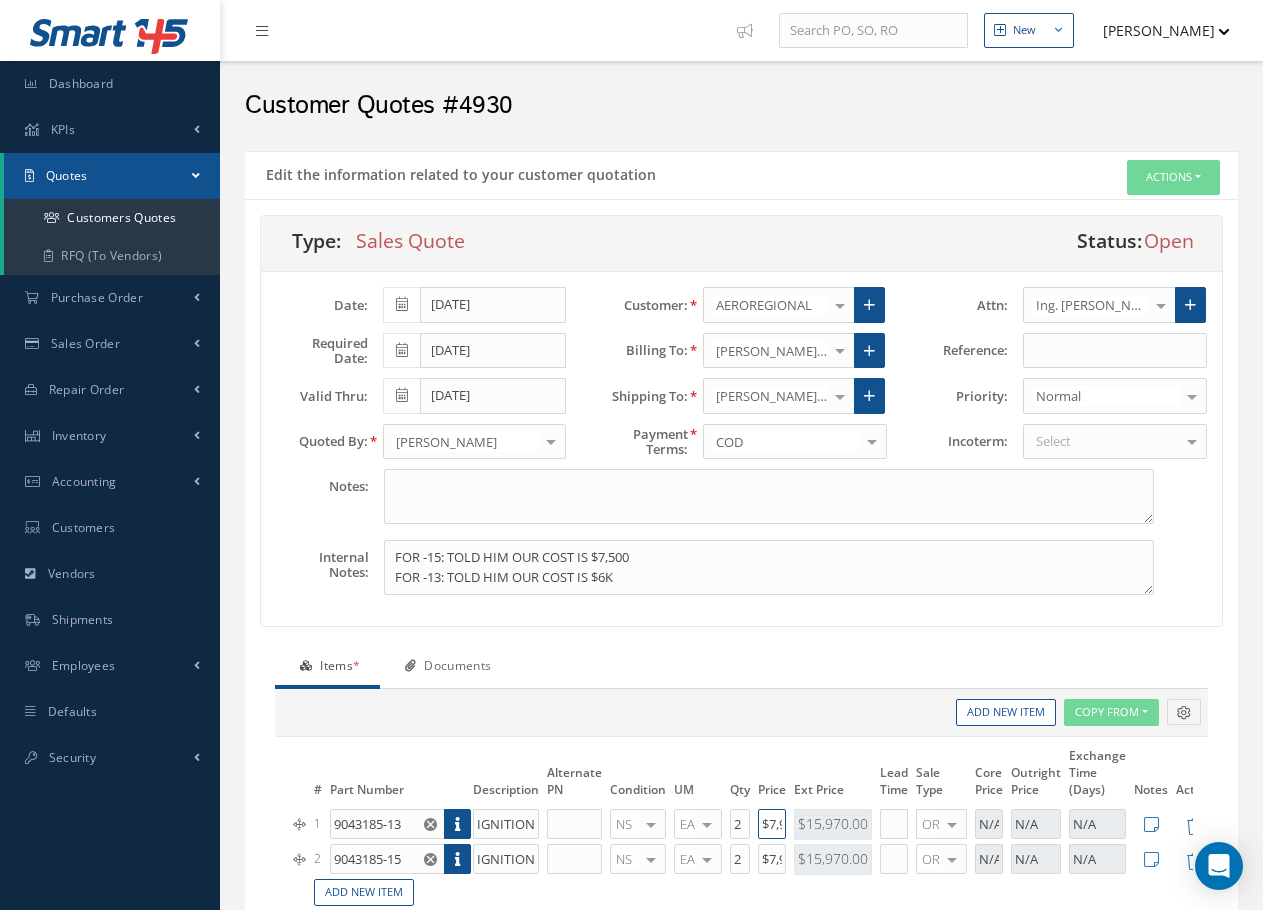 scroll, scrollTop: 0, scrollLeft: 38, axis: horizontal 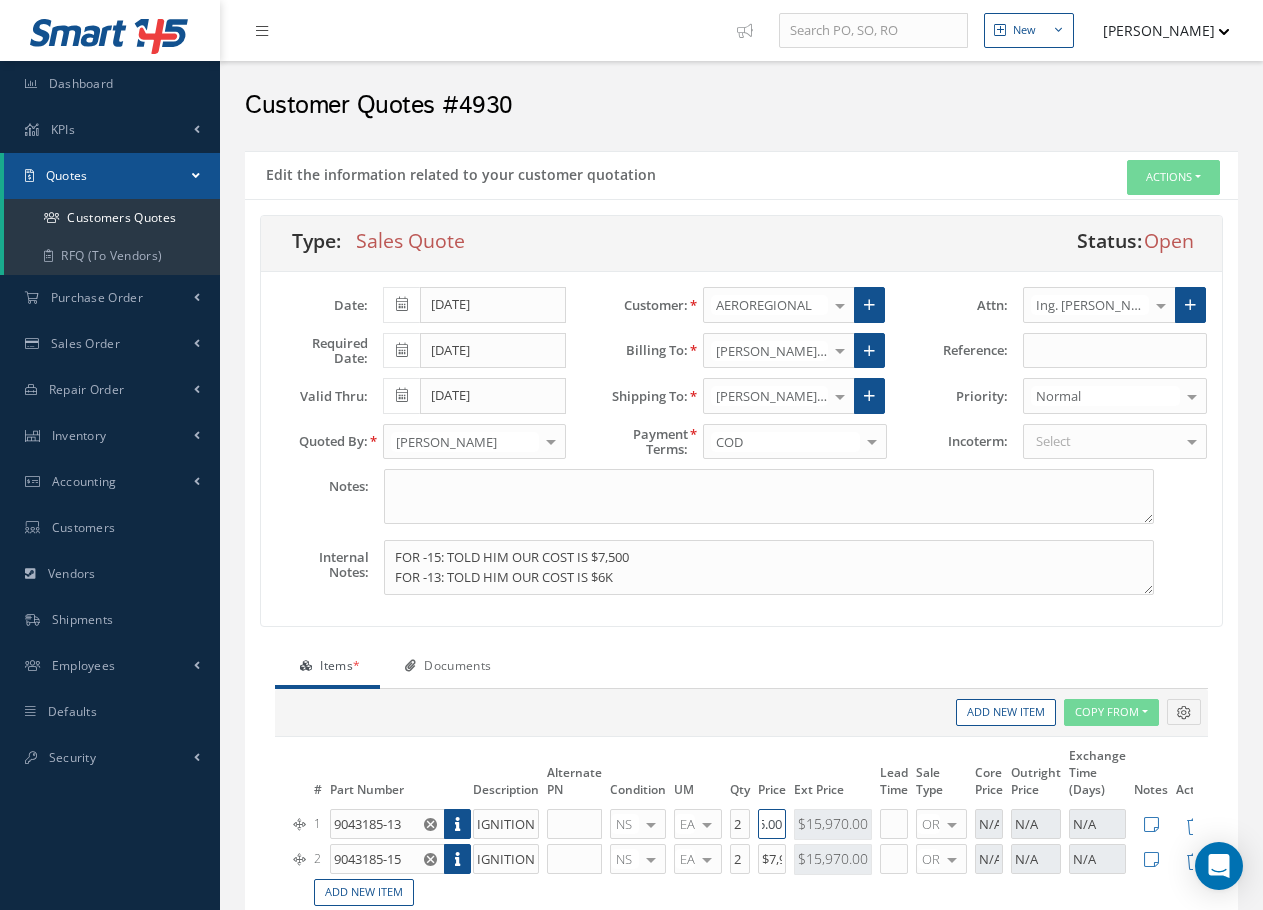 drag, startPoint x: 761, startPoint y: 823, endPoint x: 864, endPoint y: 828, distance: 103.121284 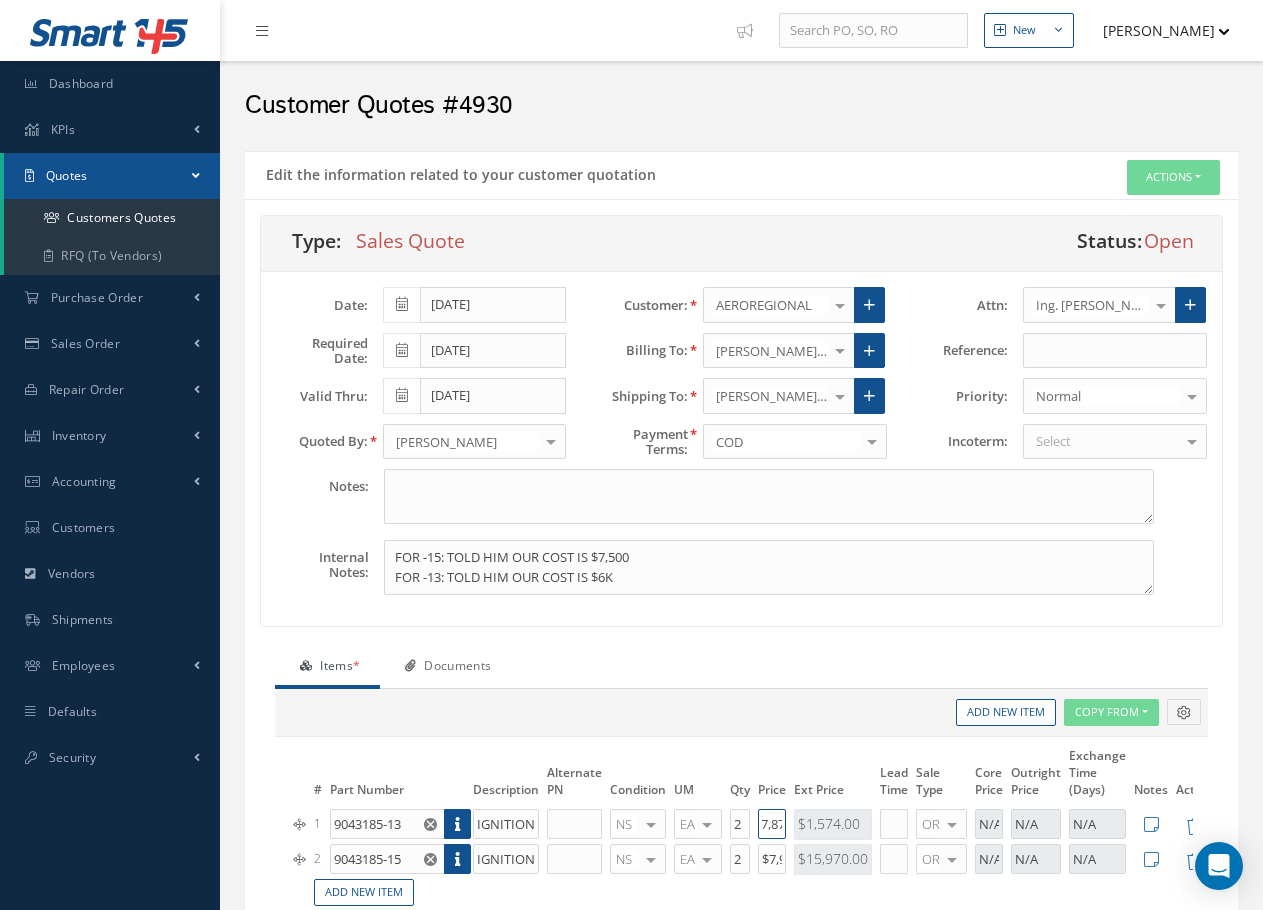 scroll, scrollTop: 0, scrollLeft: 19, axis: horizontal 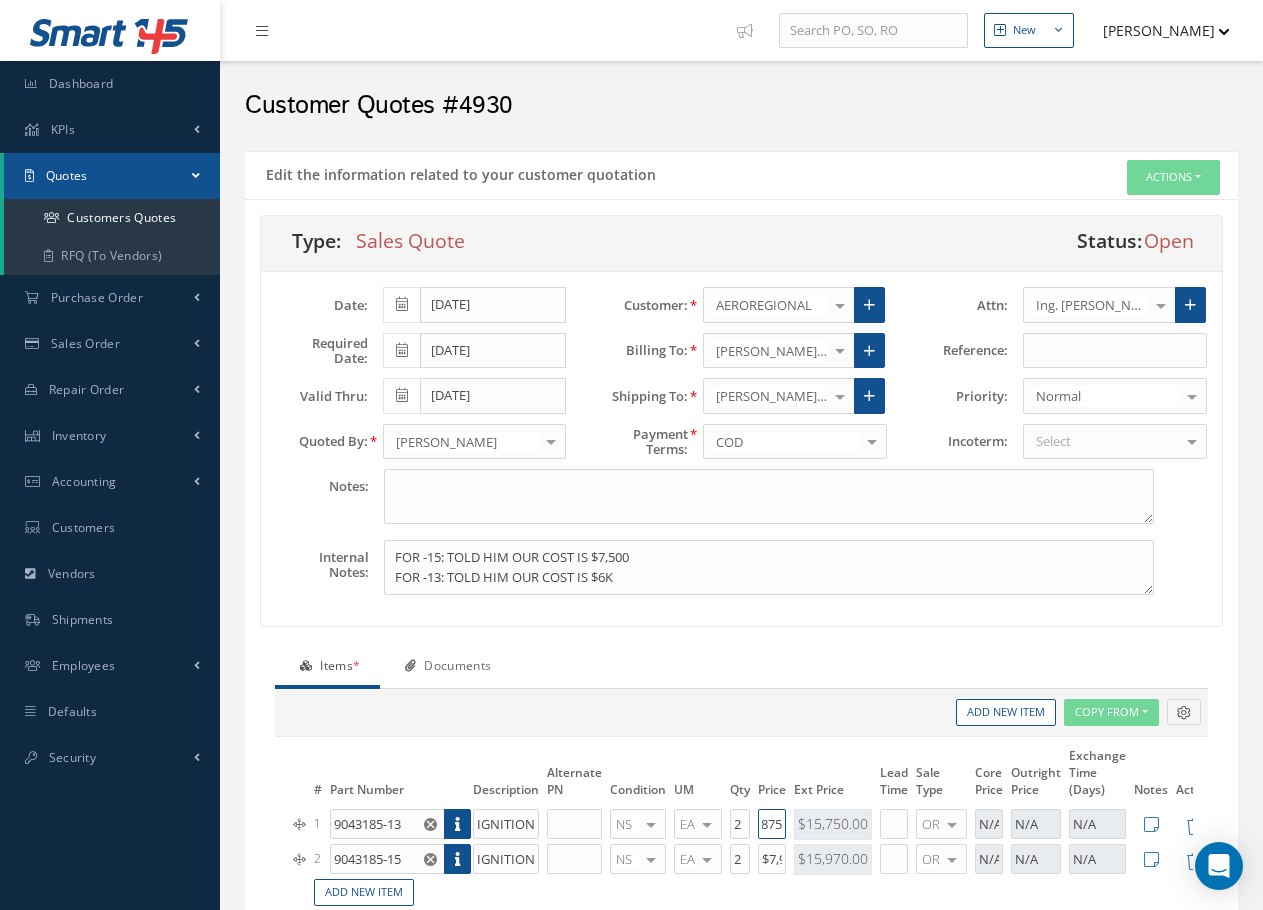type on "$7,875" 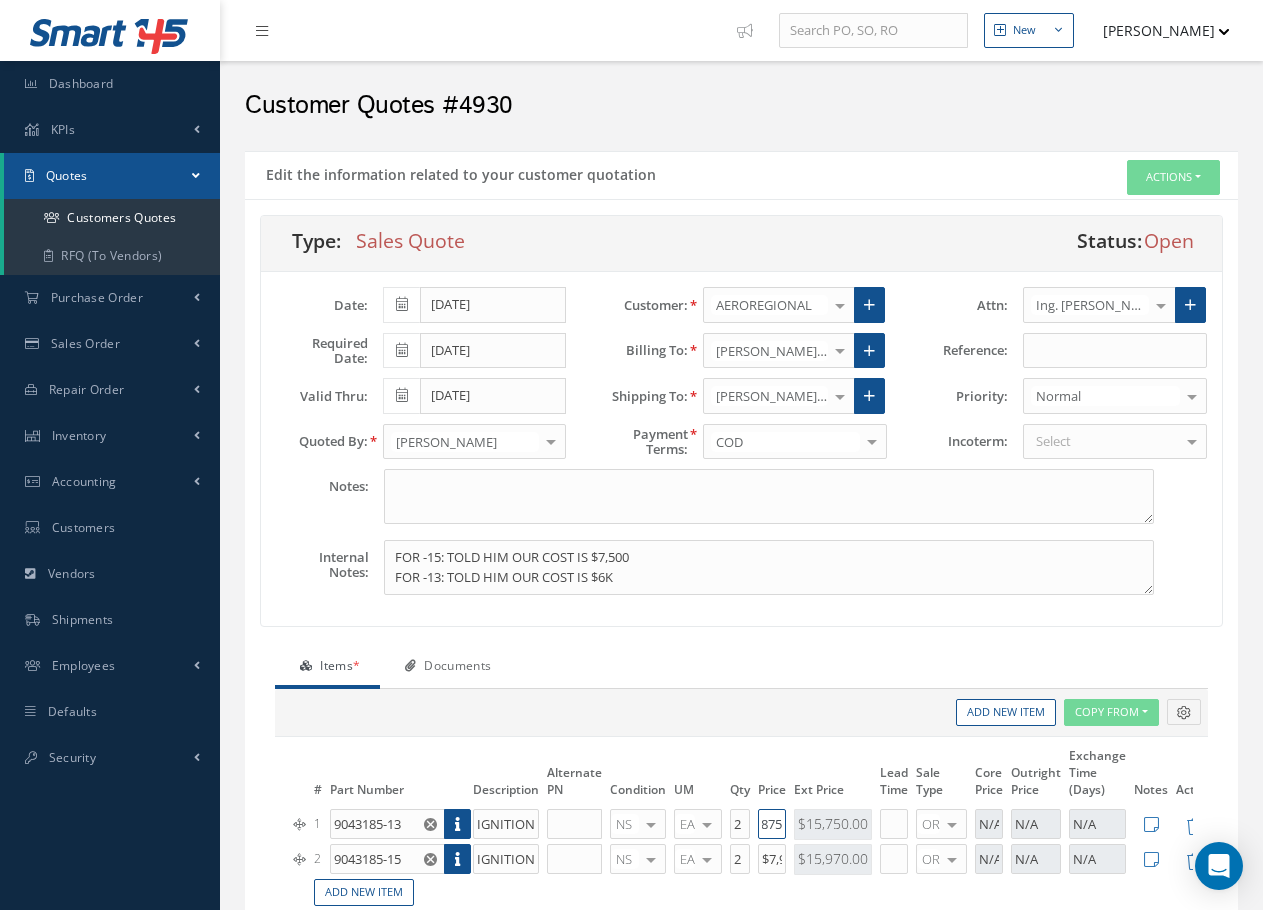 click at bounding box center (1184, 712) 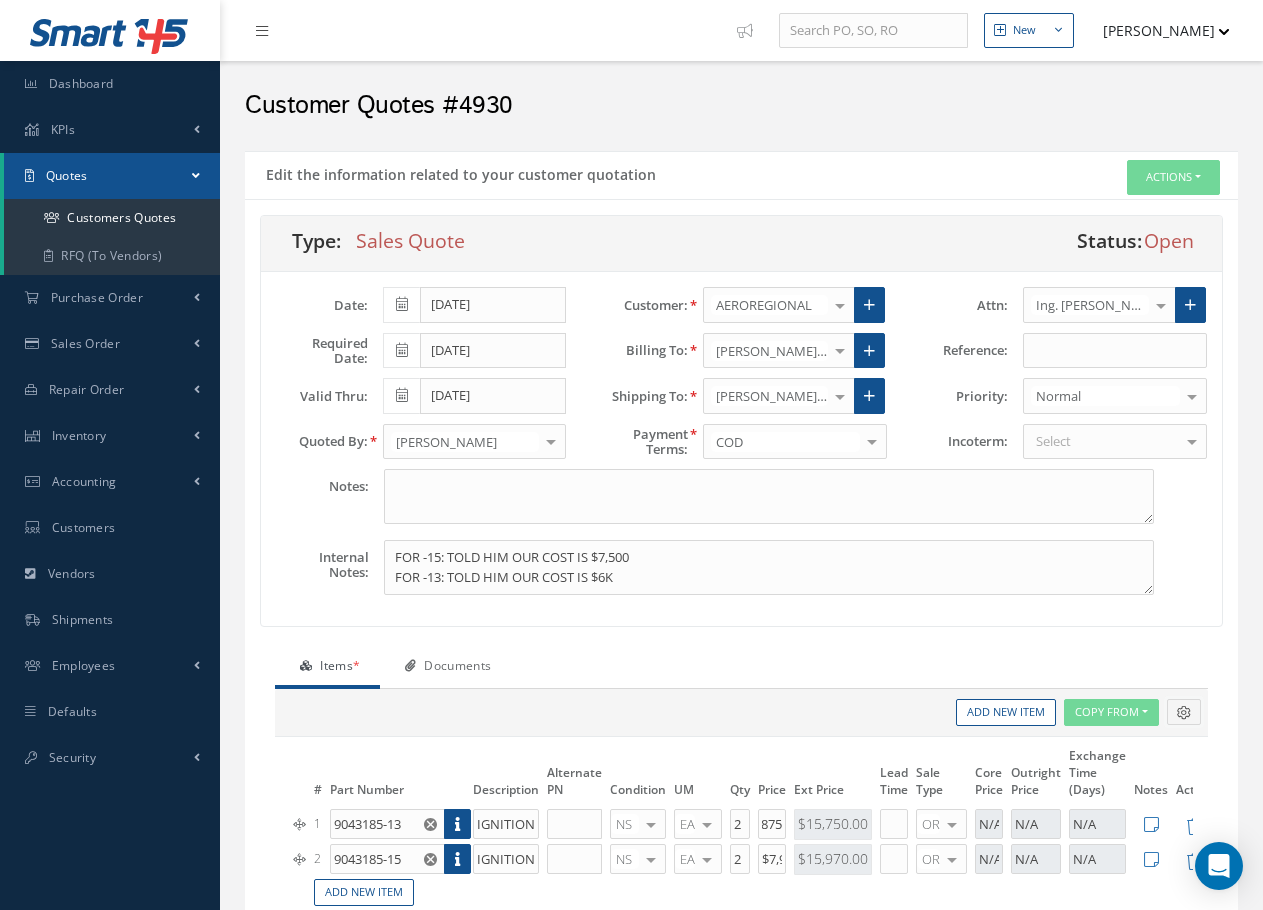 type 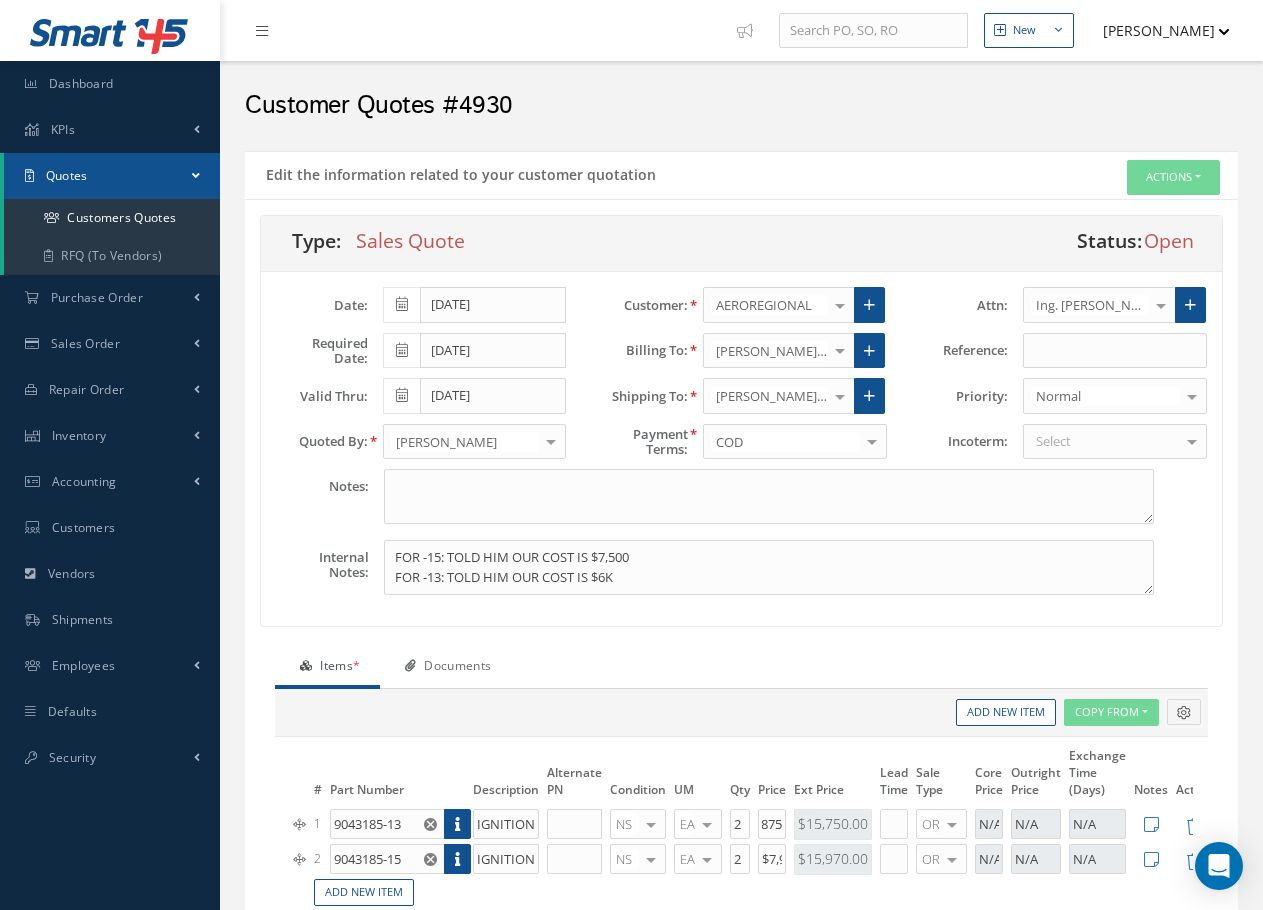 scroll, scrollTop: 0, scrollLeft: 0, axis: both 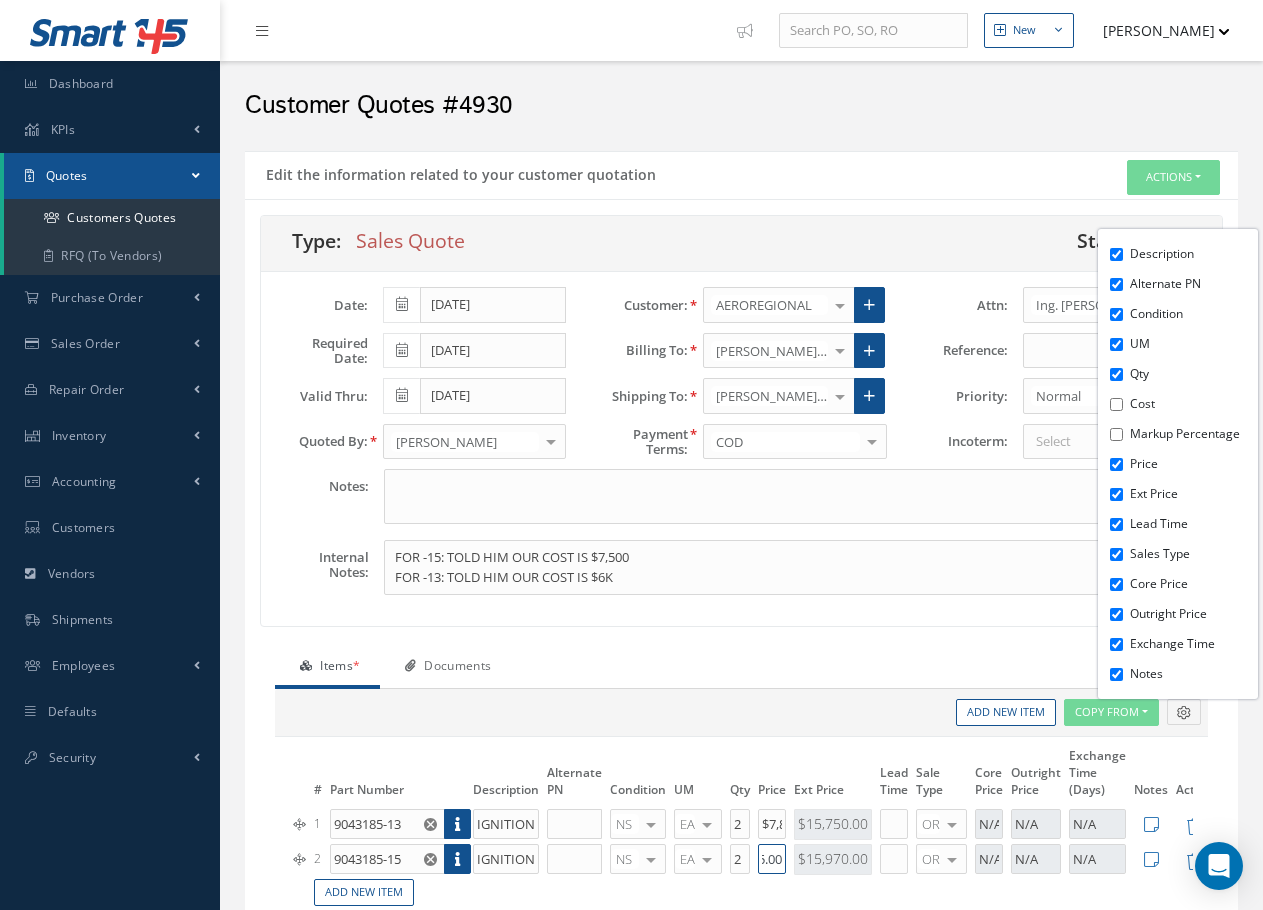 drag, startPoint x: 761, startPoint y: 857, endPoint x: 810, endPoint y: 857, distance: 49 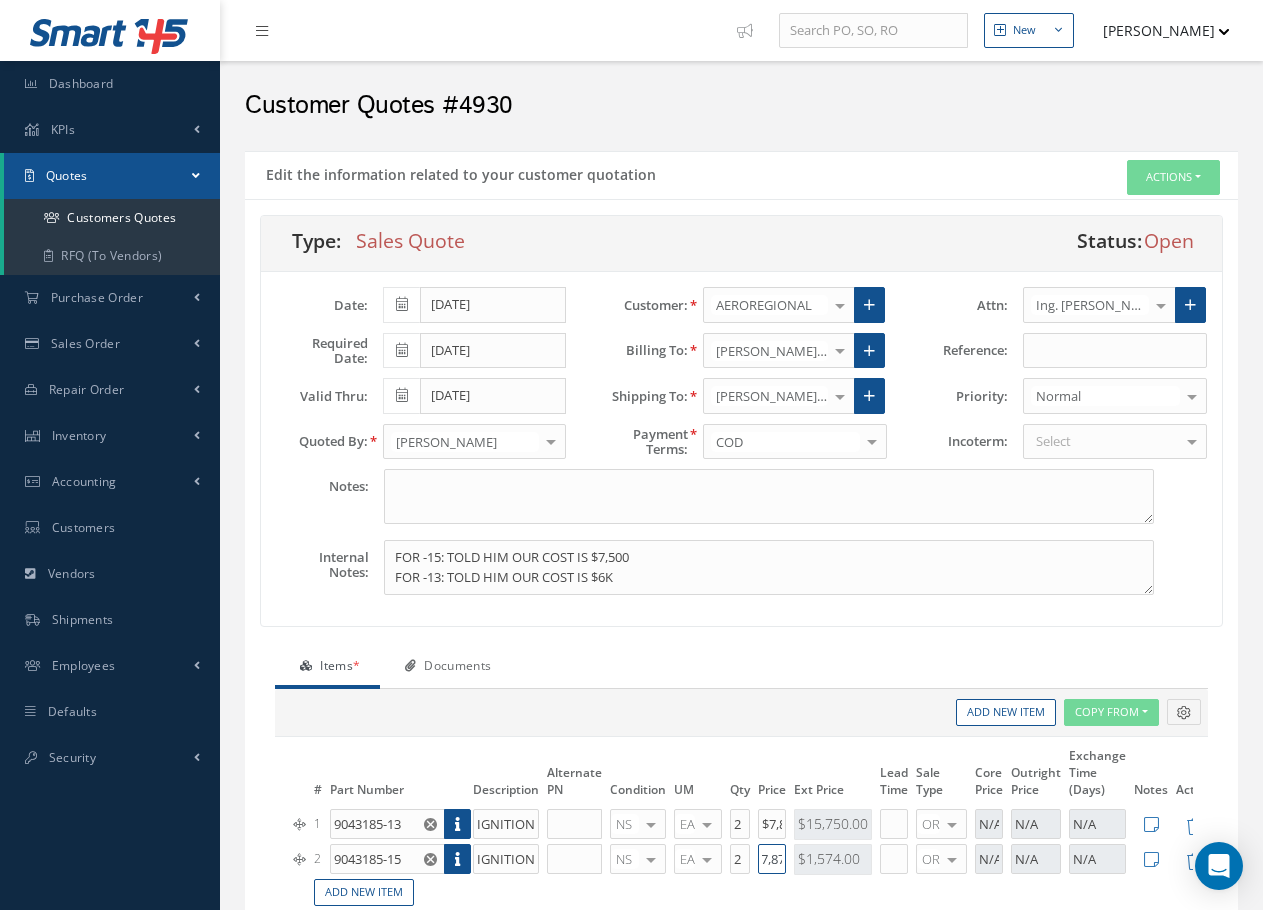 scroll, scrollTop: 0, scrollLeft: 19, axis: horizontal 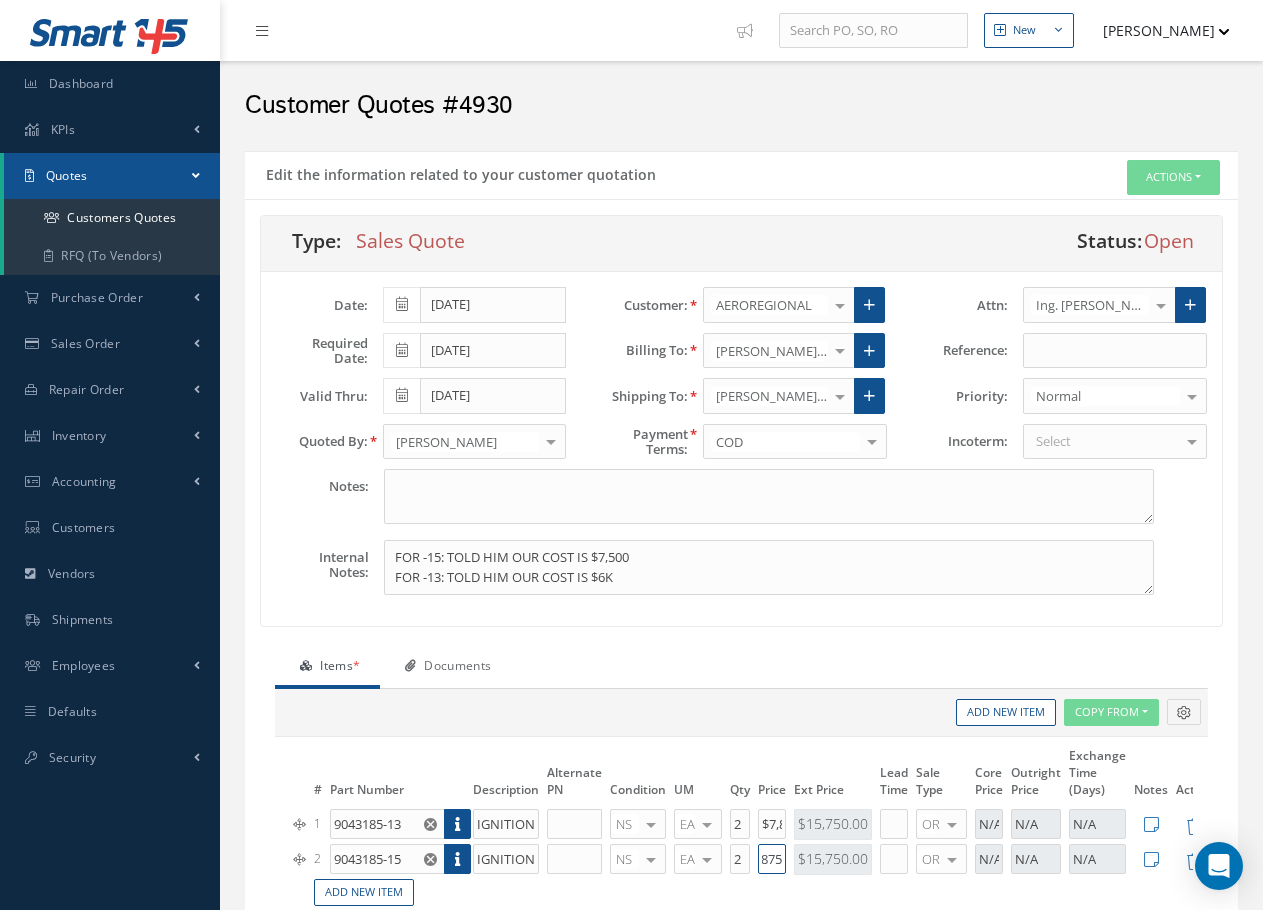 type on "$7,875" 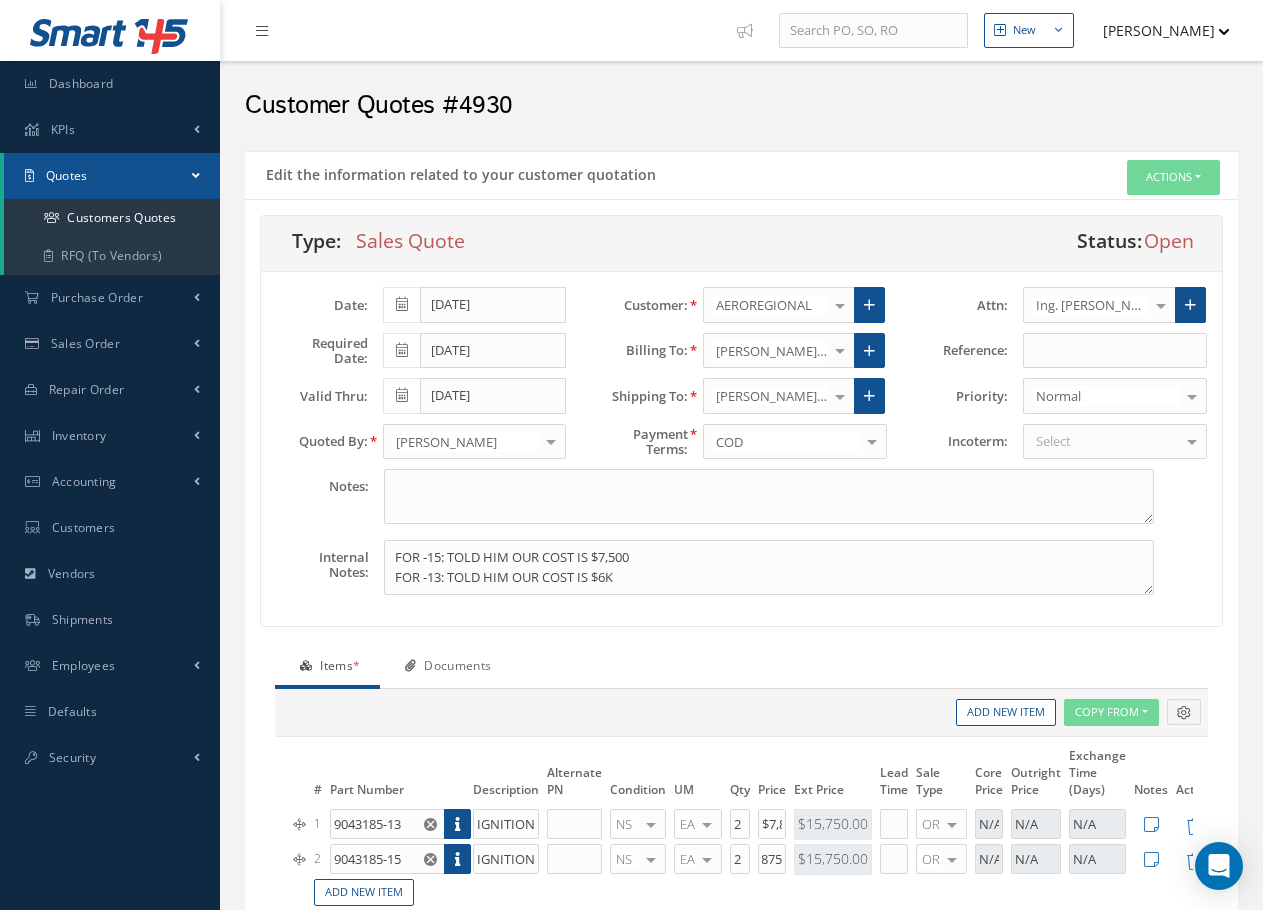 scroll, scrollTop: 0, scrollLeft: 0, axis: both 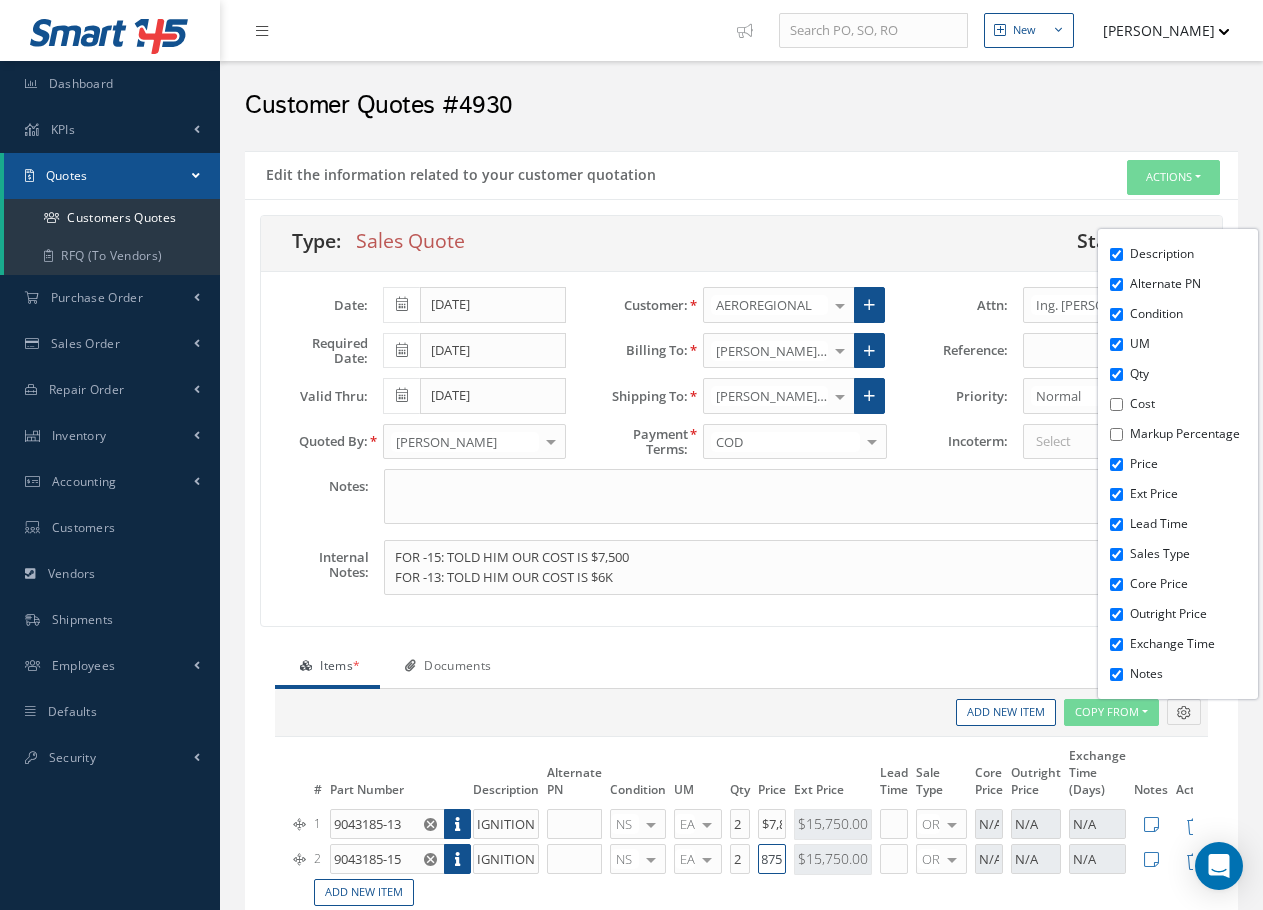 drag, startPoint x: 763, startPoint y: 858, endPoint x: 797, endPoint y: 857, distance: 34.0147 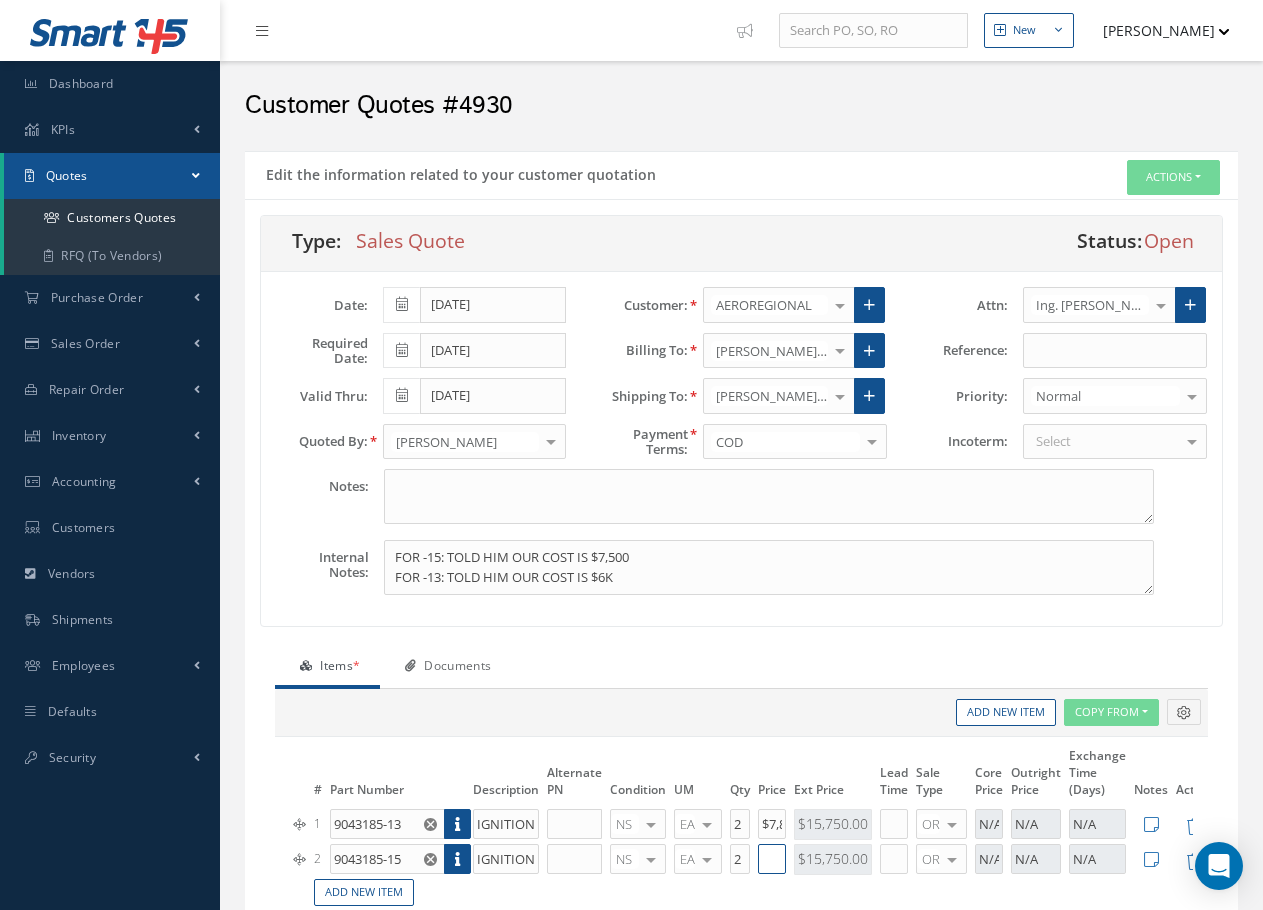scroll, scrollTop: 0, scrollLeft: 0, axis: both 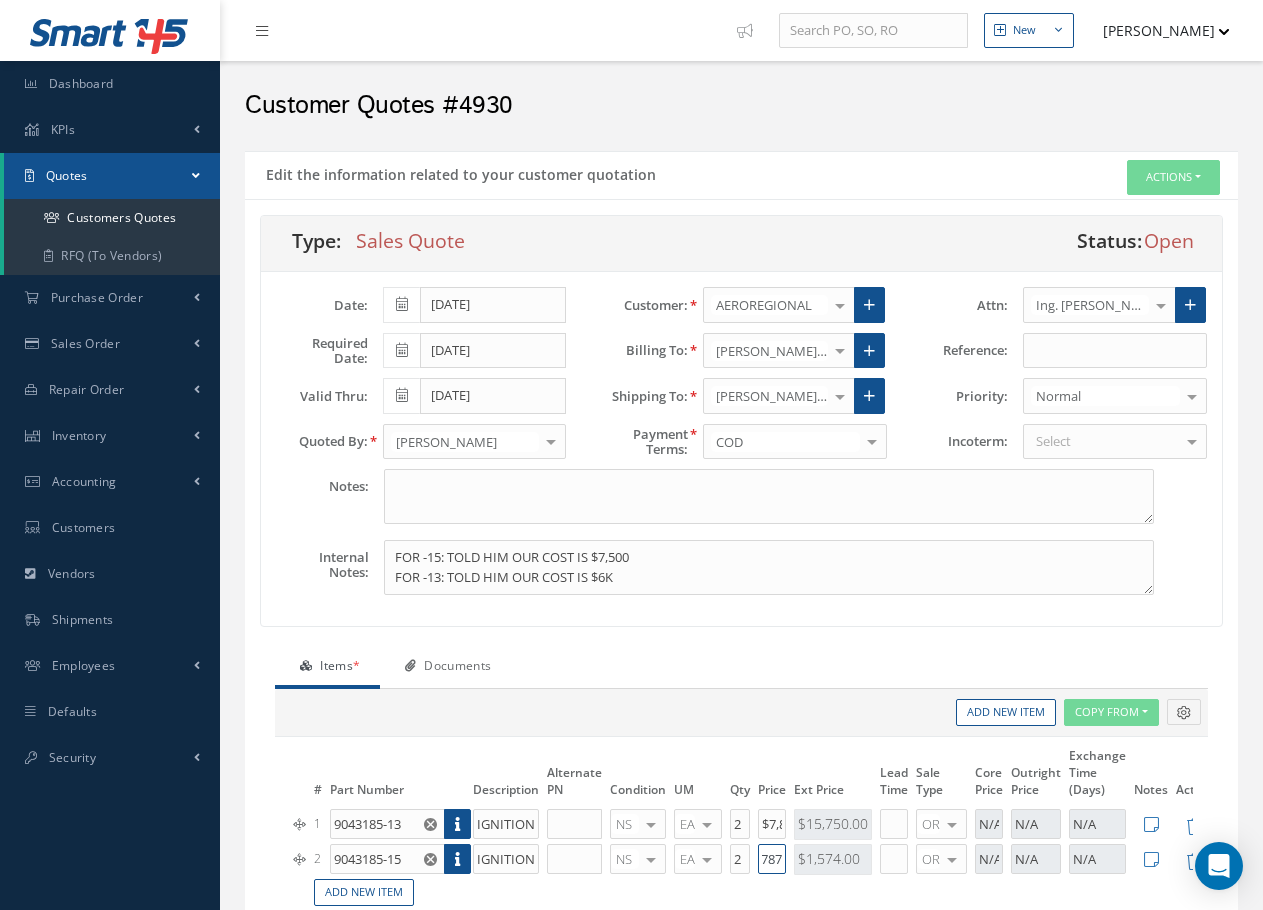 type on "$7,875" 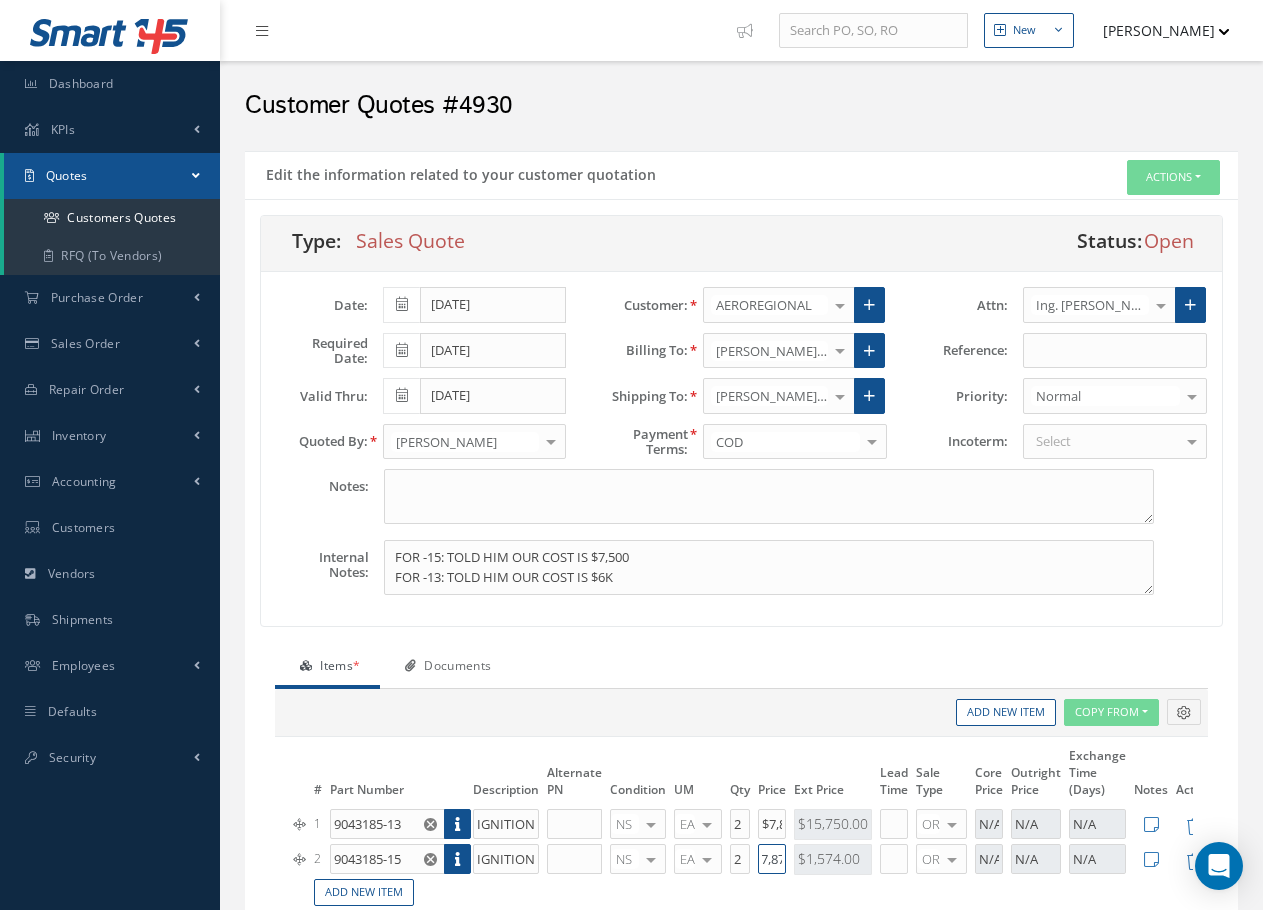 scroll, scrollTop: 0, scrollLeft: 19, axis: horizontal 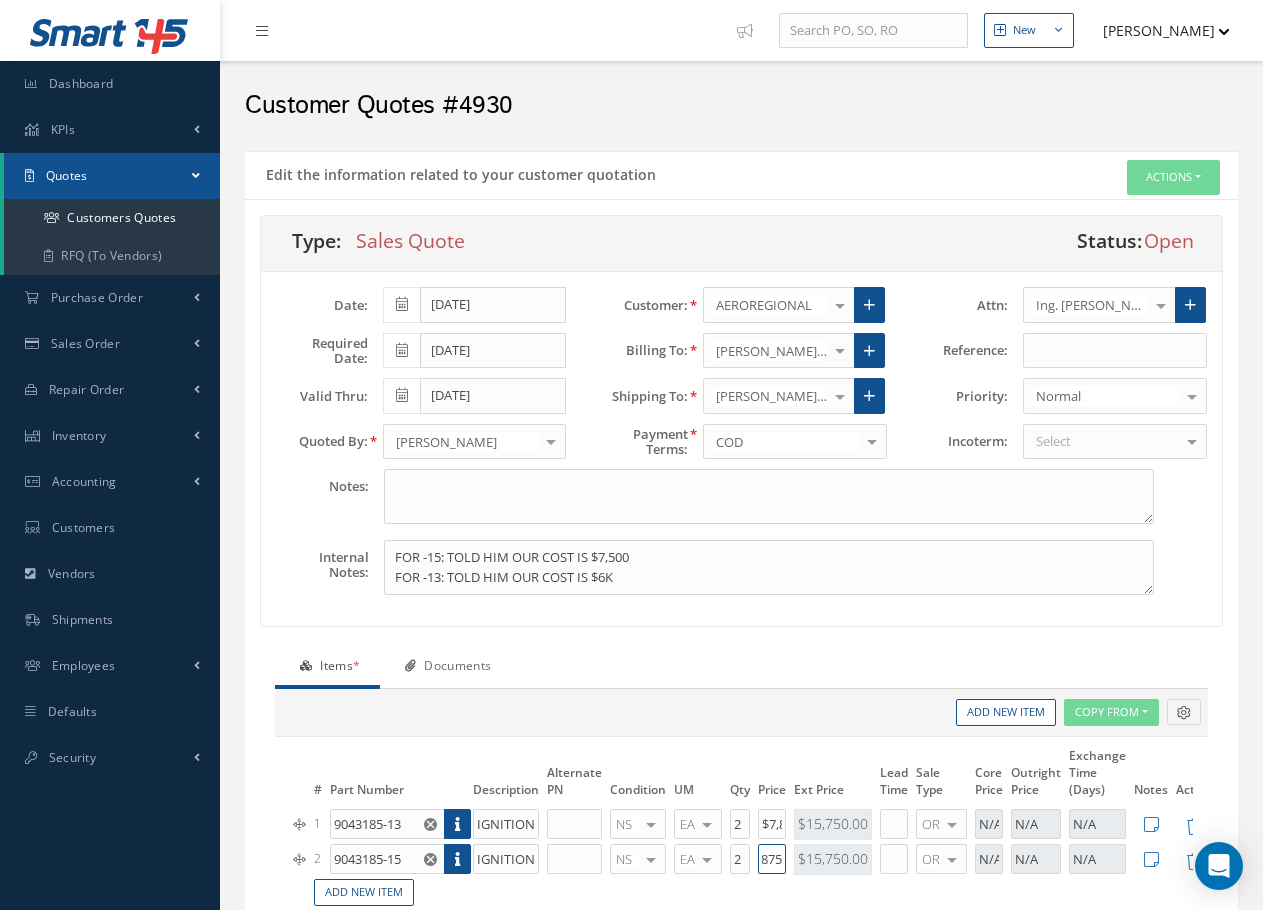 click at bounding box center (1184, 712) 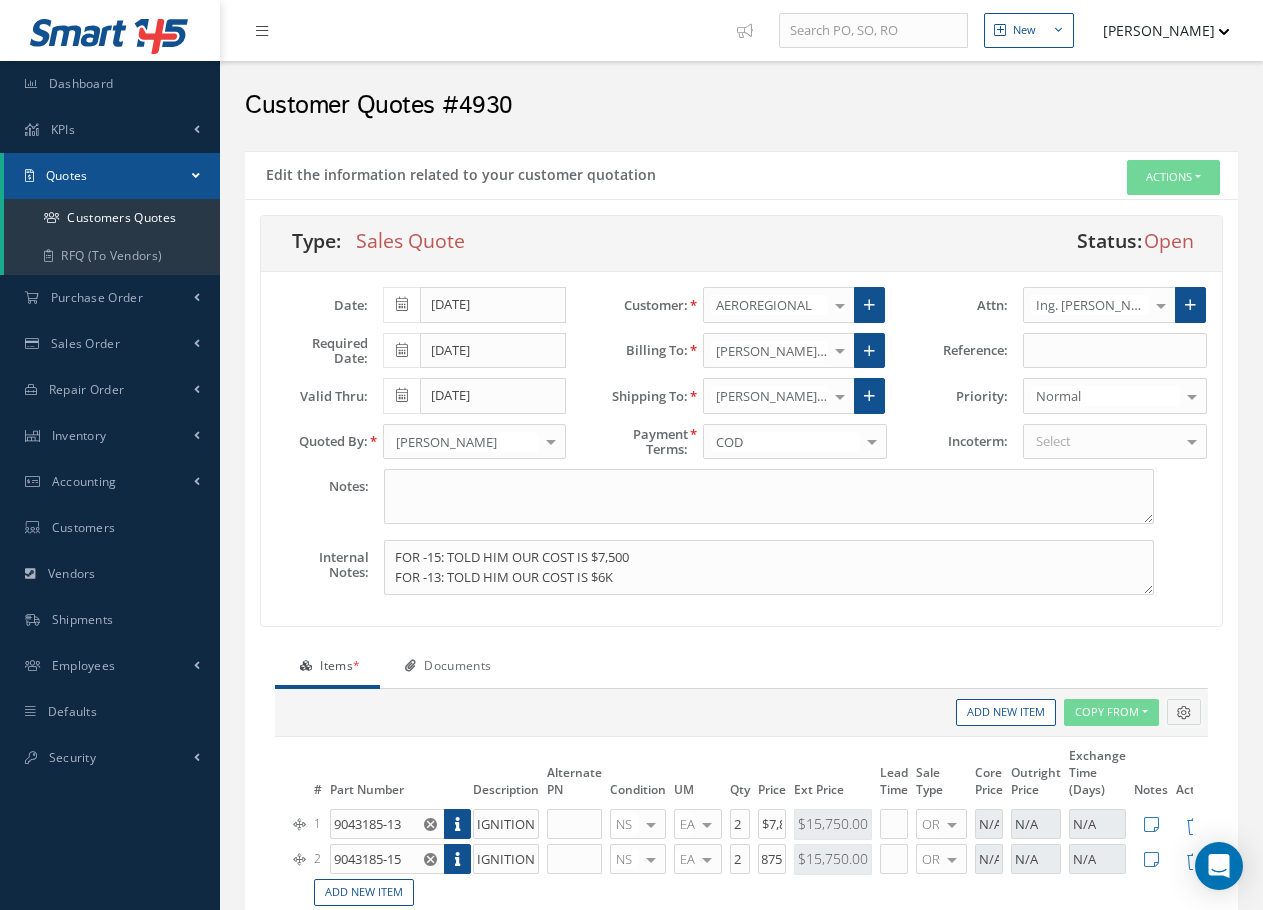 scroll, scrollTop: 0, scrollLeft: 0, axis: both 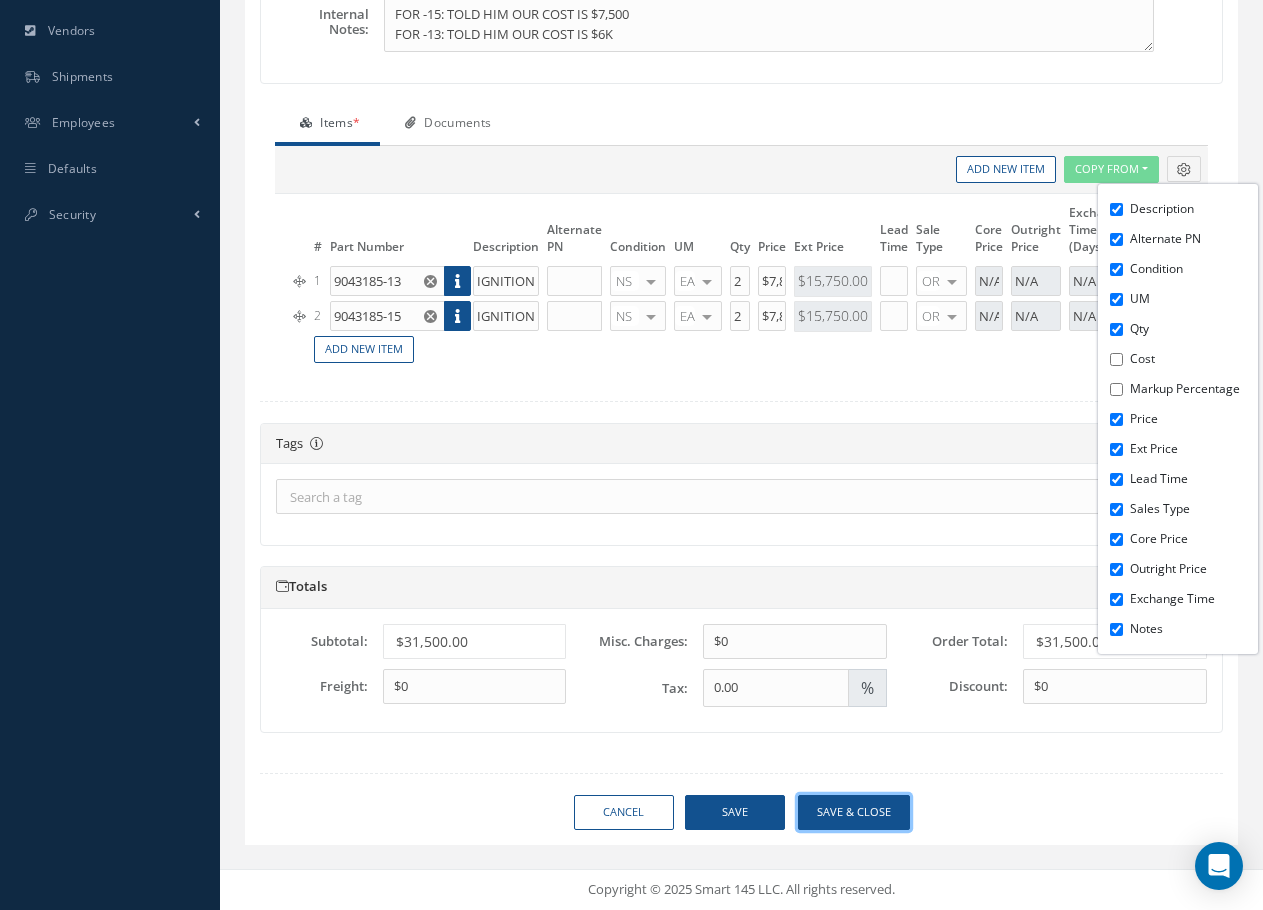 click on "Save & close" at bounding box center [854, 812] 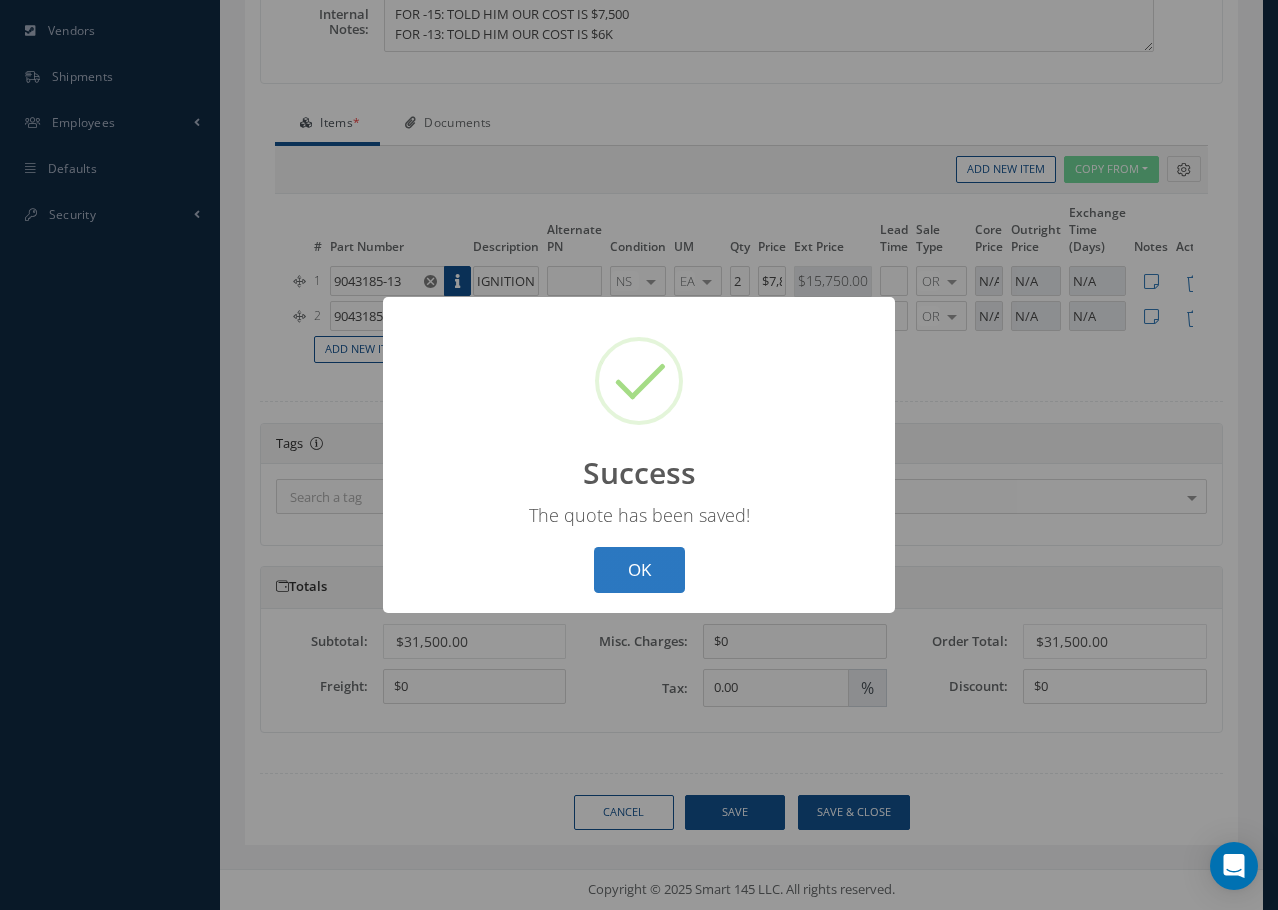 click on "OK" at bounding box center (639, 570) 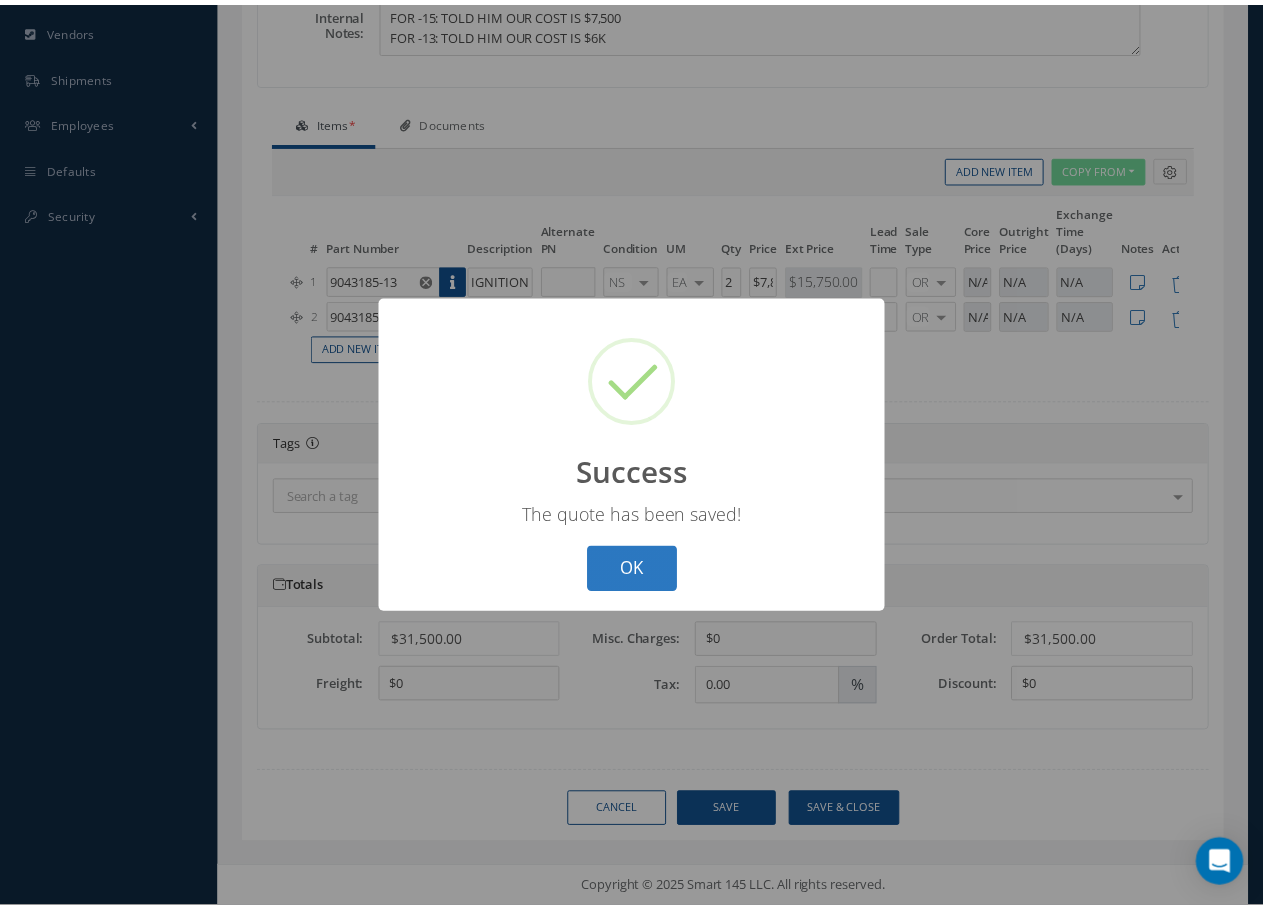 scroll, scrollTop: 0, scrollLeft: 0, axis: both 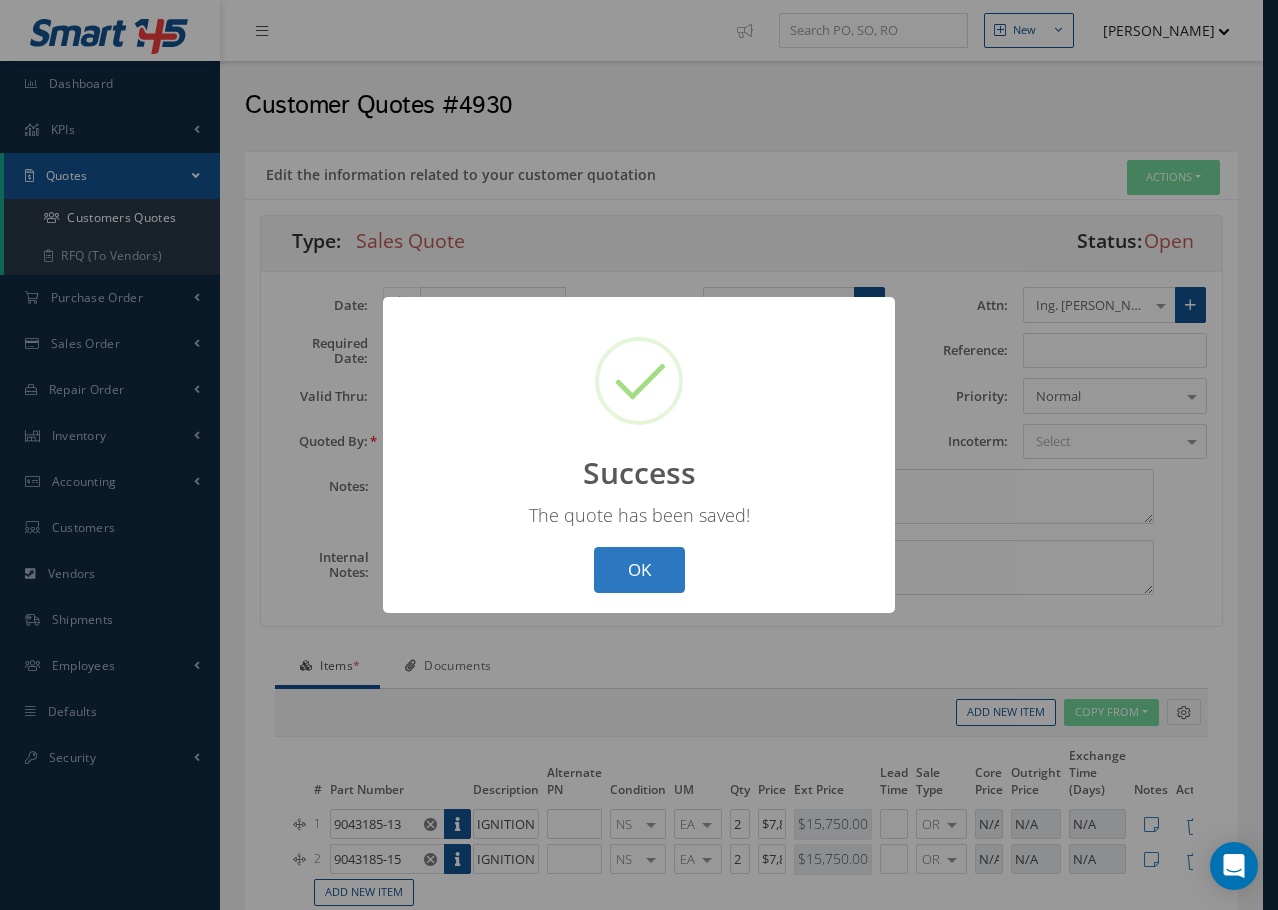 select on "25" 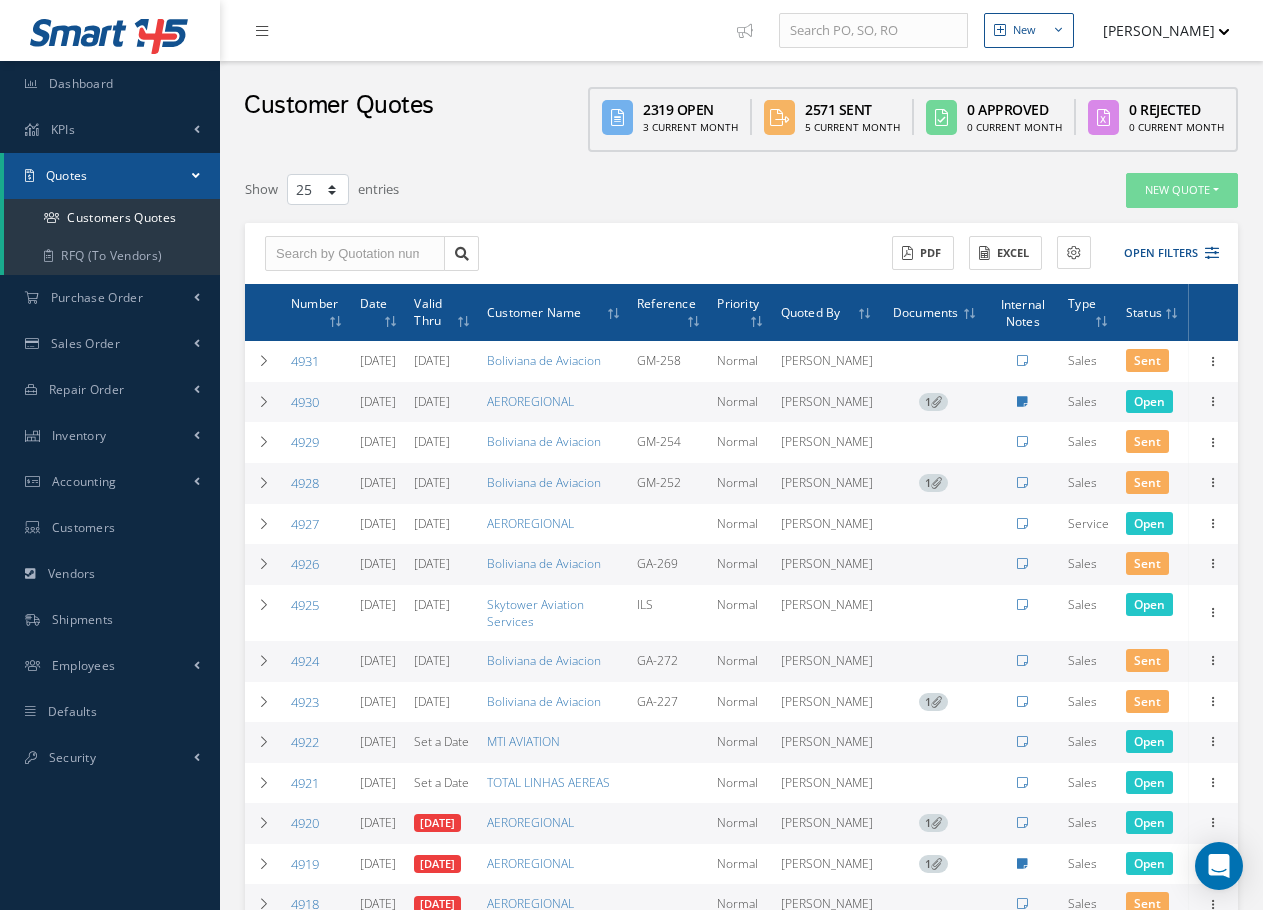 click on "4930" at bounding box center [305, 402] 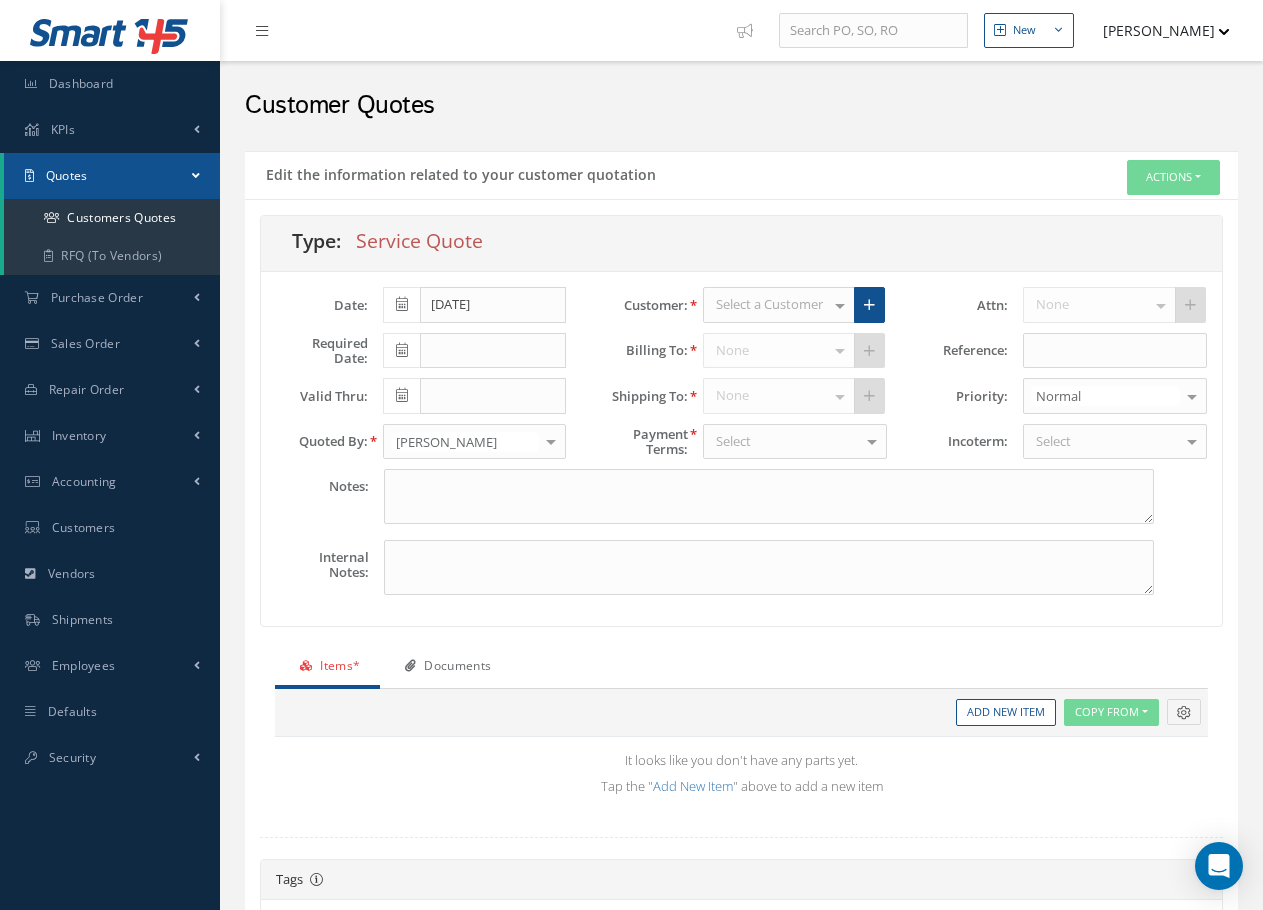 type on "FOR -15: TOLD HIM OUR COST IS $7,500
FOR -13: TOLD HIM OUR COST IS $6K" 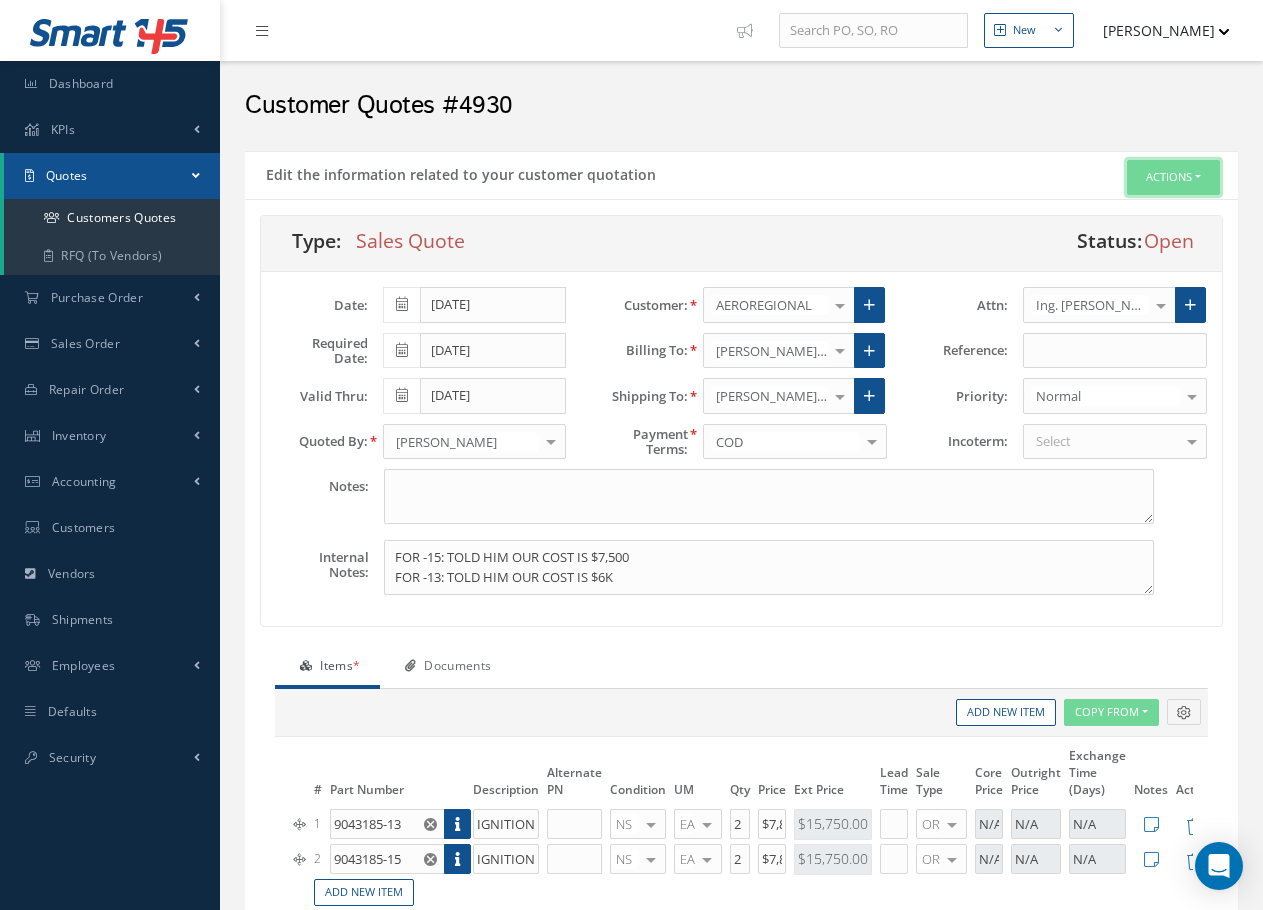click on "Actions" at bounding box center (1173, 177) 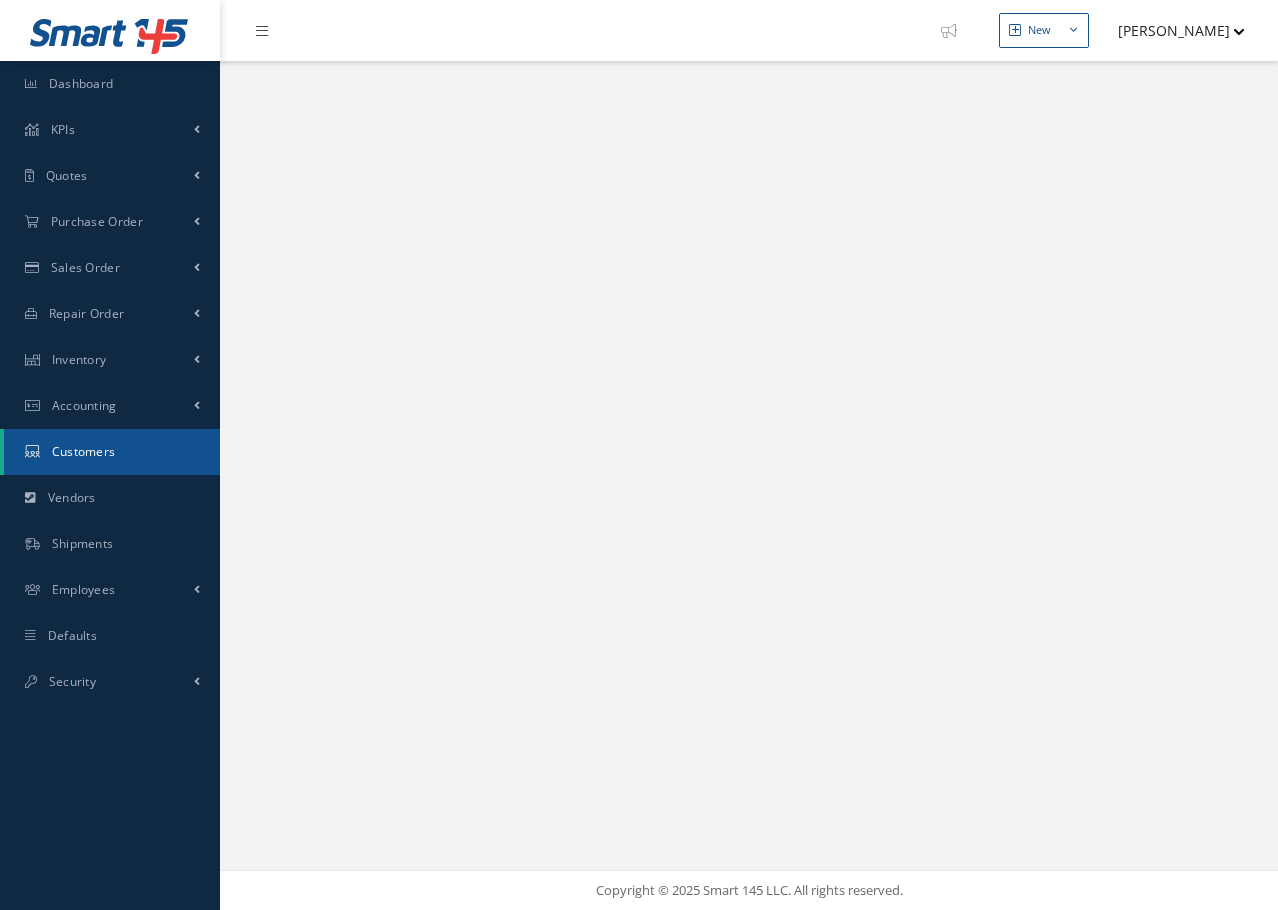 select on "25" 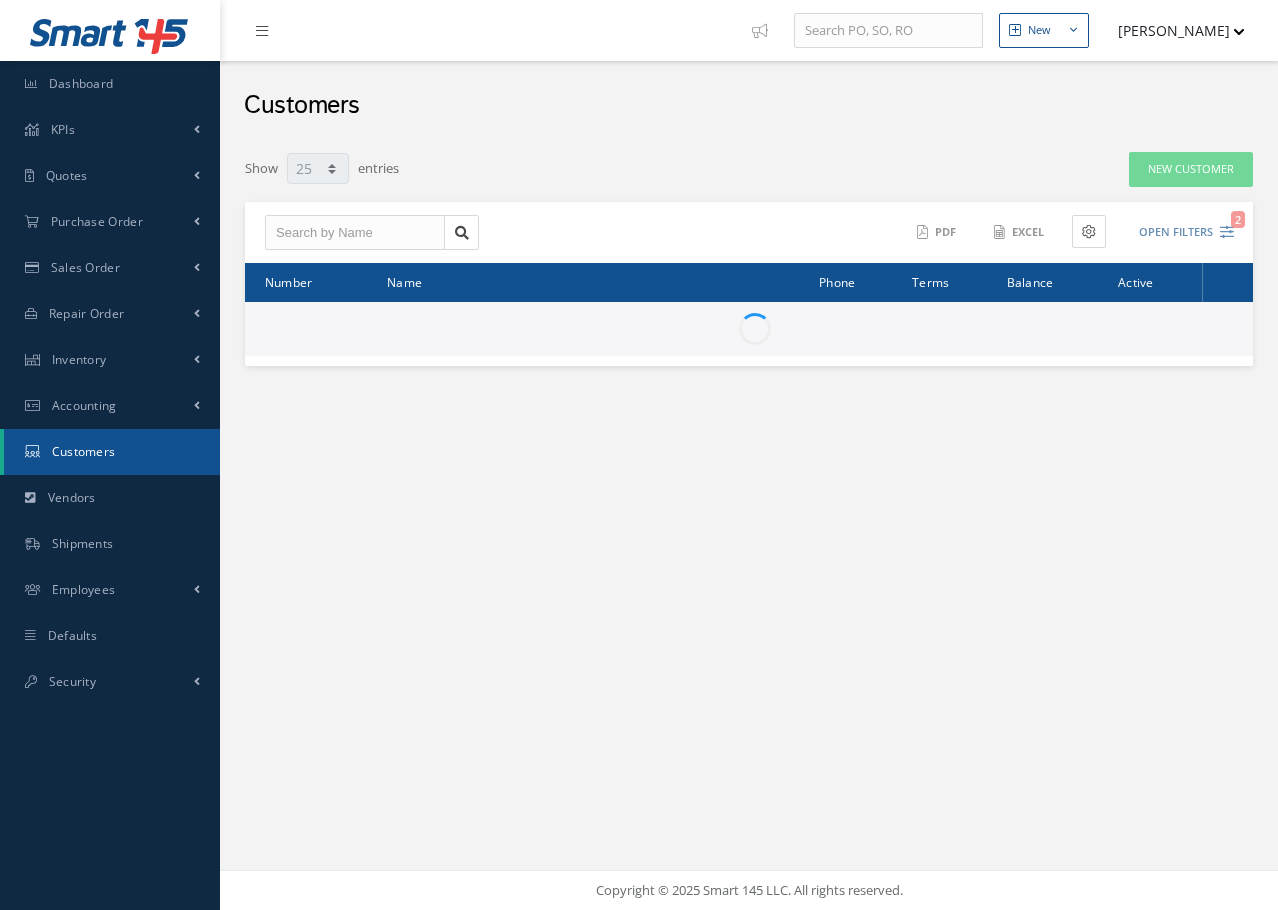 scroll, scrollTop: 0, scrollLeft: 0, axis: both 